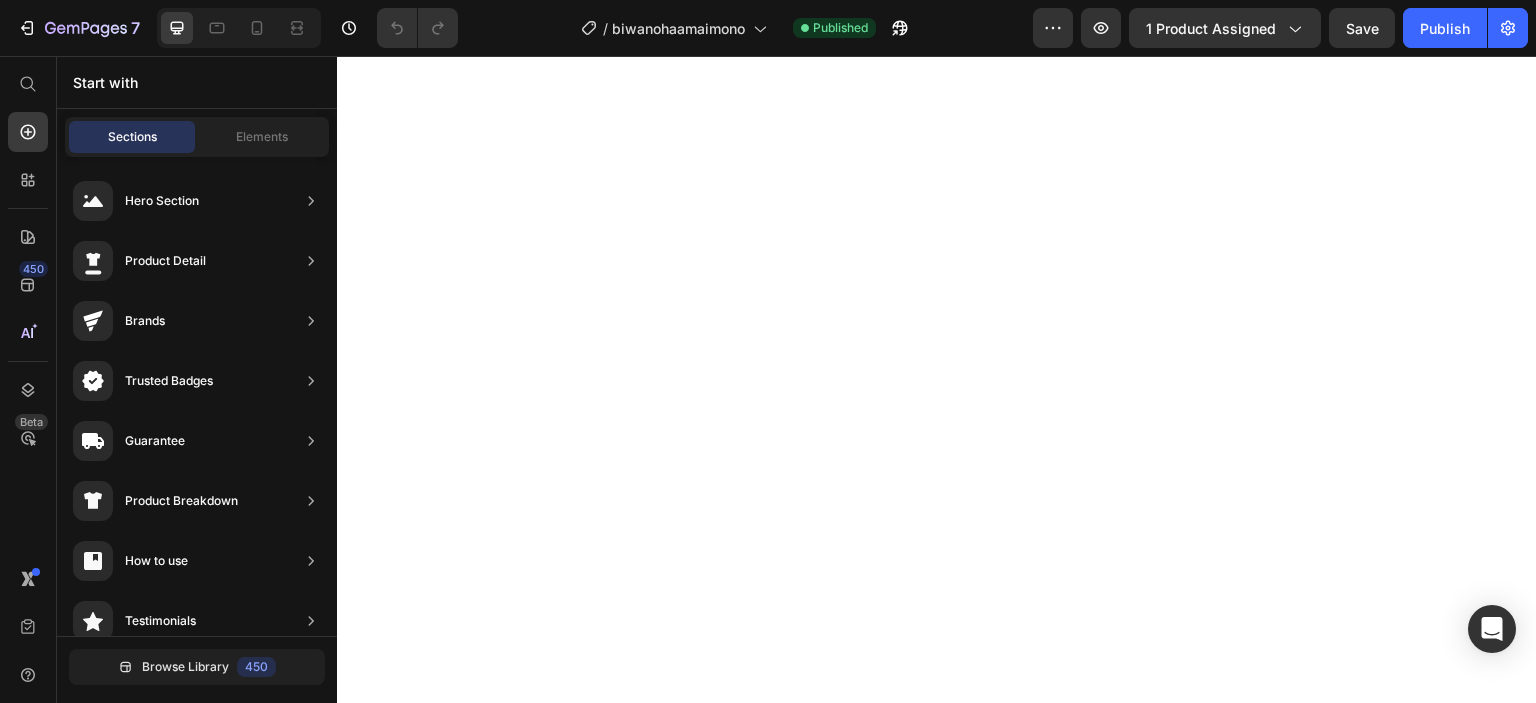 scroll, scrollTop: 0, scrollLeft: 0, axis: both 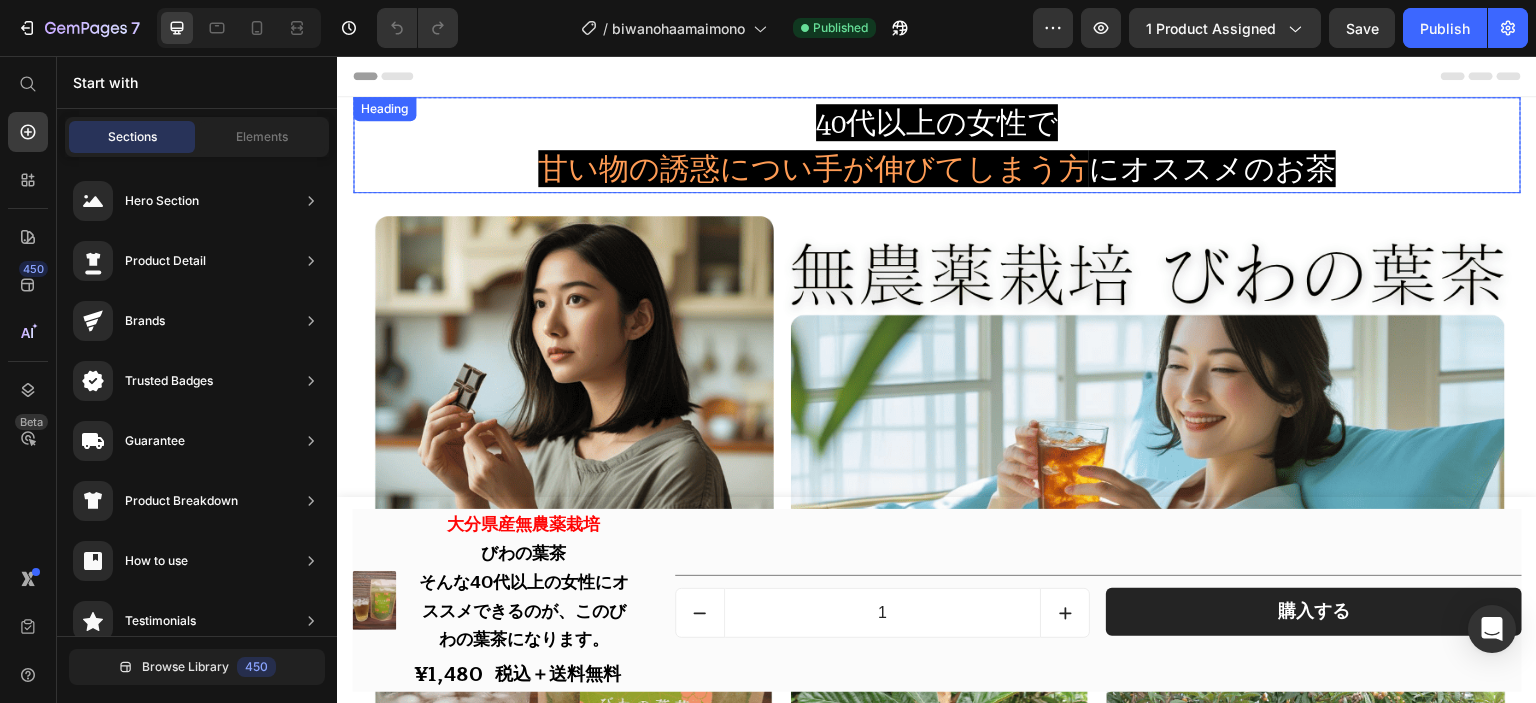 click on "40代以上の女性で" at bounding box center (937, 122) 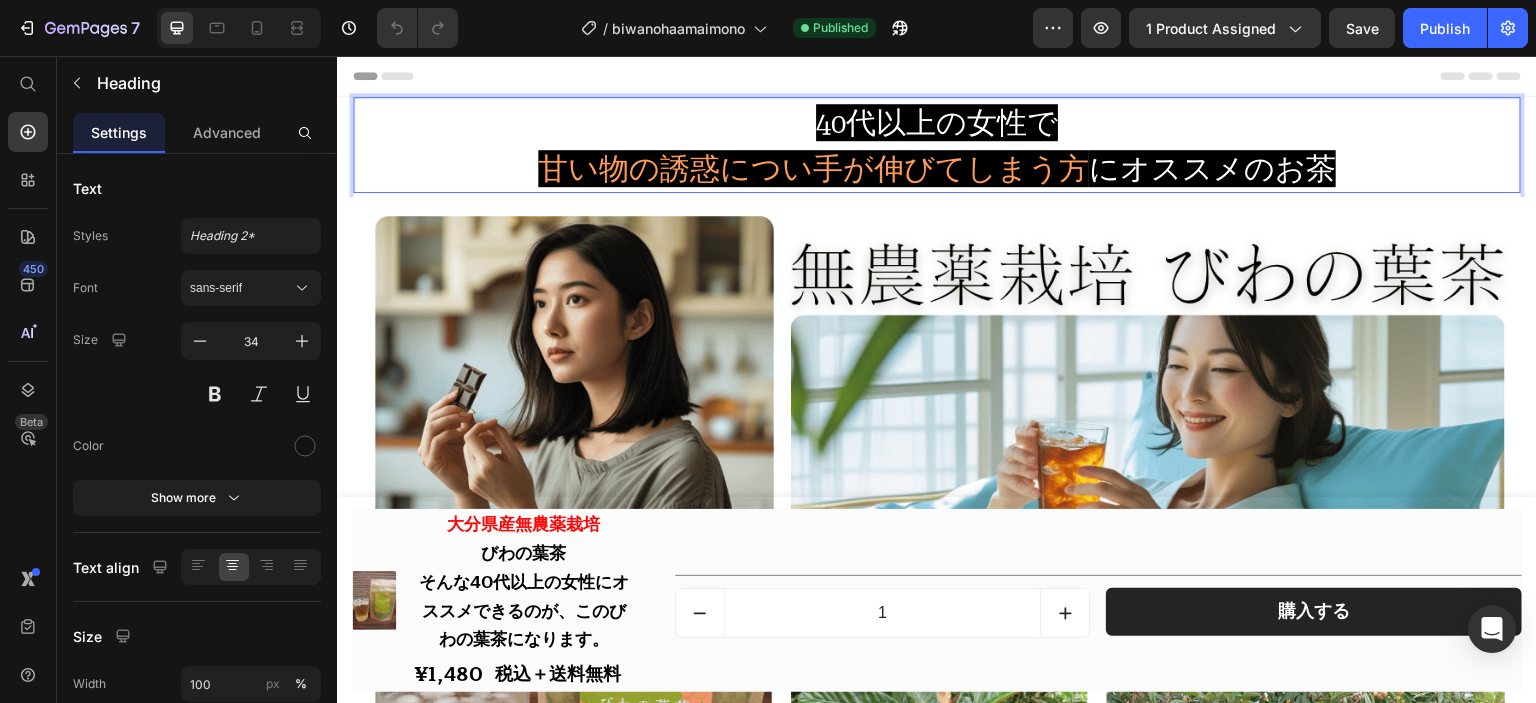 click on "40代以上の女性で" at bounding box center (937, 122) 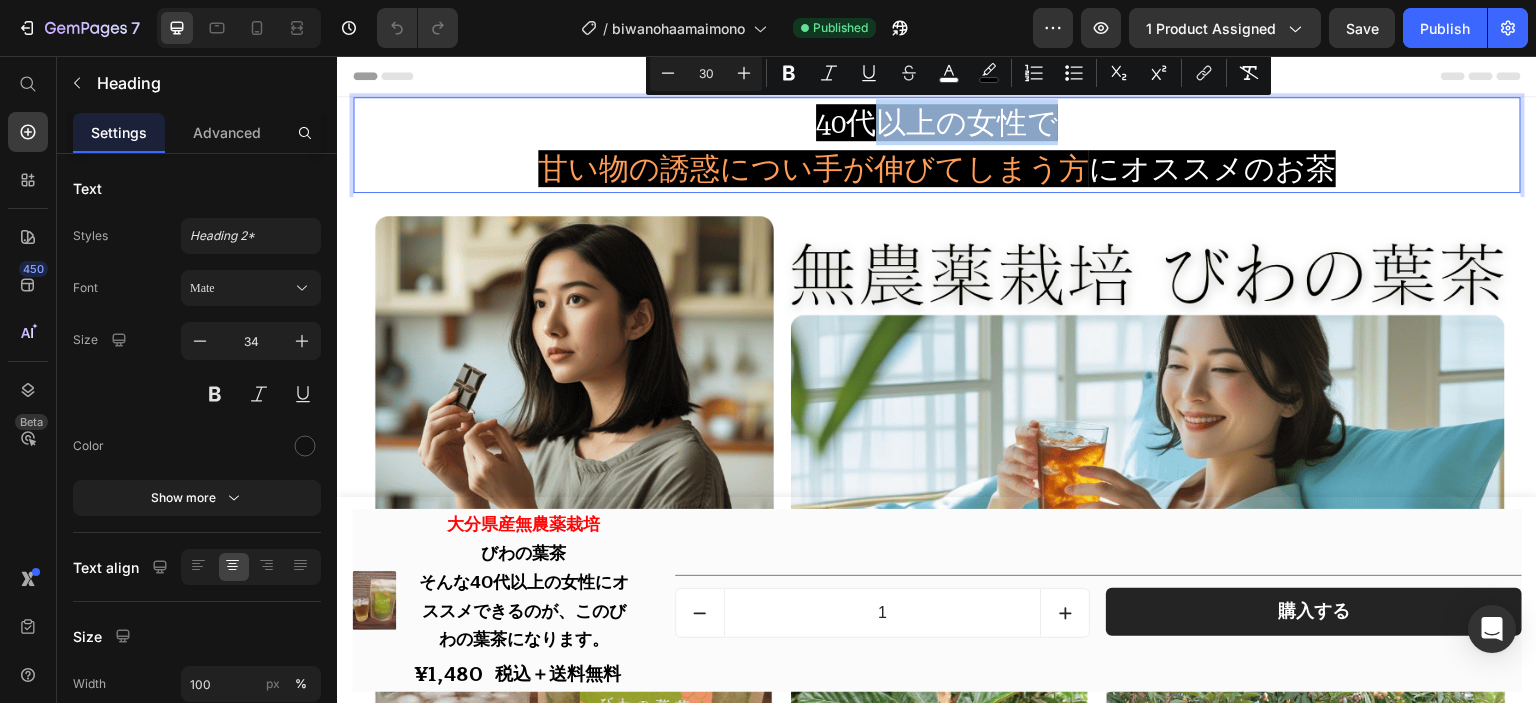 drag, startPoint x: 879, startPoint y: 119, endPoint x: 1022, endPoint y: 123, distance: 143.05594 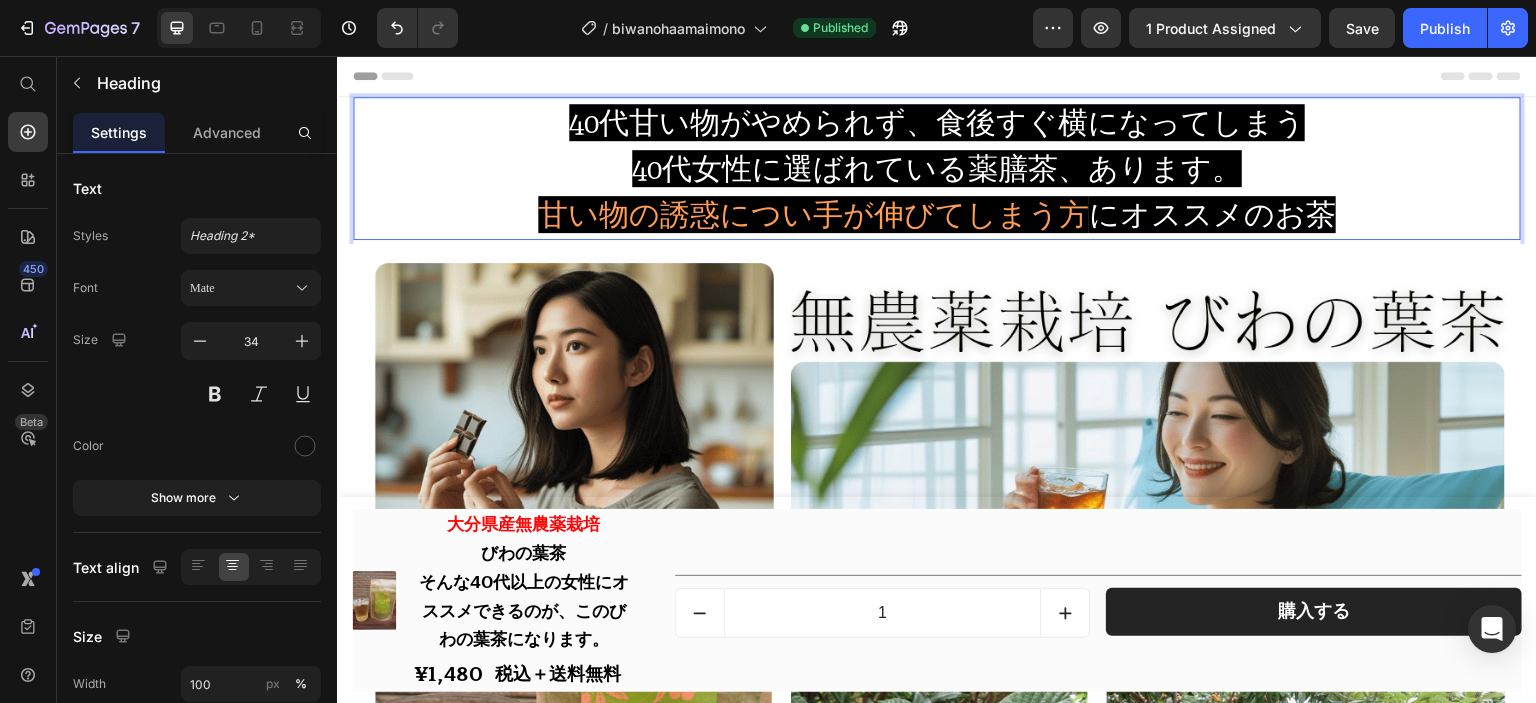 click on "甘い物の誘惑につい手が伸びてしまう方" at bounding box center [813, 214] 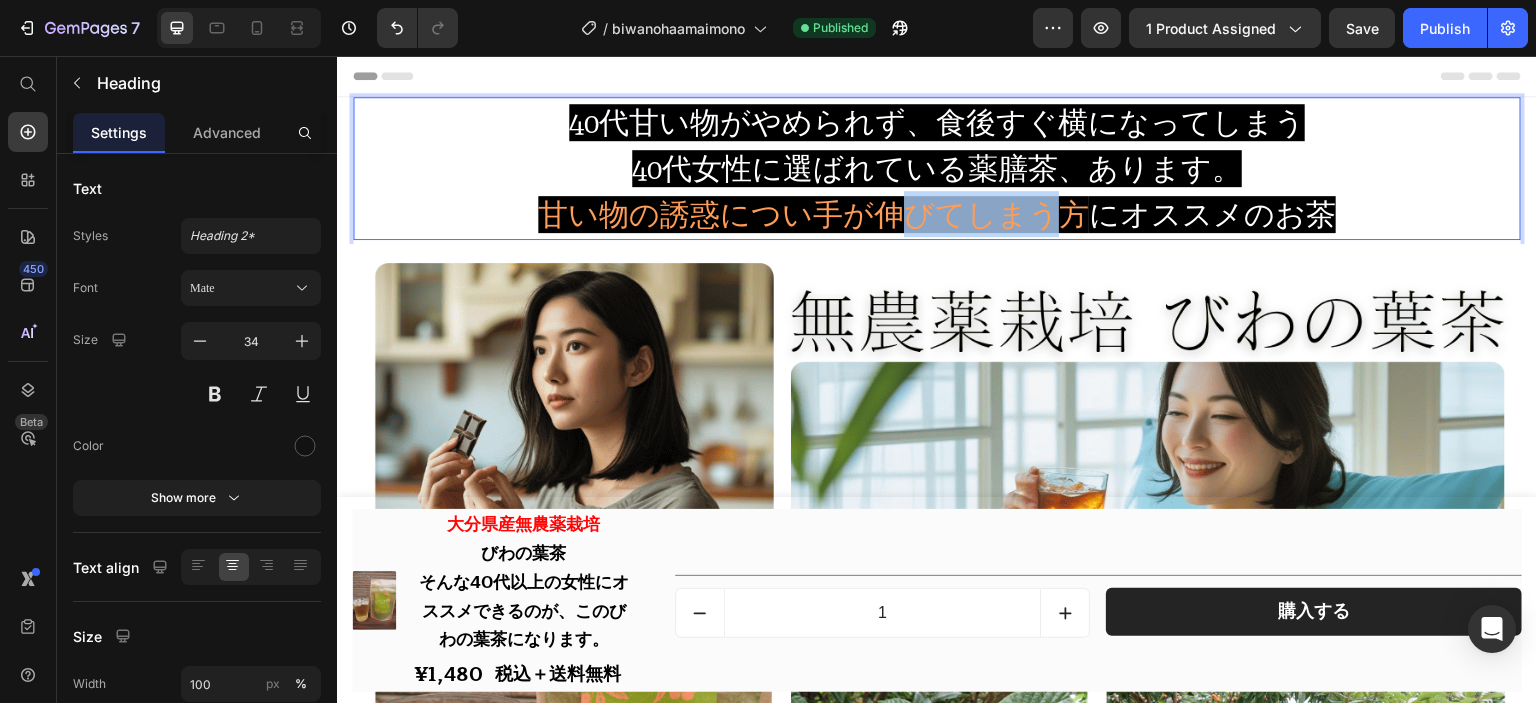 drag, startPoint x: 1035, startPoint y: 206, endPoint x: 931, endPoint y: 195, distance: 104.58012 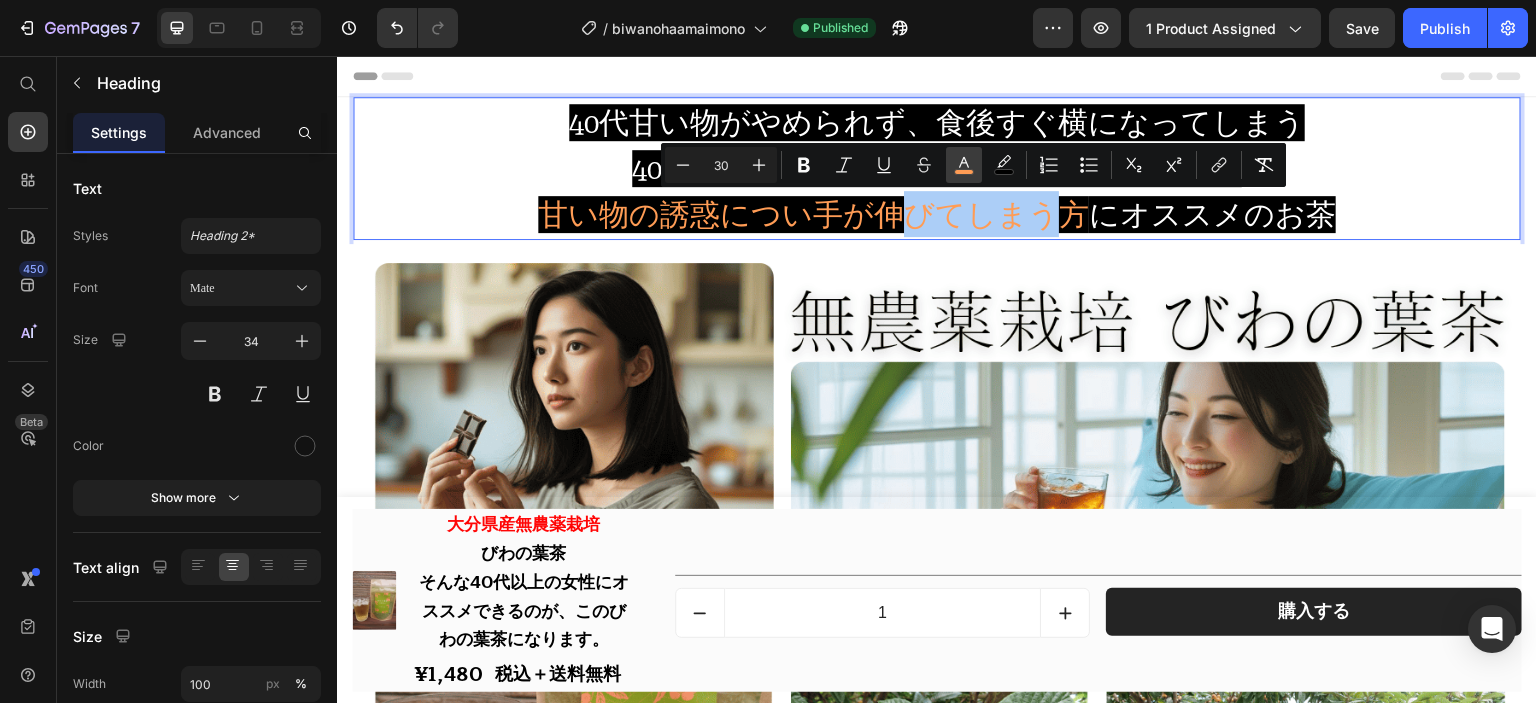 click on "color" at bounding box center (964, 165) 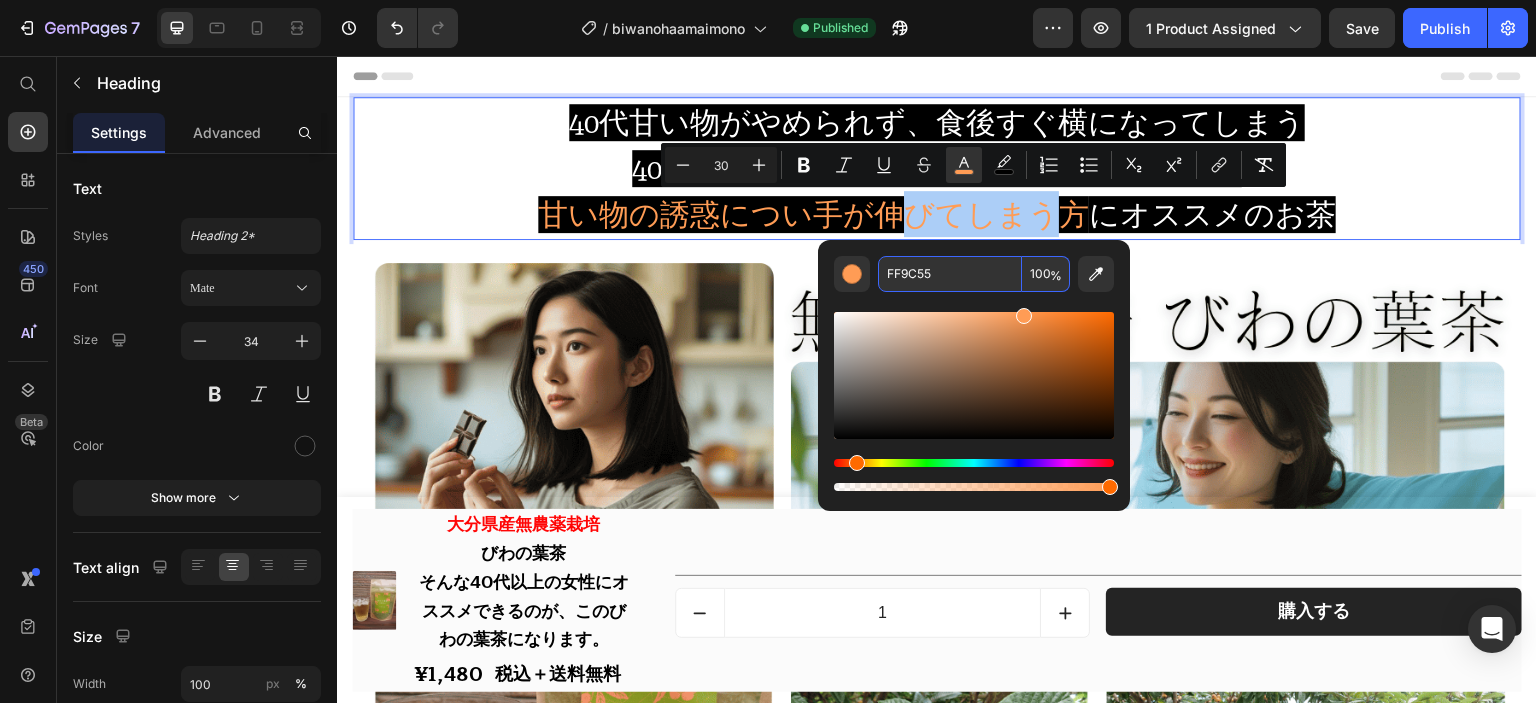 click on "FF9C55" at bounding box center [950, 274] 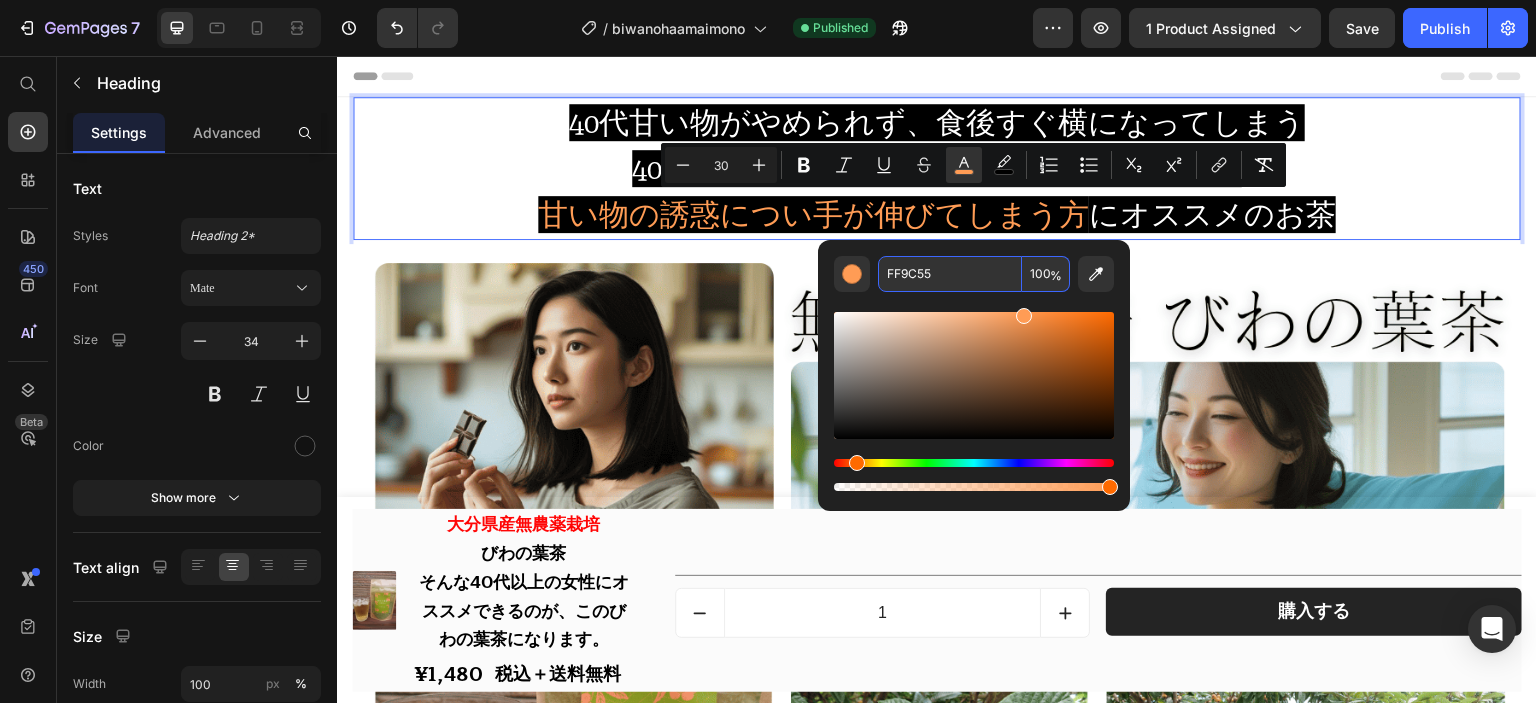 click on "にオススメのお茶" at bounding box center [1212, 214] 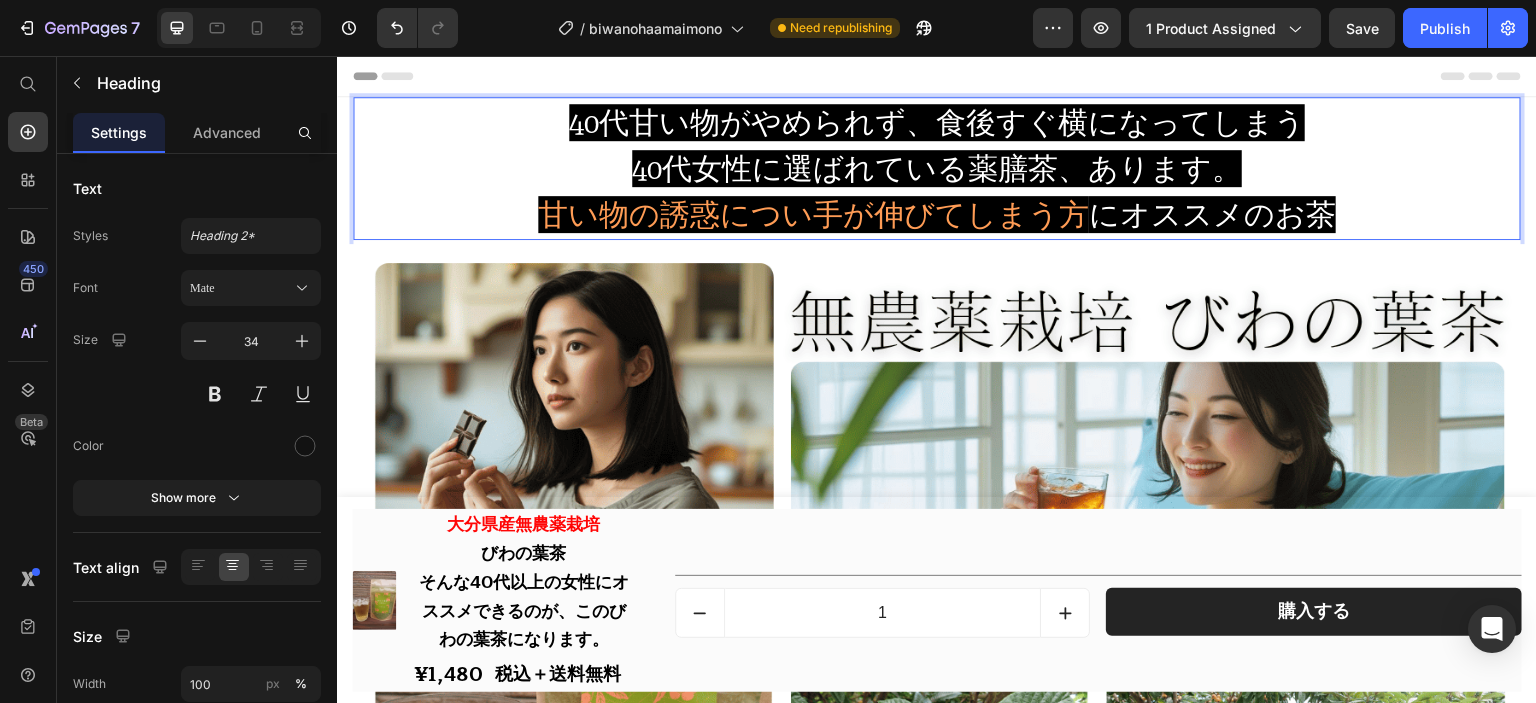 click on "40代甘い物がやめられず、食後すぐ横になってしまう" at bounding box center (937, 122) 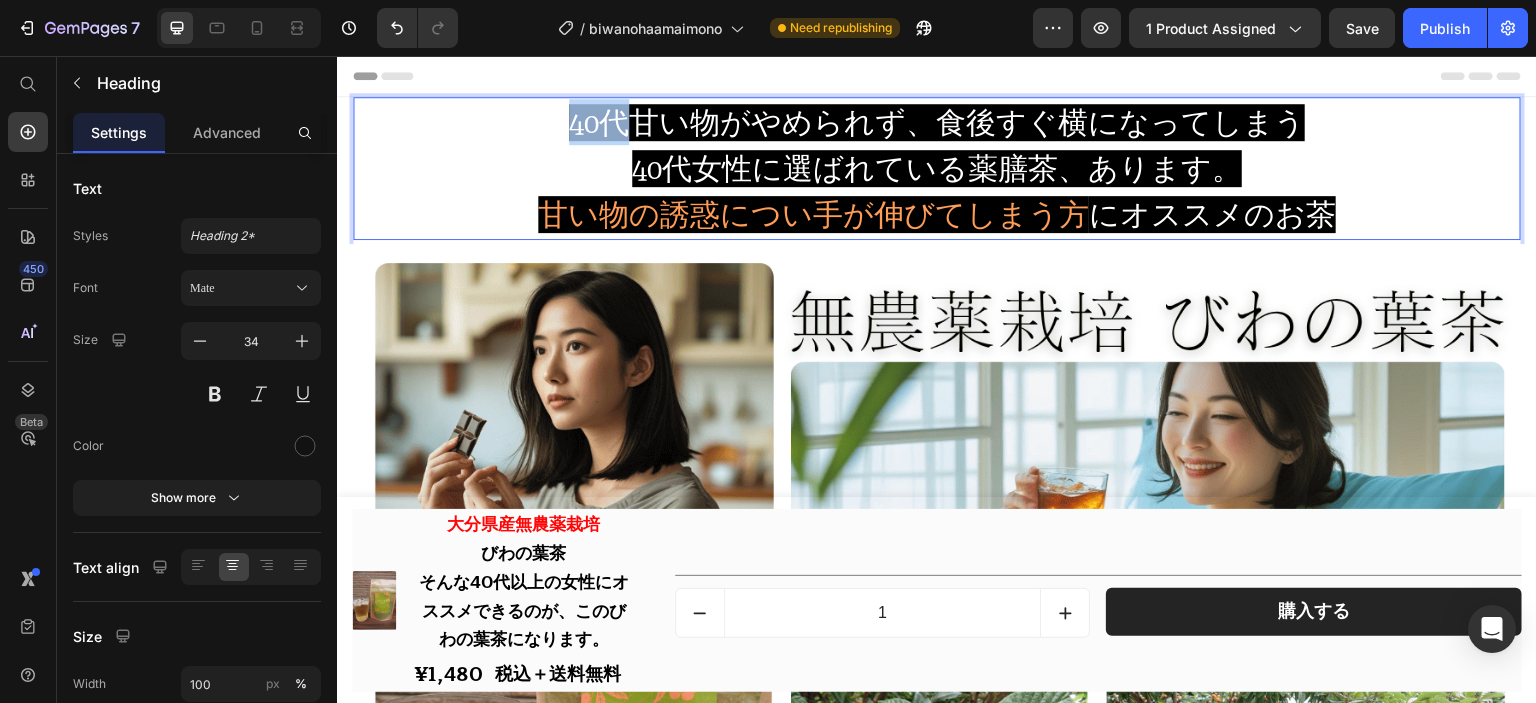 drag, startPoint x: 633, startPoint y: 124, endPoint x: 496, endPoint y: 120, distance: 137.05838 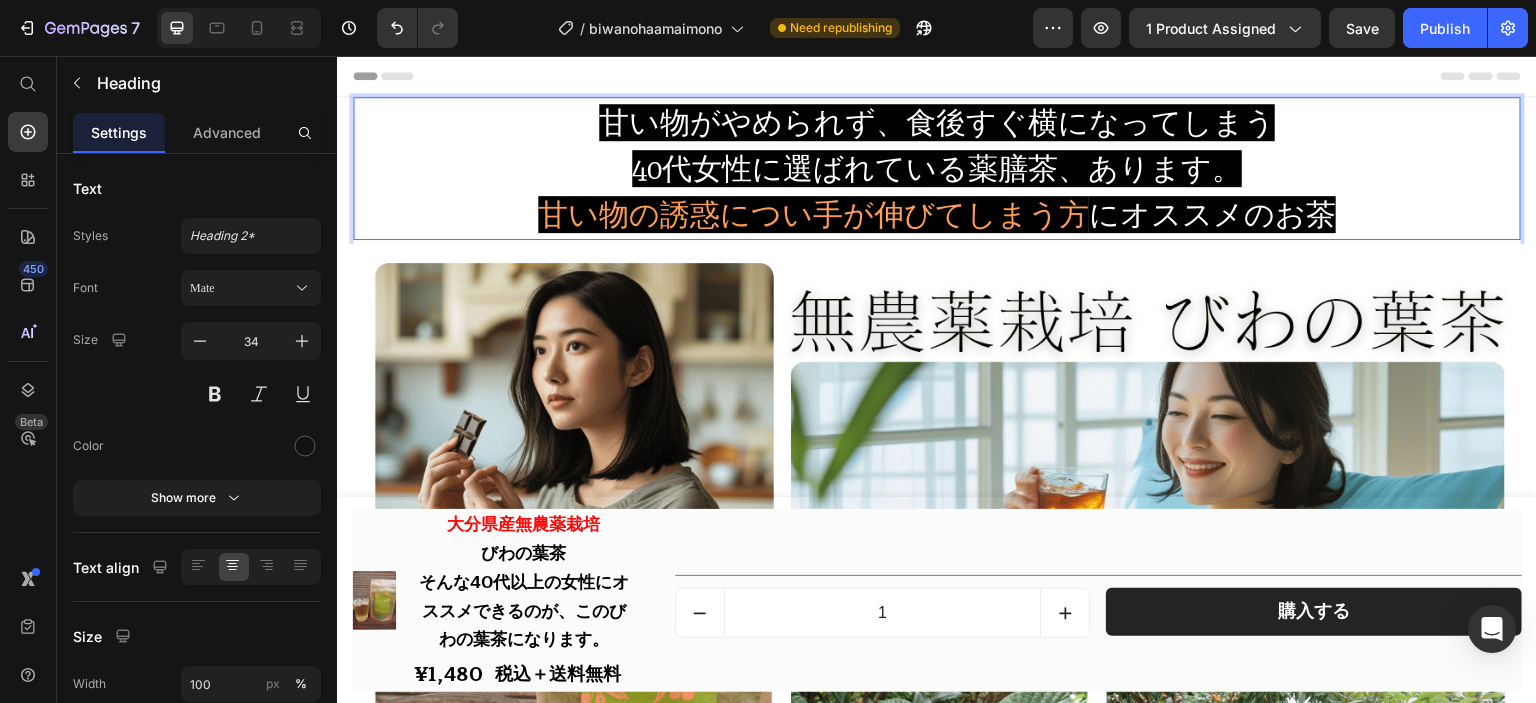 click on "40代女性に選ばれている薬膳茶、あります。" at bounding box center [937, 168] 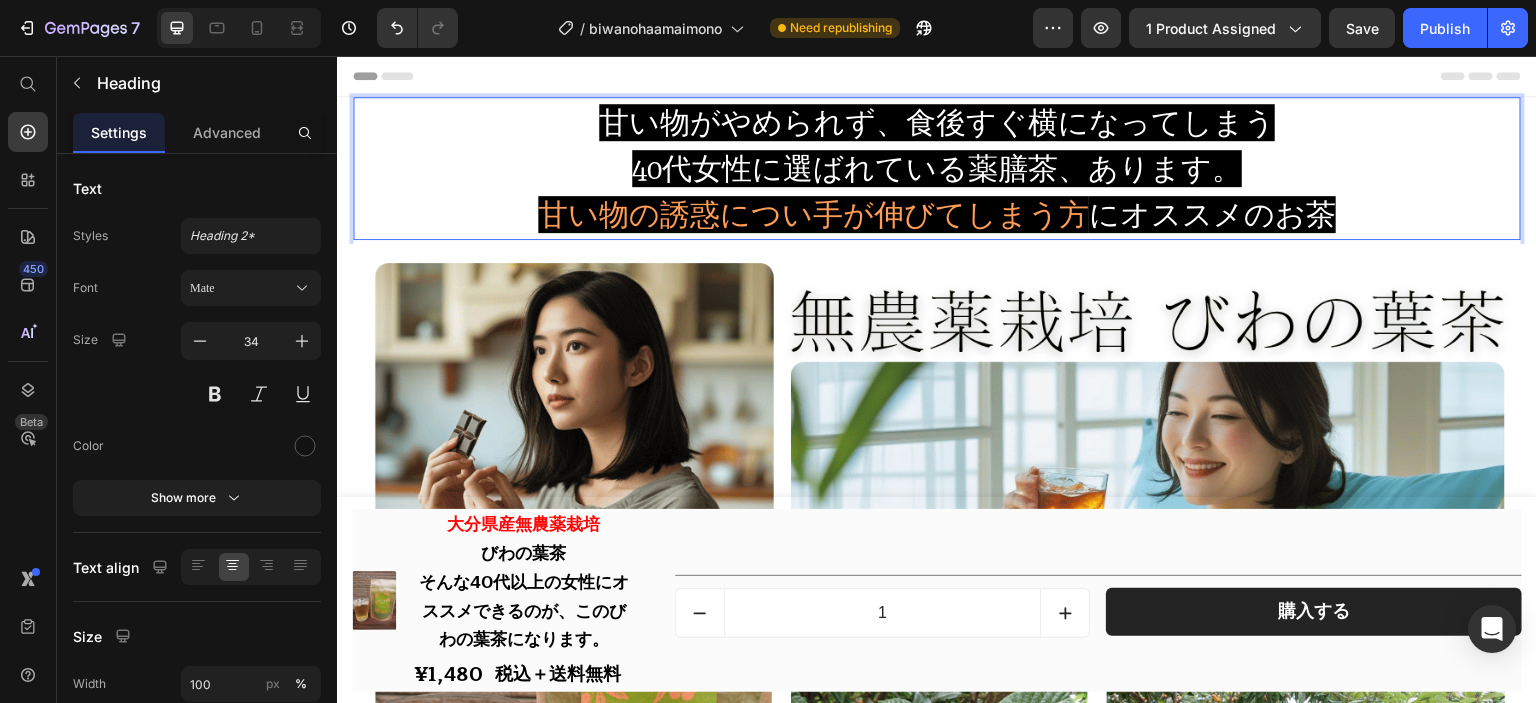 click on "40代女性に選ばれている薬膳茶、あります。" at bounding box center [937, 168] 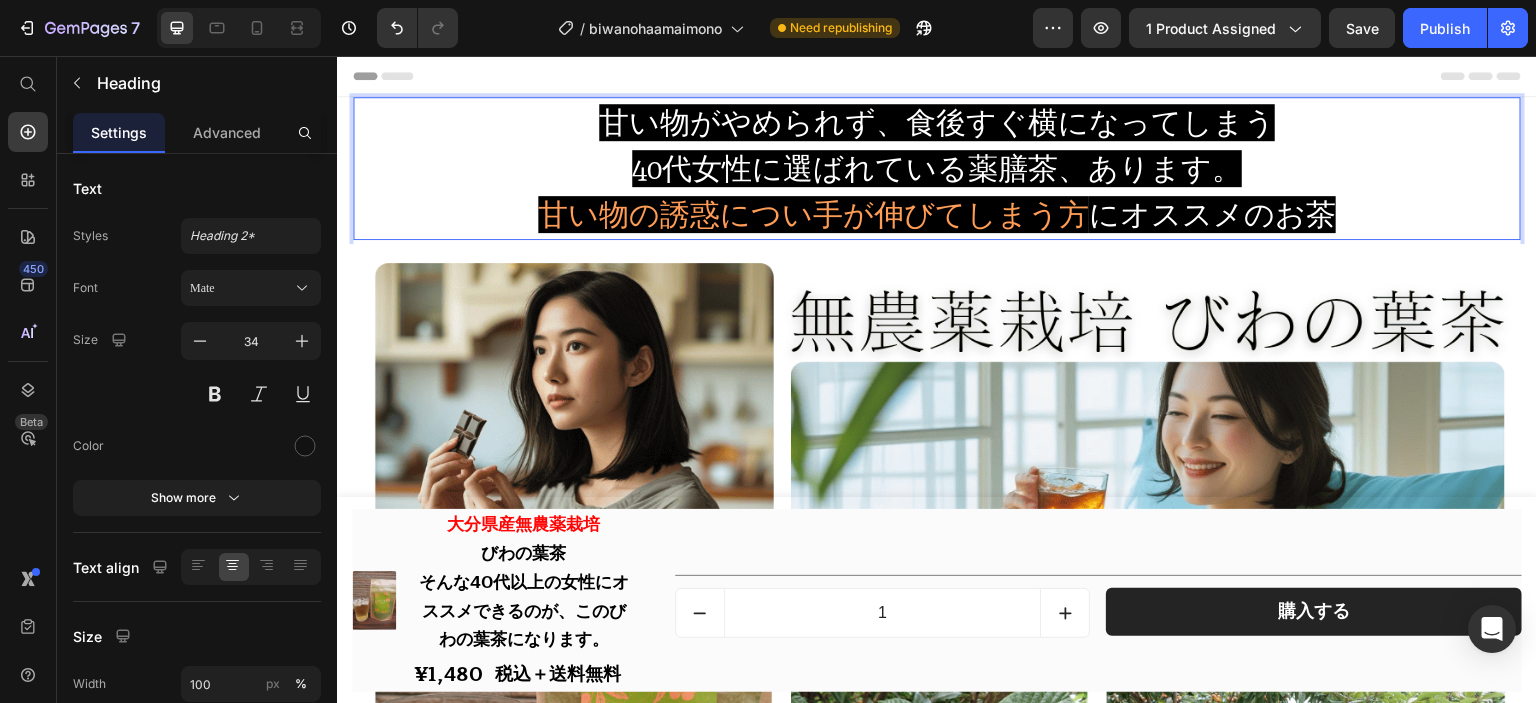 click on "40代女性に選ばれている薬膳茶、あります。" at bounding box center (937, 168) 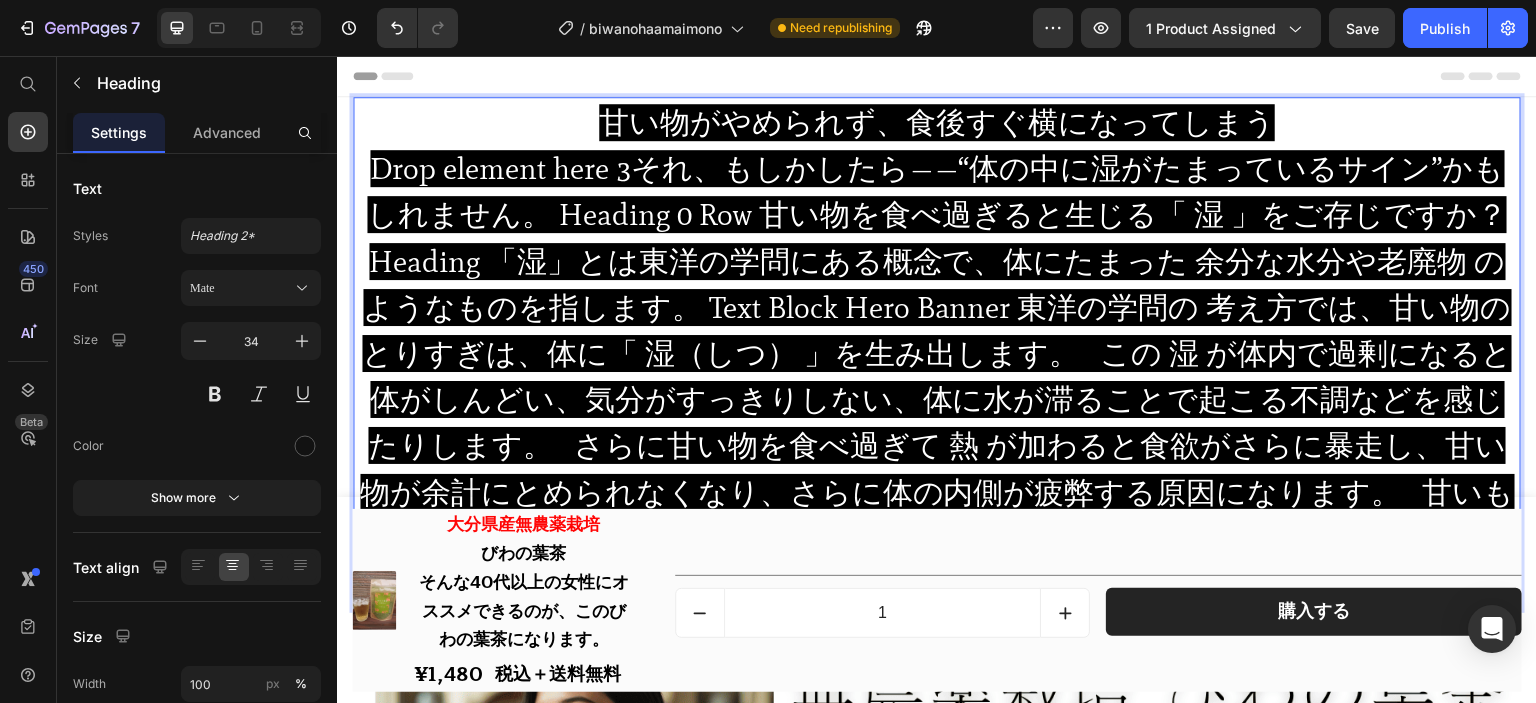 click on "甘い物がやめられず、食後すぐ横になってしまう" at bounding box center [937, 122] 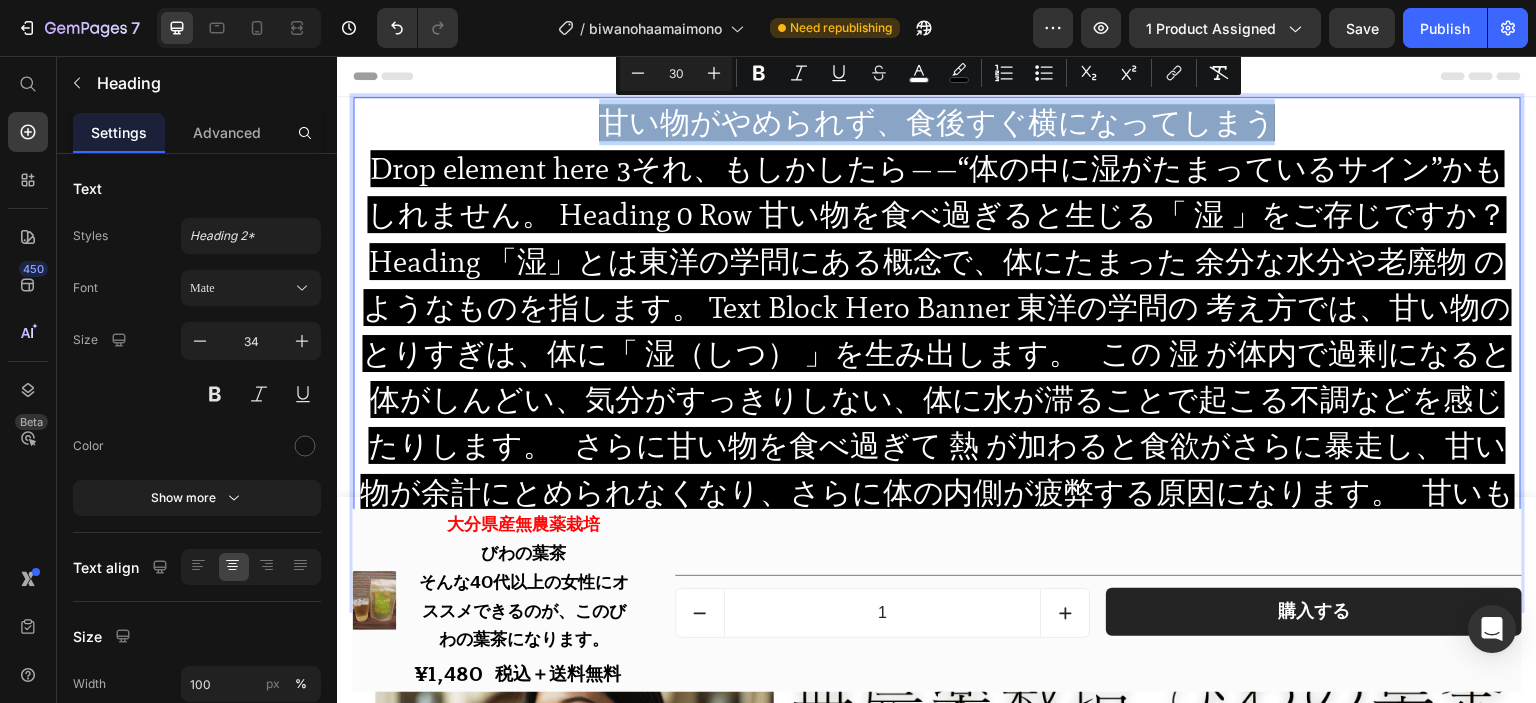 drag, startPoint x: 599, startPoint y: 123, endPoint x: 1246, endPoint y: 138, distance: 647.1738 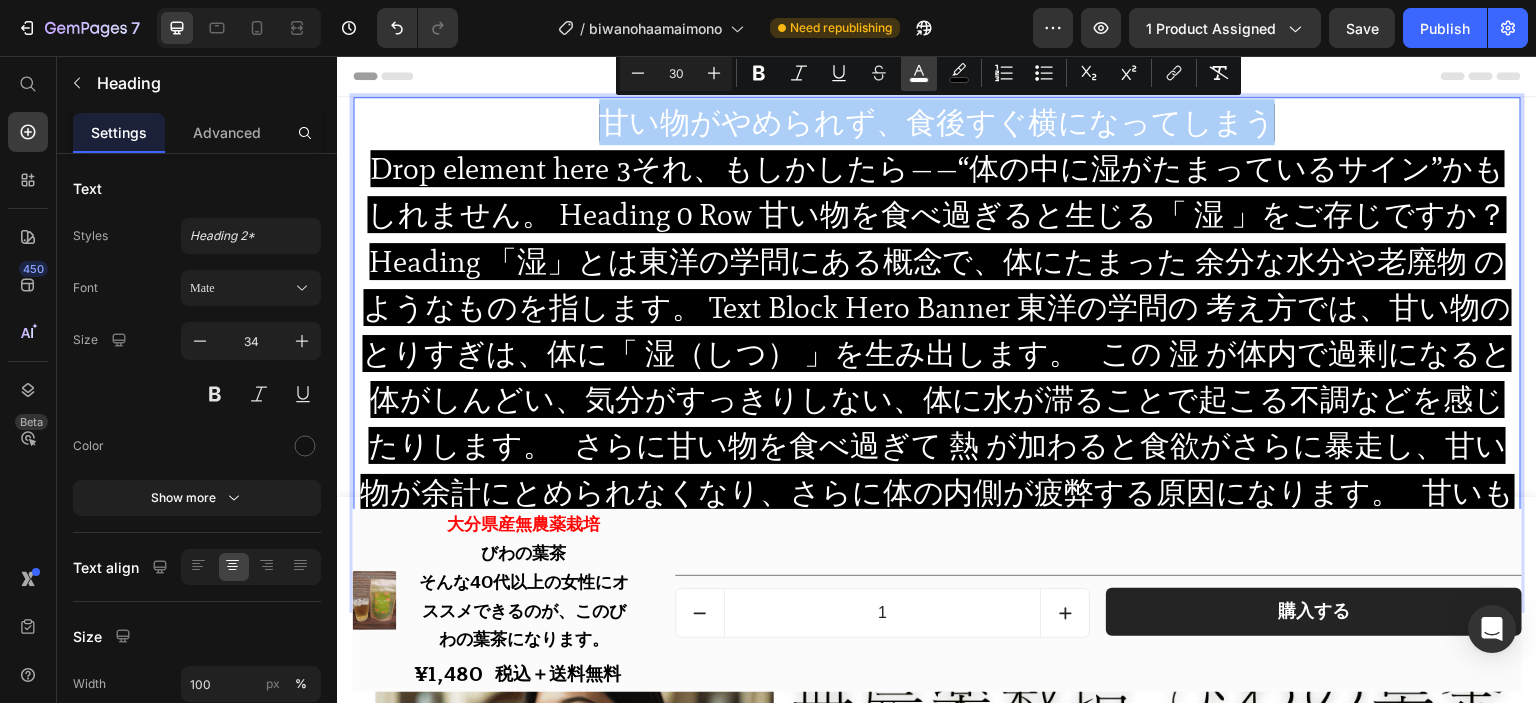 click on "color" at bounding box center (919, 73) 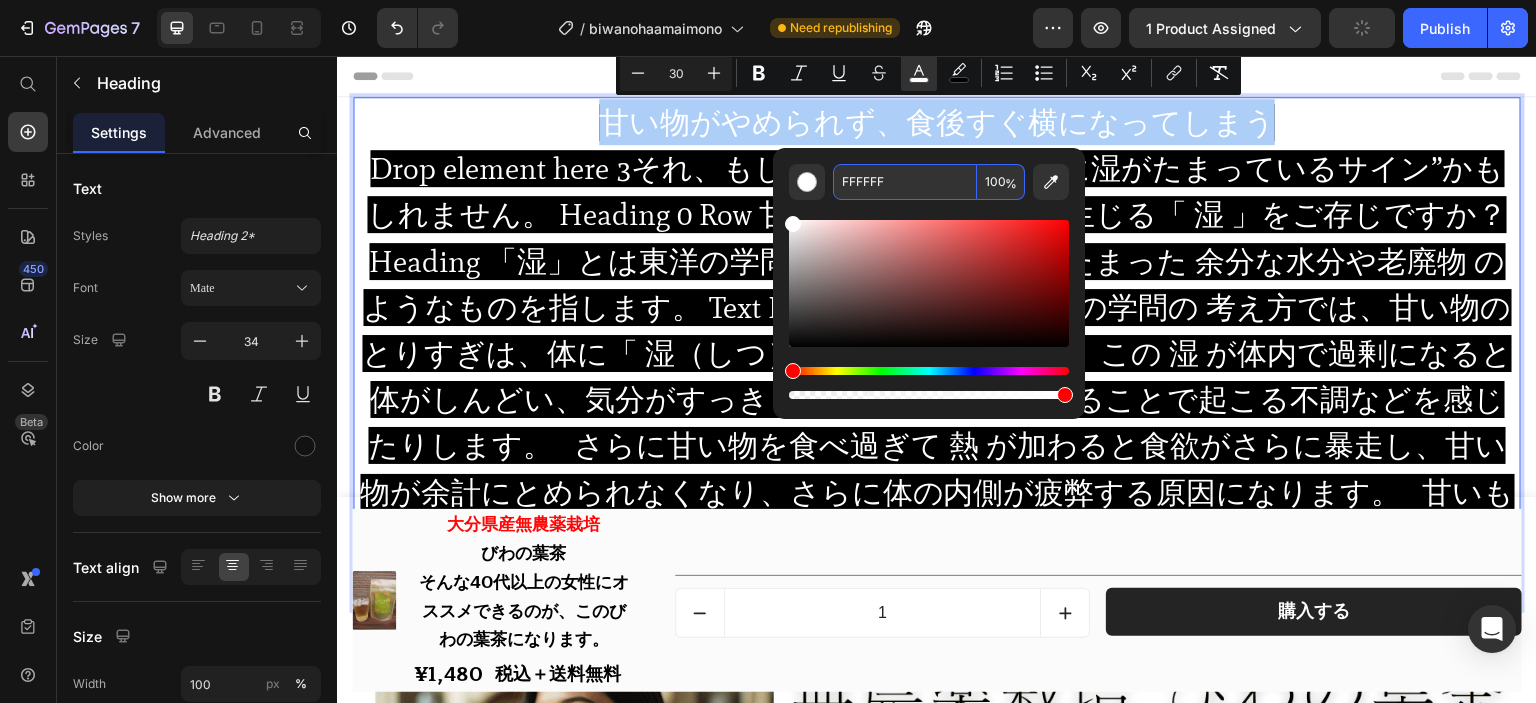 click on "FFFFFF" at bounding box center [905, 182] 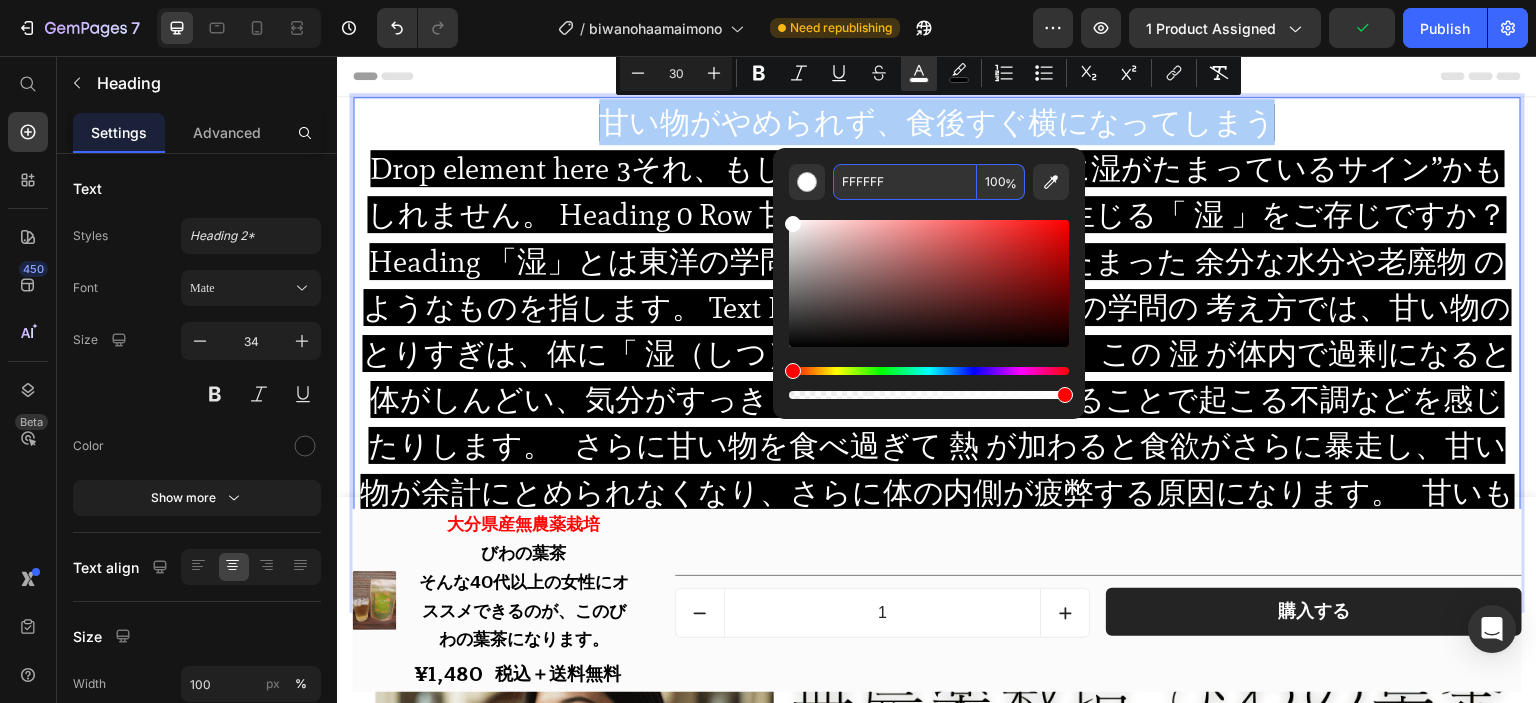 paste on "9C55" 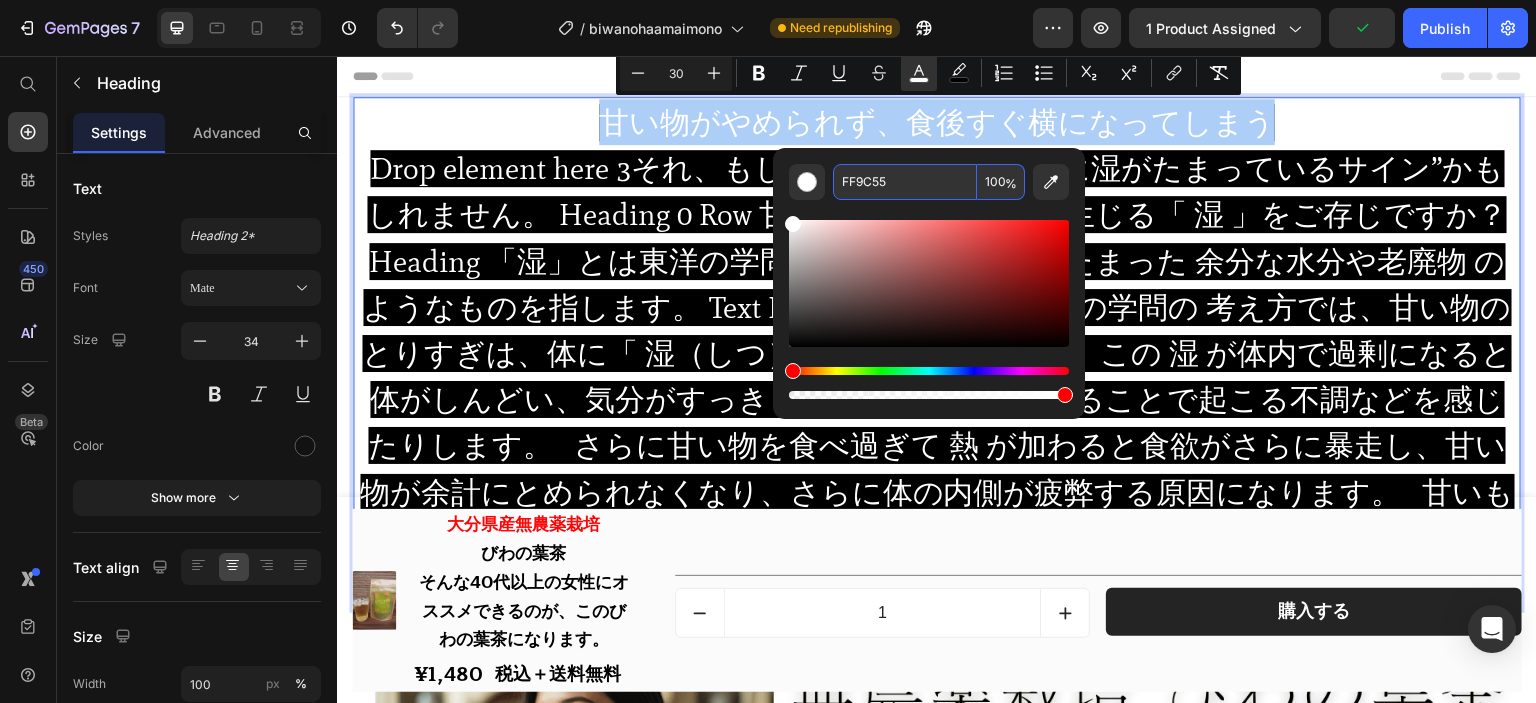 type on "FF9C55" 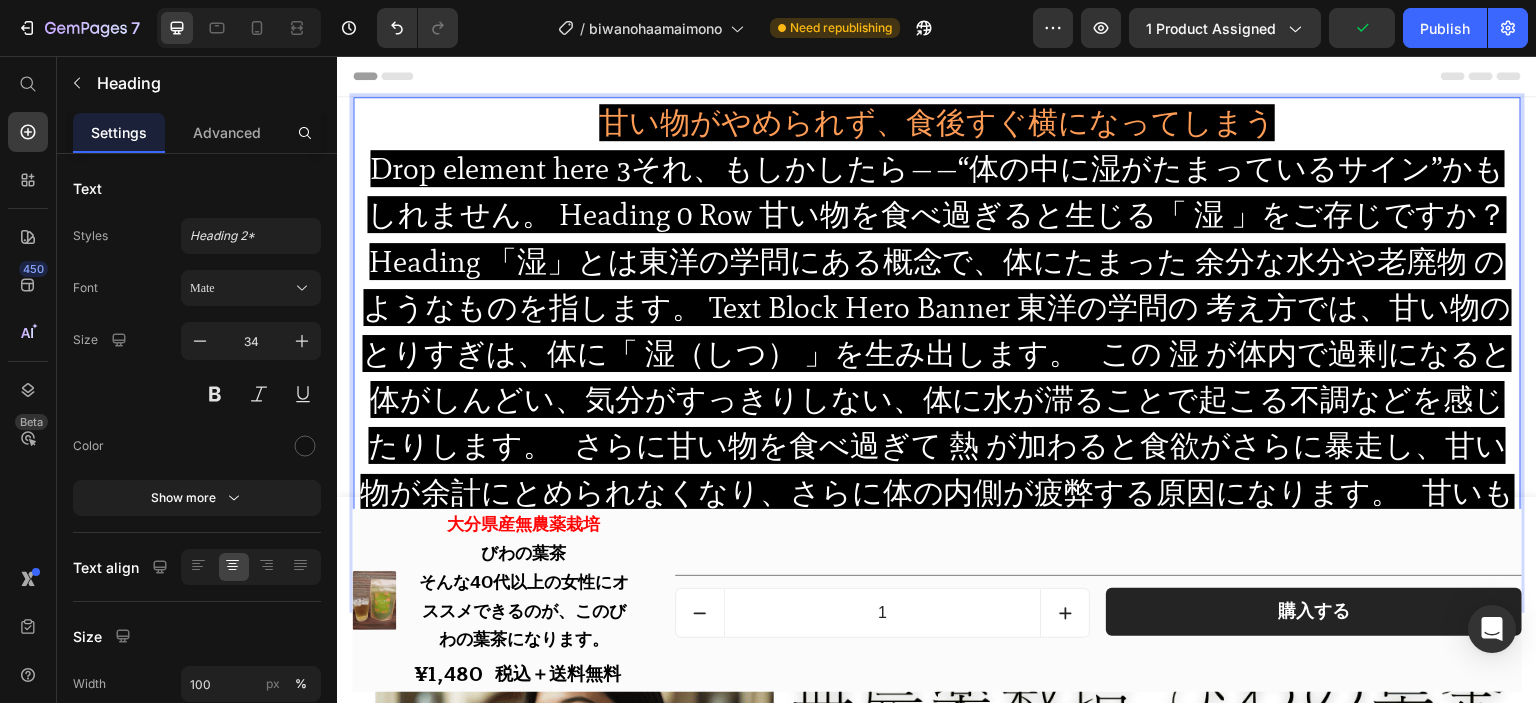 click on "Drop element here 3それ、もしかしたら——“体の中に湿がたまっているサイン”かもしれません。 Heading   0 Row 甘い物を食べ過ぎると生じる「 湿 」をご存じですか？ Heading 「湿」とは東洋の学問にある概念で、体にたまった 余分な水分や老廃物 のようなものを指します。 Text Block Hero Banner 東洋の学問の 考え方では、甘い物のとりすぎは、体に「 湿（しつ） 」を生み出します。   この 湿 が体内で過剰になると体がしんどい、気分がすっきりしない、体に水が滞ることで起こる不調などを感じたりします。   さらに甘い物を食べ過ぎて 熱 が加わると食欲がさらに暴走し、甘い物が余計にとめられなくなり、さらに体の内側が疲弊する原因になります。   甘いものを食べてリフレッシュしているはずなのに、なぜか調子が悪い。   とされており、" at bounding box center (937, 353) 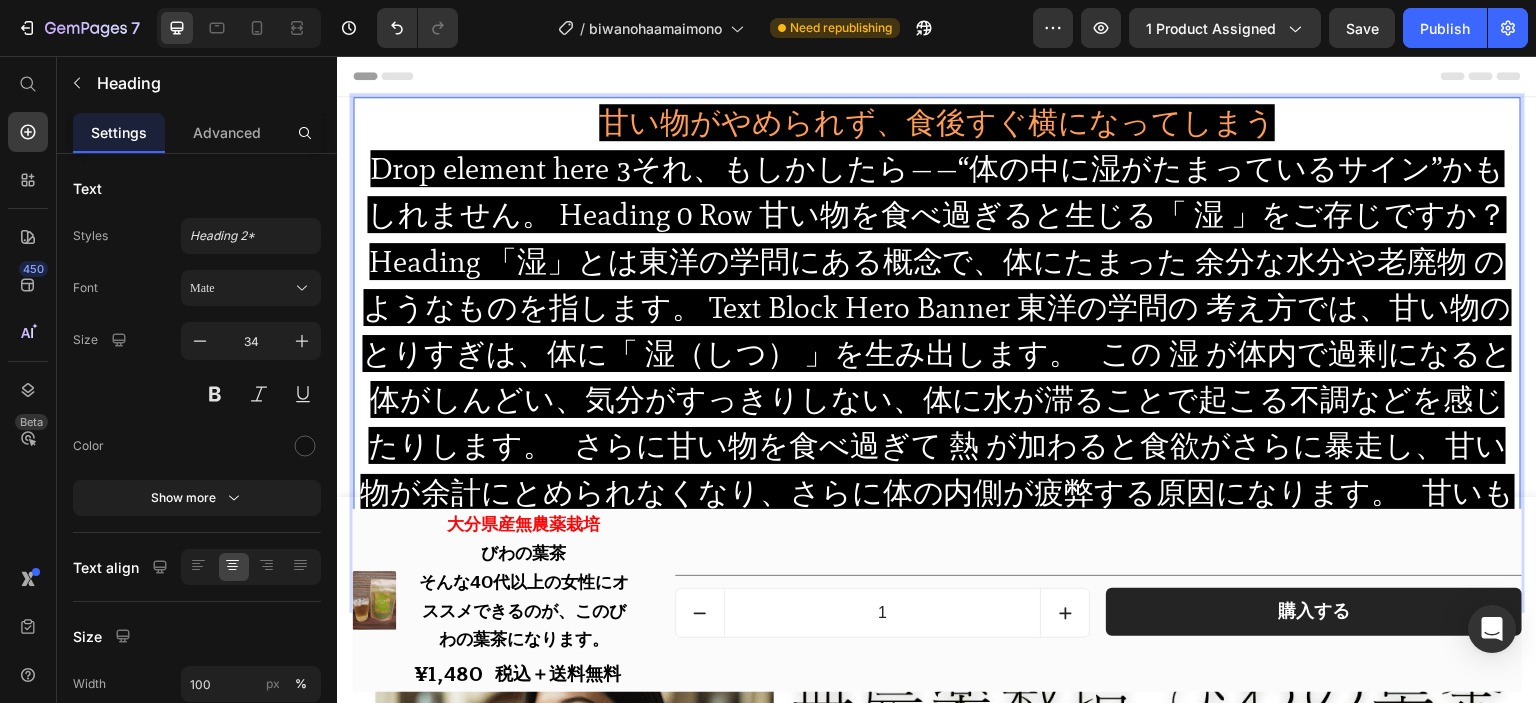 drag, startPoint x: 1310, startPoint y: 210, endPoint x: 324, endPoint y: 242, distance: 986.5191 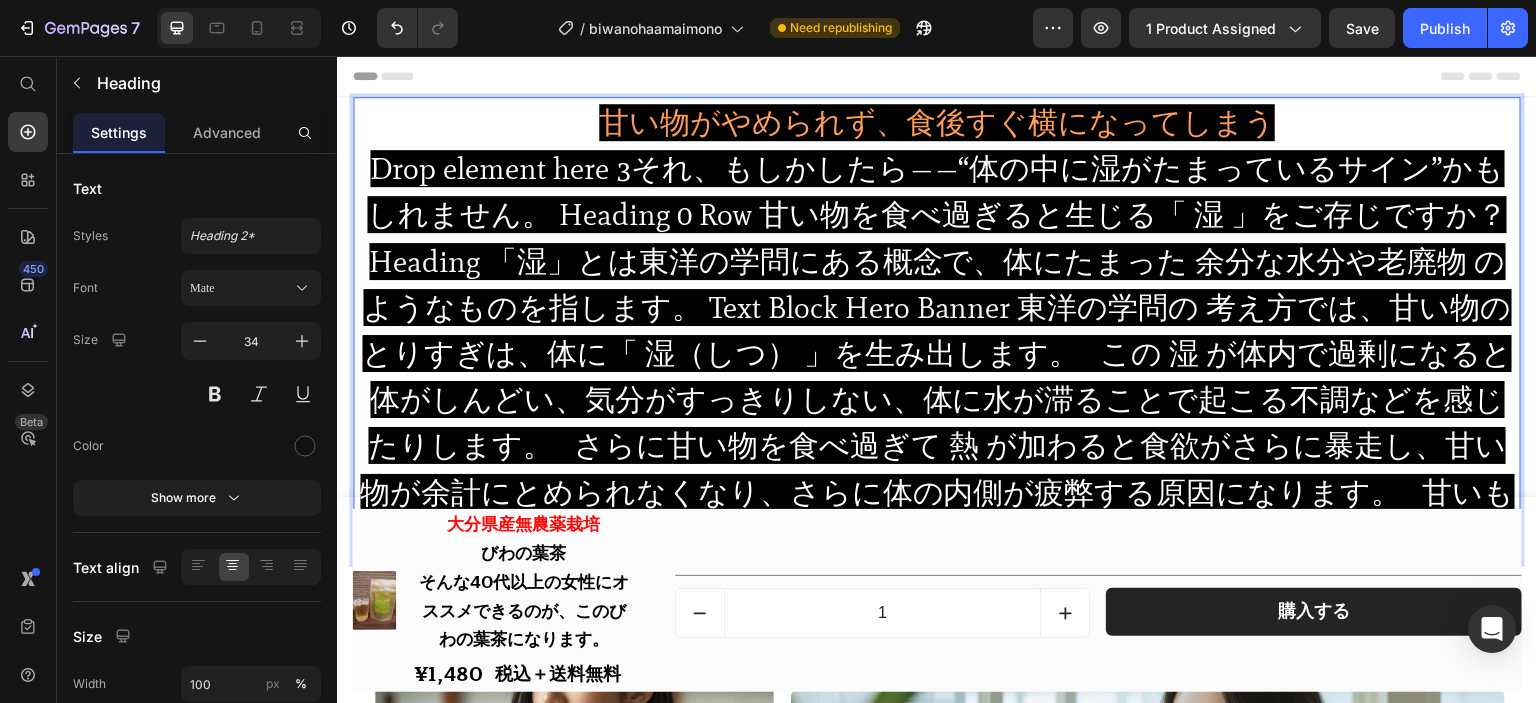 type 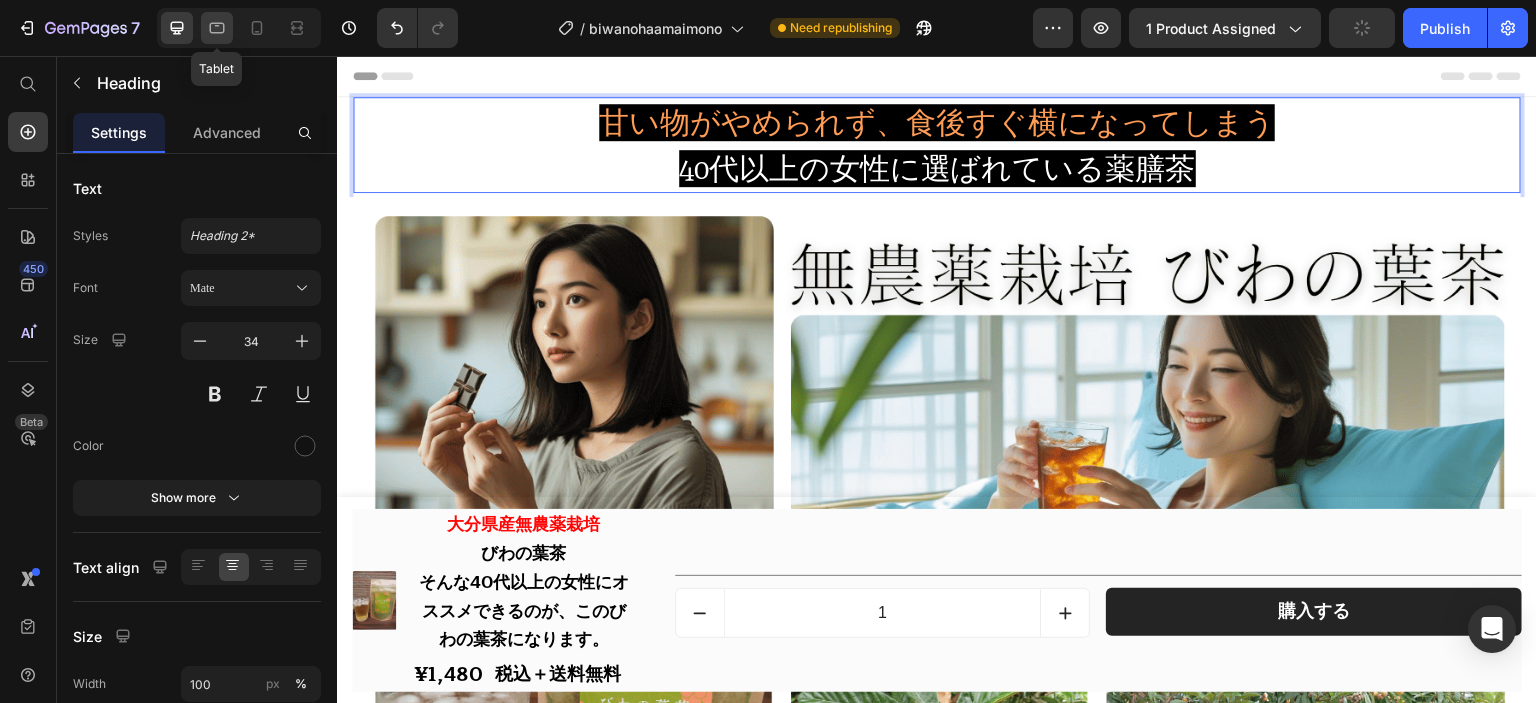 click 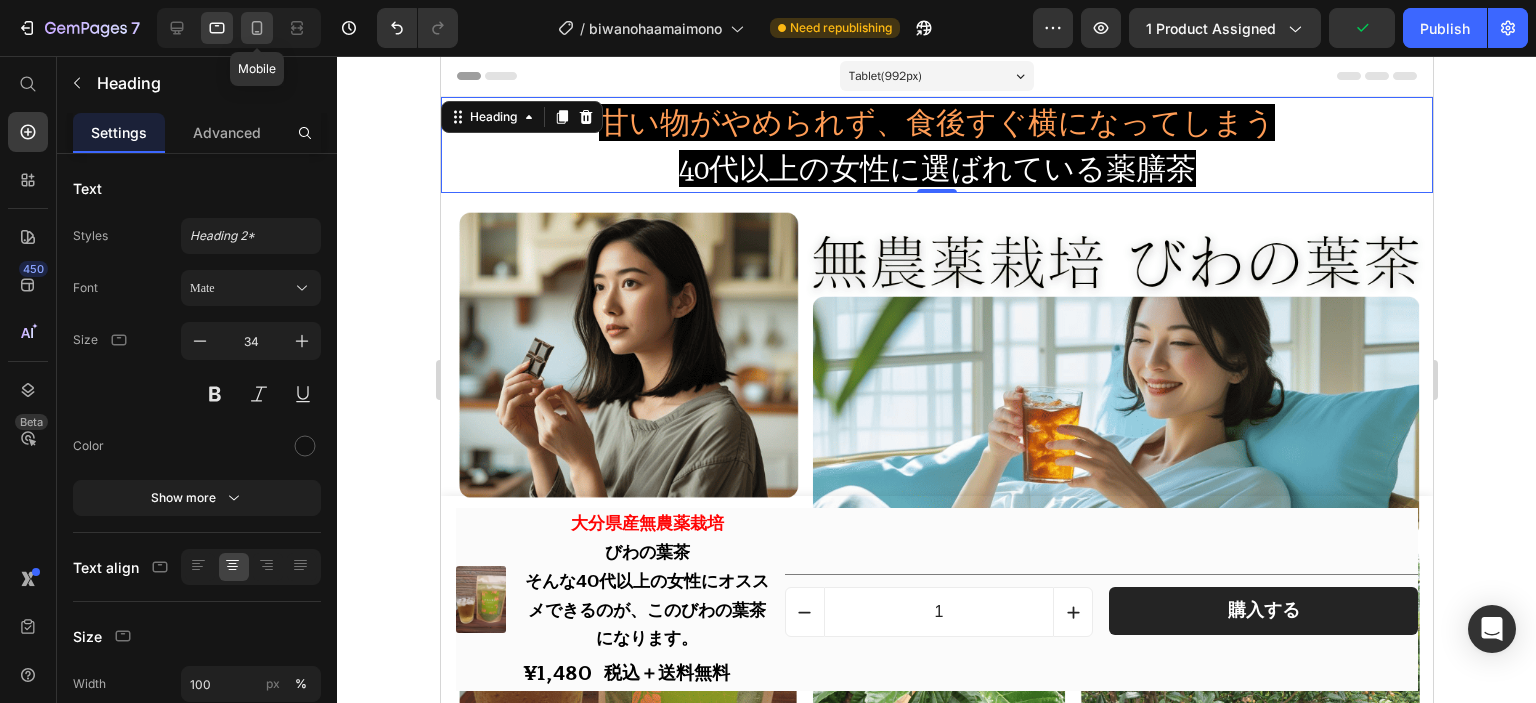 click 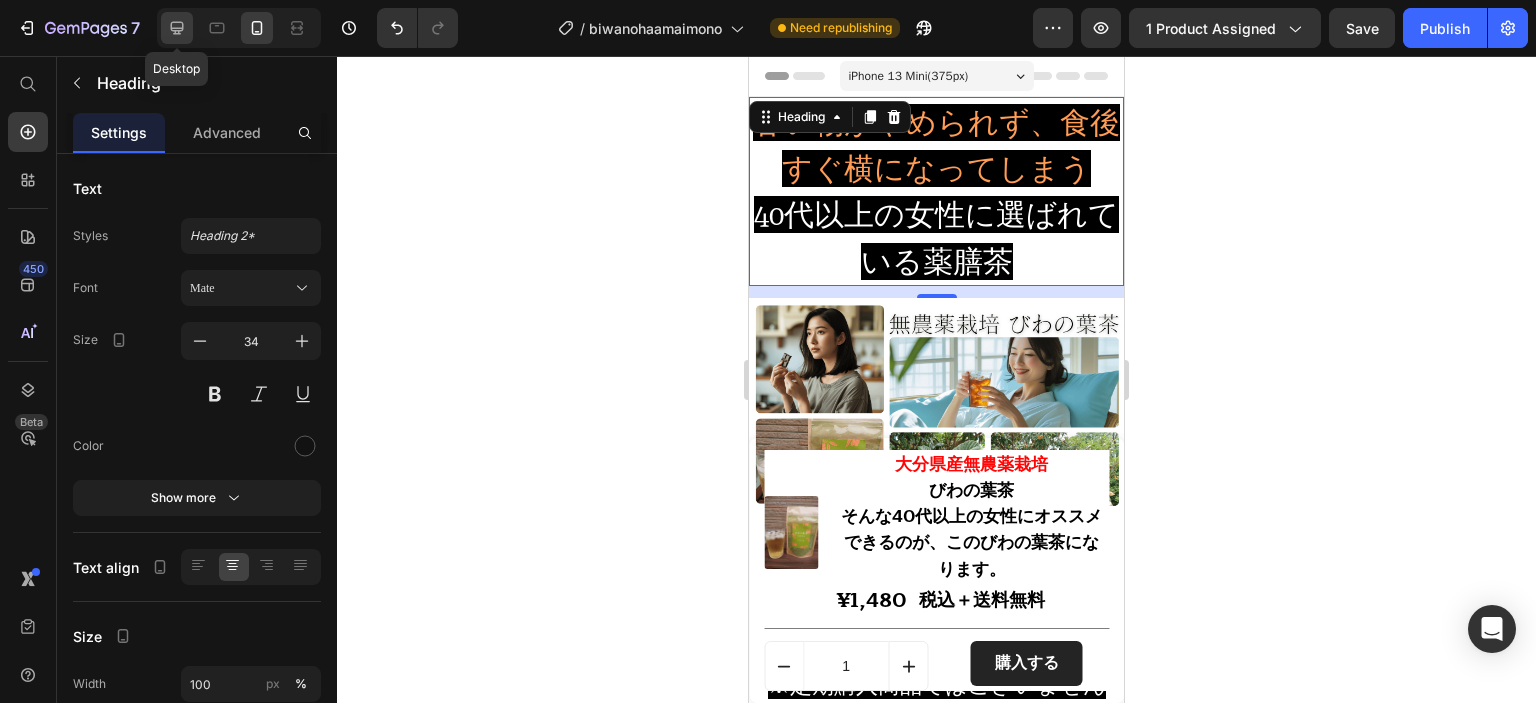 click 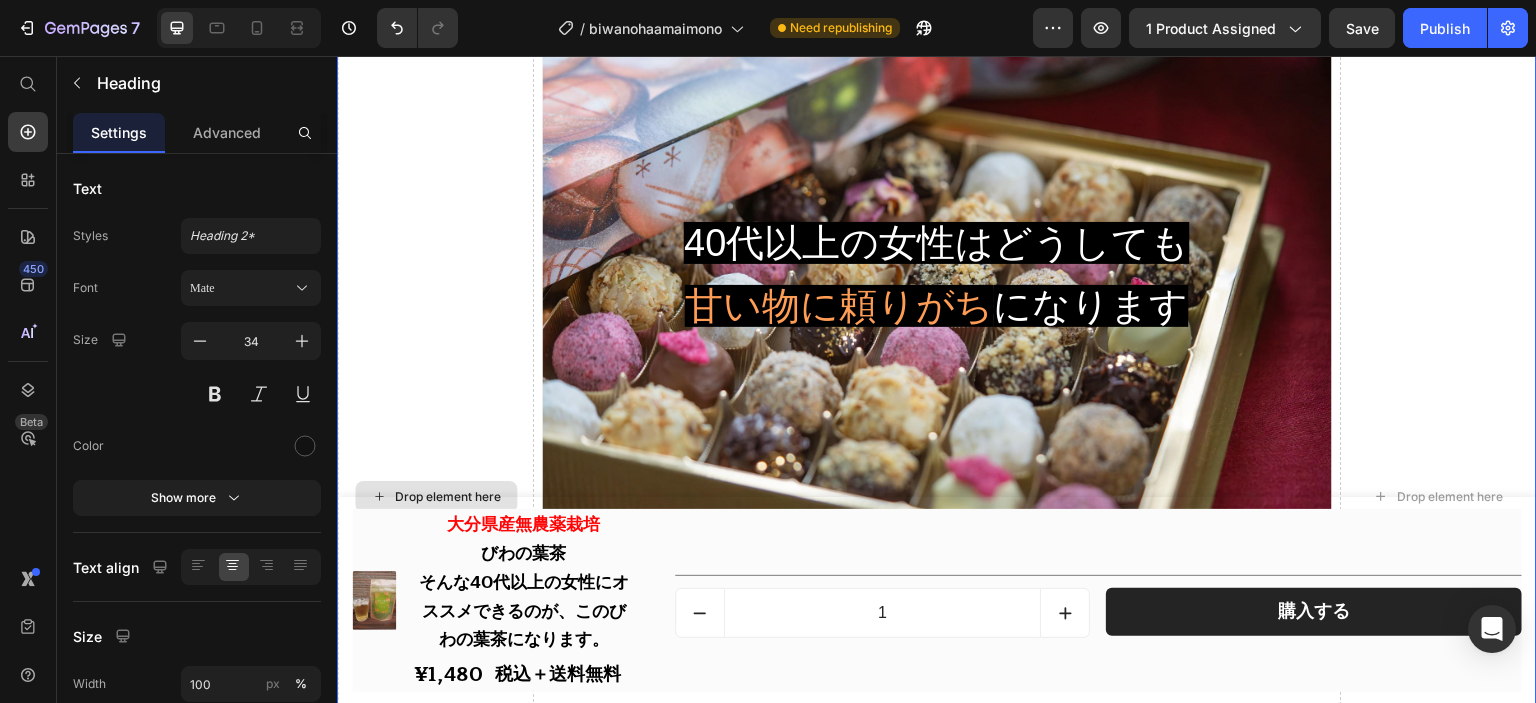 scroll, scrollTop: 800, scrollLeft: 0, axis: vertical 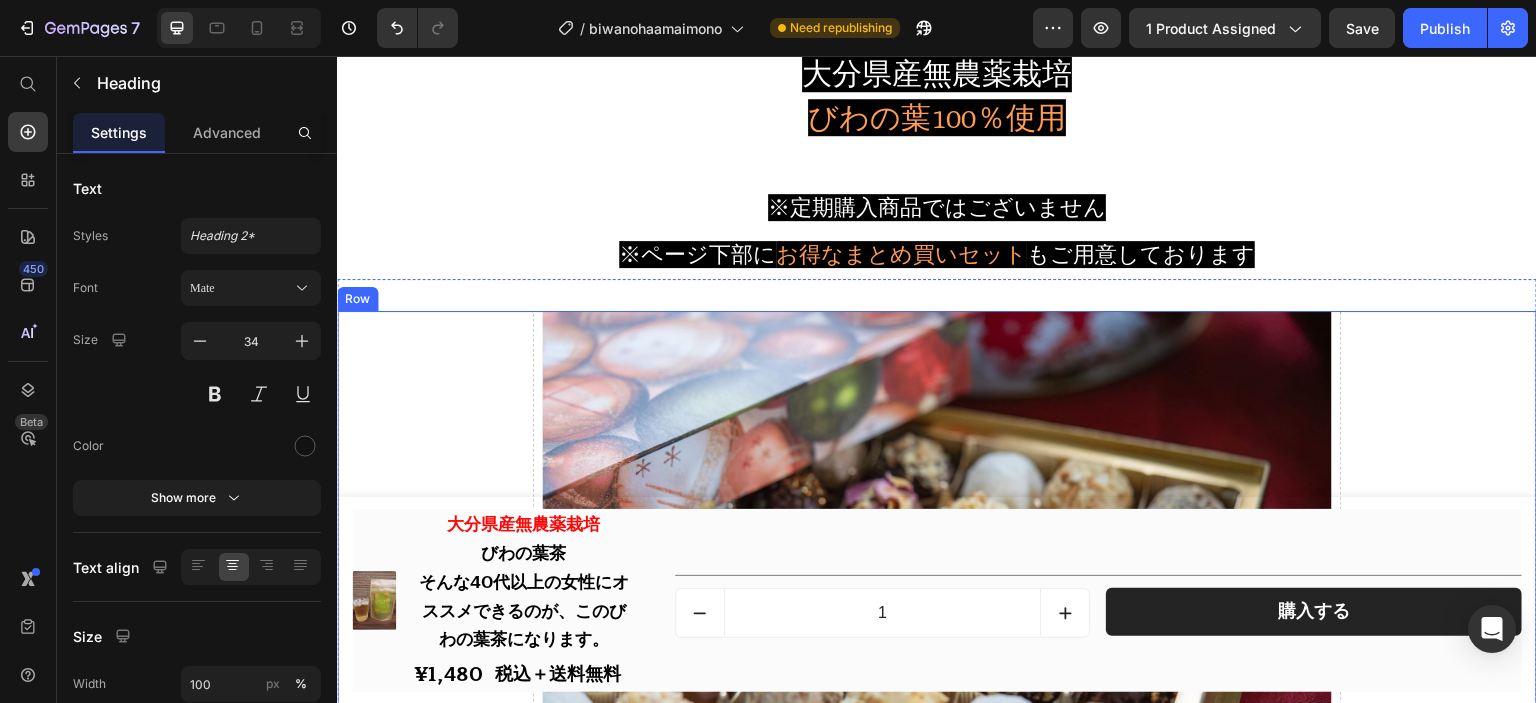 click on "Drop element here" at bounding box center (435, 797) 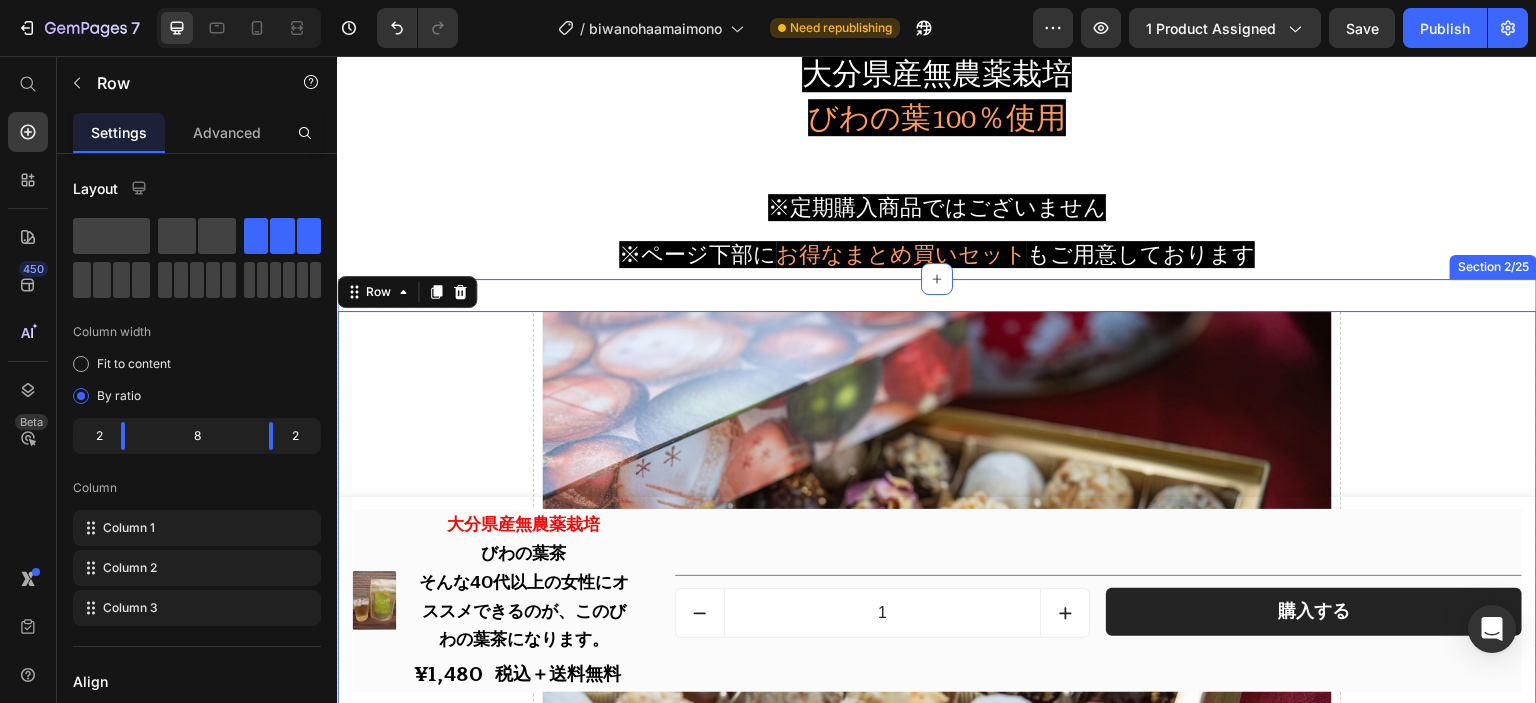 click on "Drop element here 40代以上の女性はどうしても 甘い物に頼りがち になります Heading Hero Banner 気づくとついスイーツに手が伸びてしまう。今日は控えようと思っても、また食べてしまう。罪悪感を覚えながらも、やめられない——。   そんな悩みを抱えていませんか？   40代以降の女性は、体の変化によるストレスだけでなく、忙しさ・人間関係・家庭内の役割など、** 様々な目に見えない負荷 **を抱えています。   そうしたストレスが積み重なると、甘い物に“ 癒し ”を求める傾向が自然と強くなるのです。   ですが、ずっと甘い物に頼っていると、体に様々な弊害が生じてしまいます。 Text Block Row Row
Drop element here Row   0 Section 2/25" at bounding box center (937, 797) 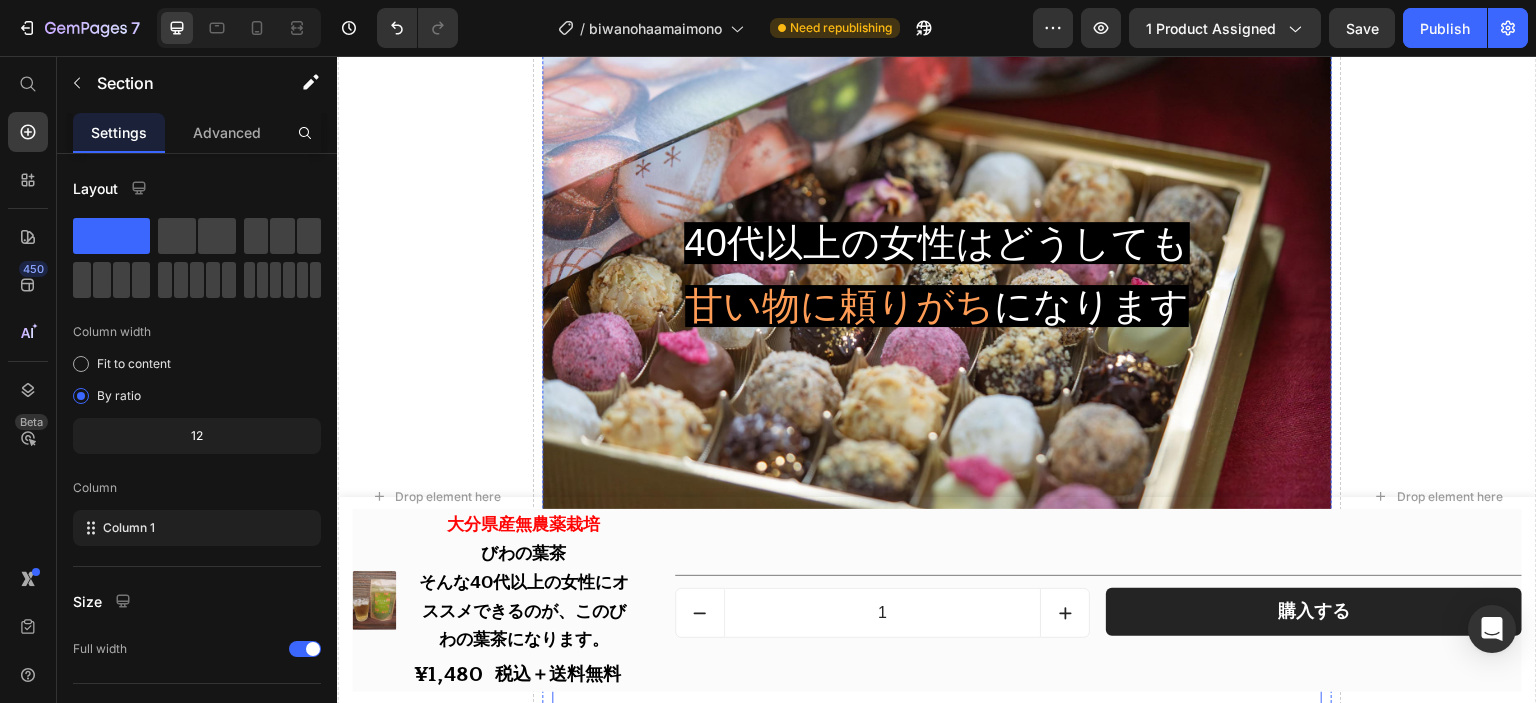 scroll, scrollTop: 800, scrollLeft: 0, axis: vertical 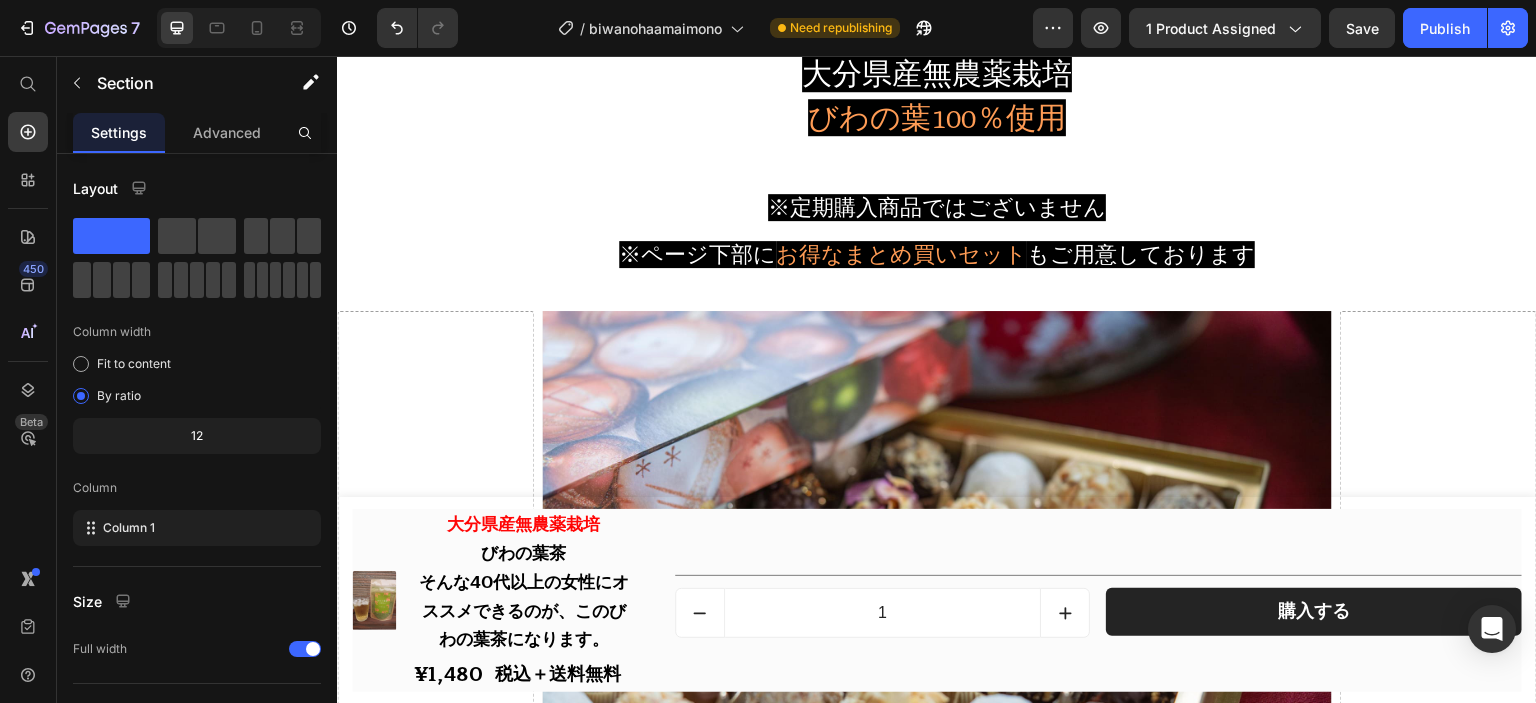 click on "Drop element here 40代以上の女性はどうしても 甘い物に頼りがち になります Heading Hero Banner 気づくとついスイーツに手が伸びてしまう。今日は控えようと思っても、また食べてしまう。罪悪感を覚えながらも、やめられない——。   そんな悩みを抱えていませんか？   40代以降の女性は、体の変化によるストレスだけでなく、忙しさ・人間関係・家庭内の役割など、** 様々な目に見えない負荷 **を抱えています。   そうしたストレスが積み重なると、甘い物に“ 癒し ”を求める傾向が自然と強くなるのです。   ですが、ずっと甘い物に頼っていると、体に様々な弊害が生じてしまいます。 Text Block Row Row
Drop element here Row Section 2/25" at bounding box center (937, 797) 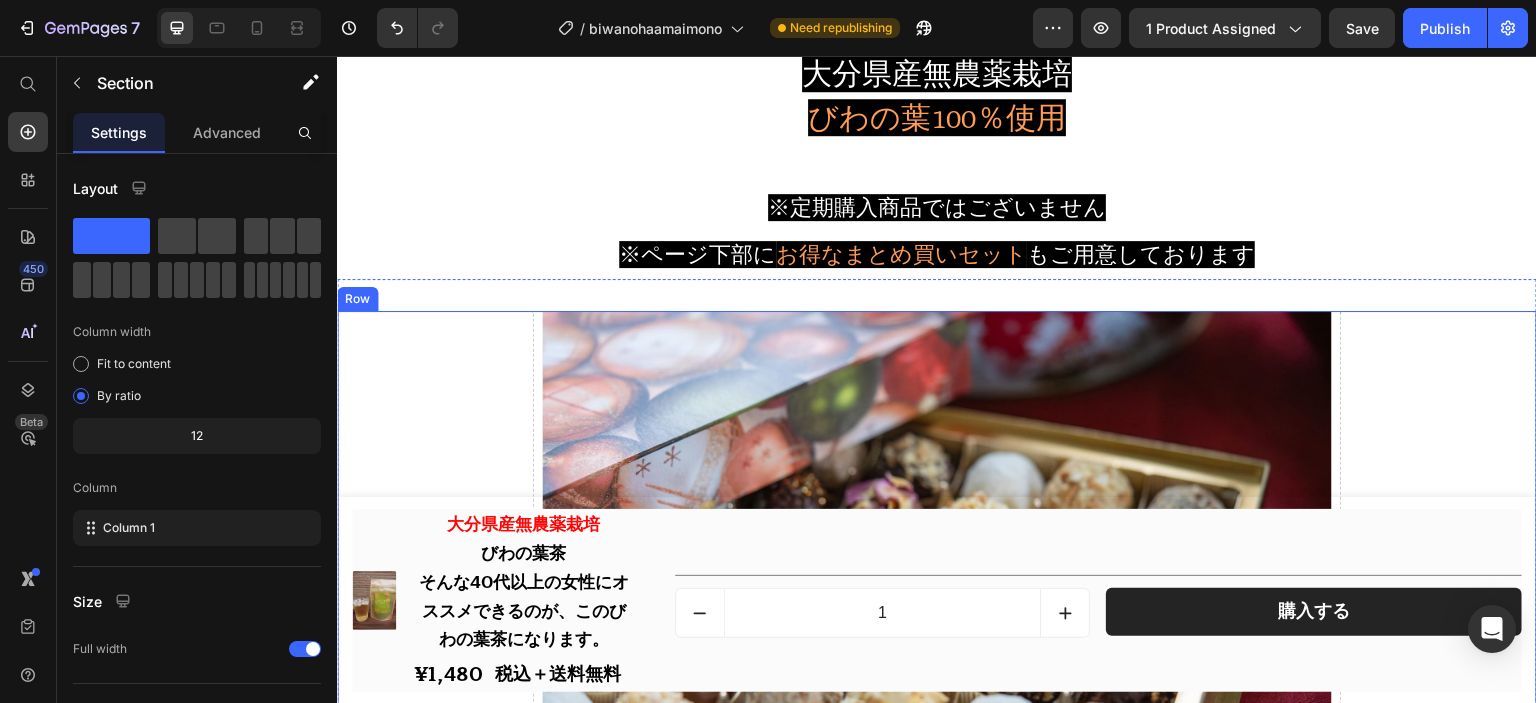 click on "Drop element here" at bounding box center (435, 797) 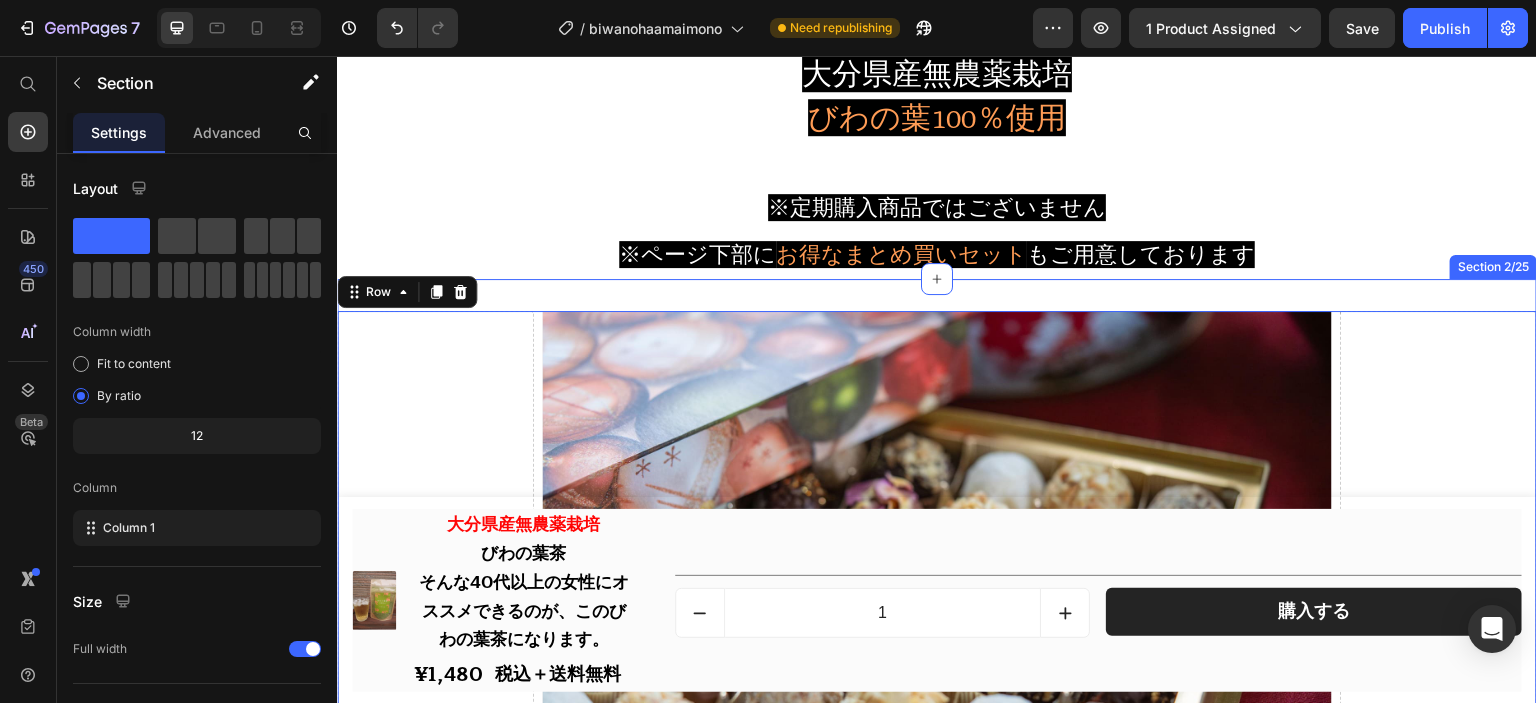 click on "Drop element here 40代以上の女性はどうしても 甘い物に頼りがち になります Heading Hero Banner 気づくとついスイーツに手が伸びてしまう。今日は控えようと思っても、また食べてしまう。罪悪感を覚えながらも、やめられない——。   そんな悩みを抱えていませんか？   40代以降の女性は、体の変化によるストレスだけでなく、忙しさ・人間関係・家庭内の役割など、** 様々な目に見えない負荷 **を抱えています。   そうしたストレスが積み重なると、甘い物に“ 癒し ”を求める傾向が自然と強くなるのです。   ですが、ずっと甘い物に頼っていると、体に様々な弊害が生じてしまいます。 Text Block Row Row
Drop element here Row   0 Section 2/25" at bounding box center [937, 797] 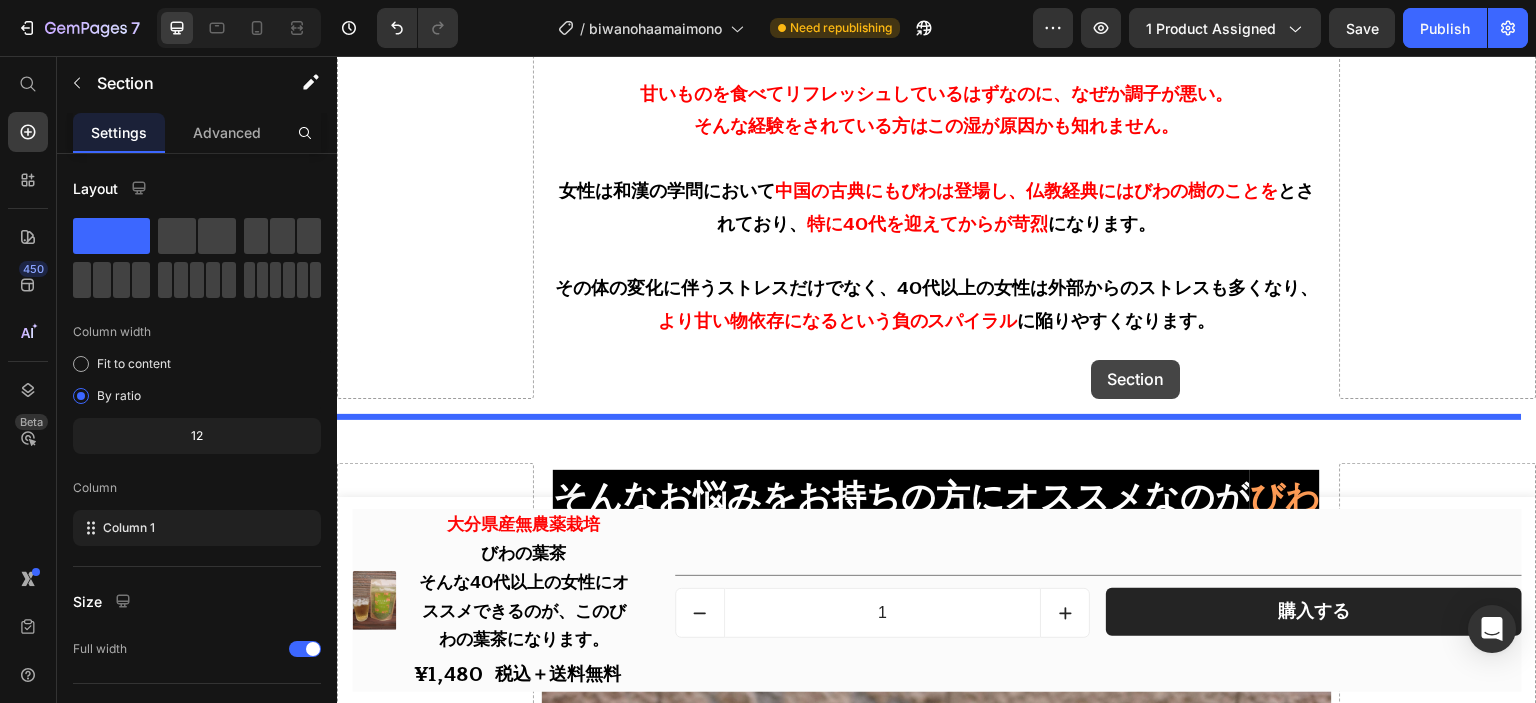 scroll, scrollTop: 3400, scrollLeft: 0, axis: vertical 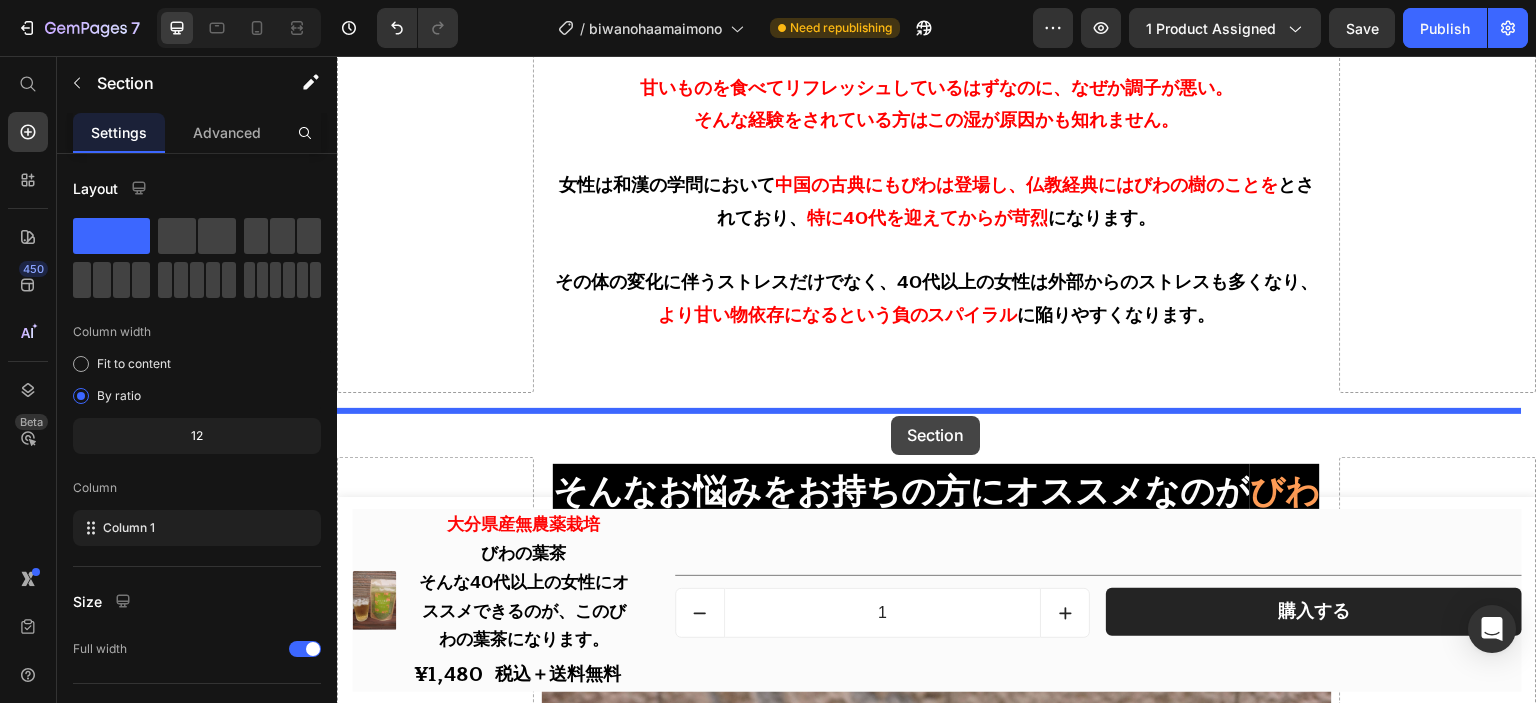 drag, startPoint x: 1146, startPoint y: 255, endPoint x: 891, endPoint y: 416, distance: 301.57254 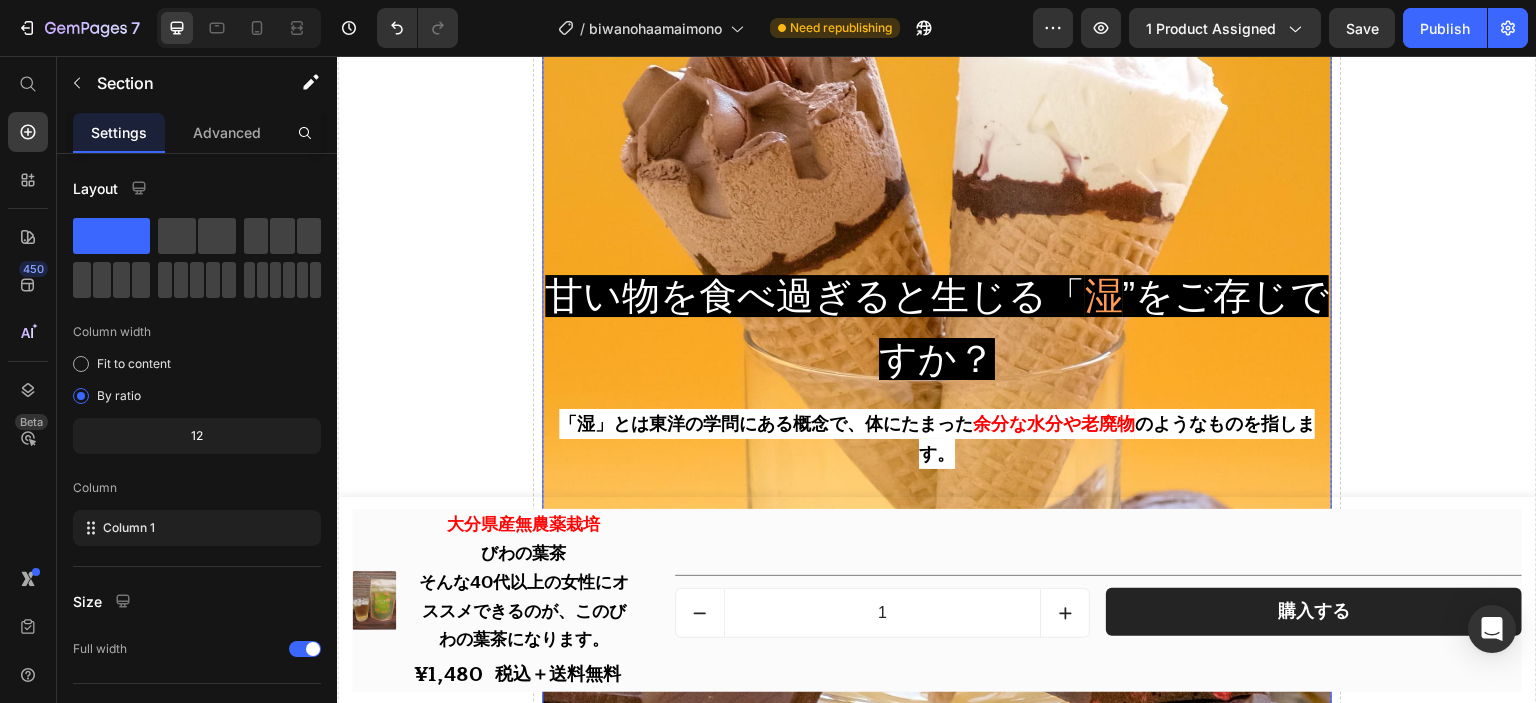 scroll, scrollTop: 870, scrollLeft: 0, axis: vertical 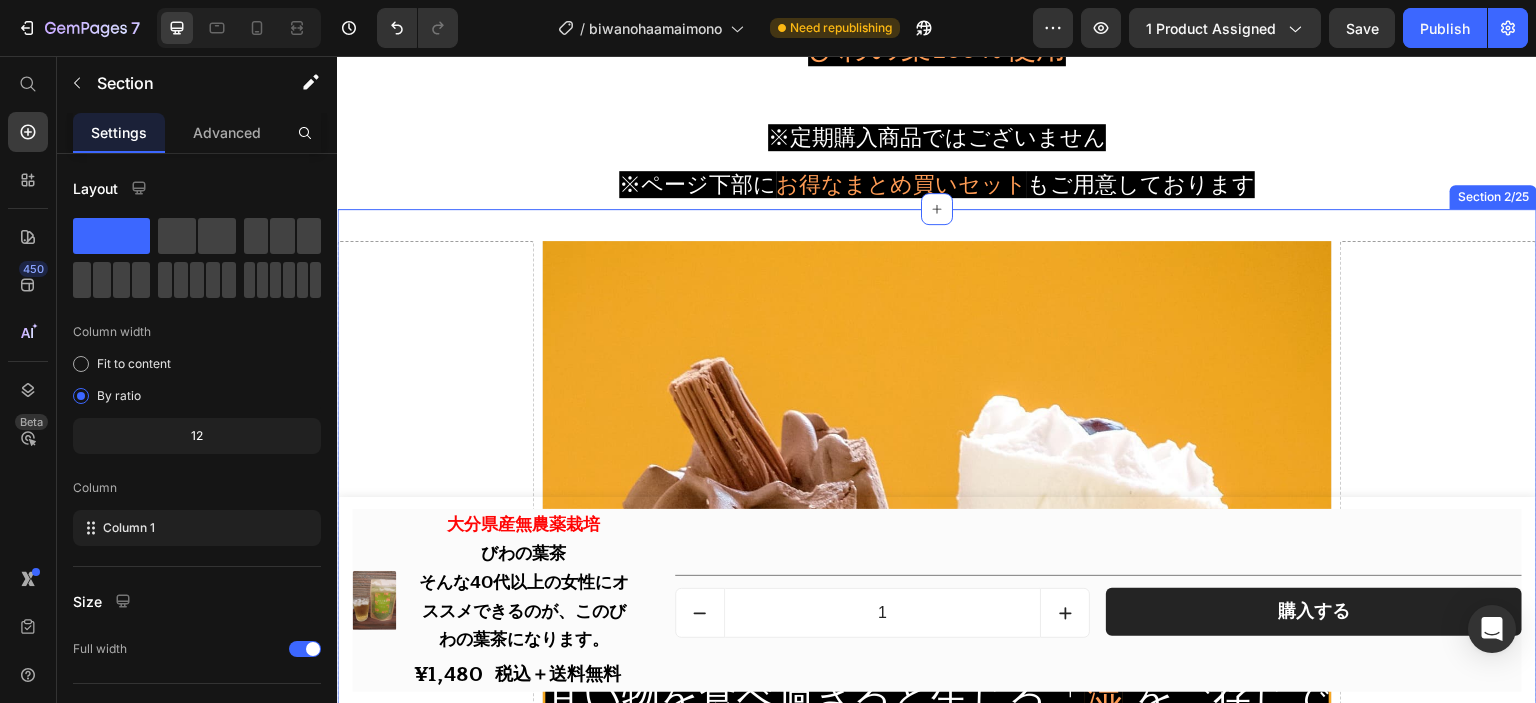 click on "Drop element here 甘い物を食べ過ぎると生じる「 湿 」をご存じですか？ Heading 「湿」とは東洋の学問にある概念で、体にたまった 余分な水分や老廃物 のようなものを指します。 Text Block Hero Banner 東洋の学問の 考え方では、甘い物のとりすぎは、体に「 湿（しつ） 」を生み出します。   この 湿 が体内で過剰になると体がしんどい、気分がすっきりしない、体に水が滞ることで起こる不調などを感じたりします。   さらに甘い物を食べ過ぎて 熱 が加わると食欲がさらに暴走し、甘い物が余計にとめられなくなり、さらに体の内側が疲弊する原因になります。   甘いものを食べてリフレッシュしているはずなのに、なぜか調子が悪い。 そんな経験をされている方はこの湿が原因かも知れません。   女性は和漢の学問において とされており、   Row" at bounding box center [937, 1071] 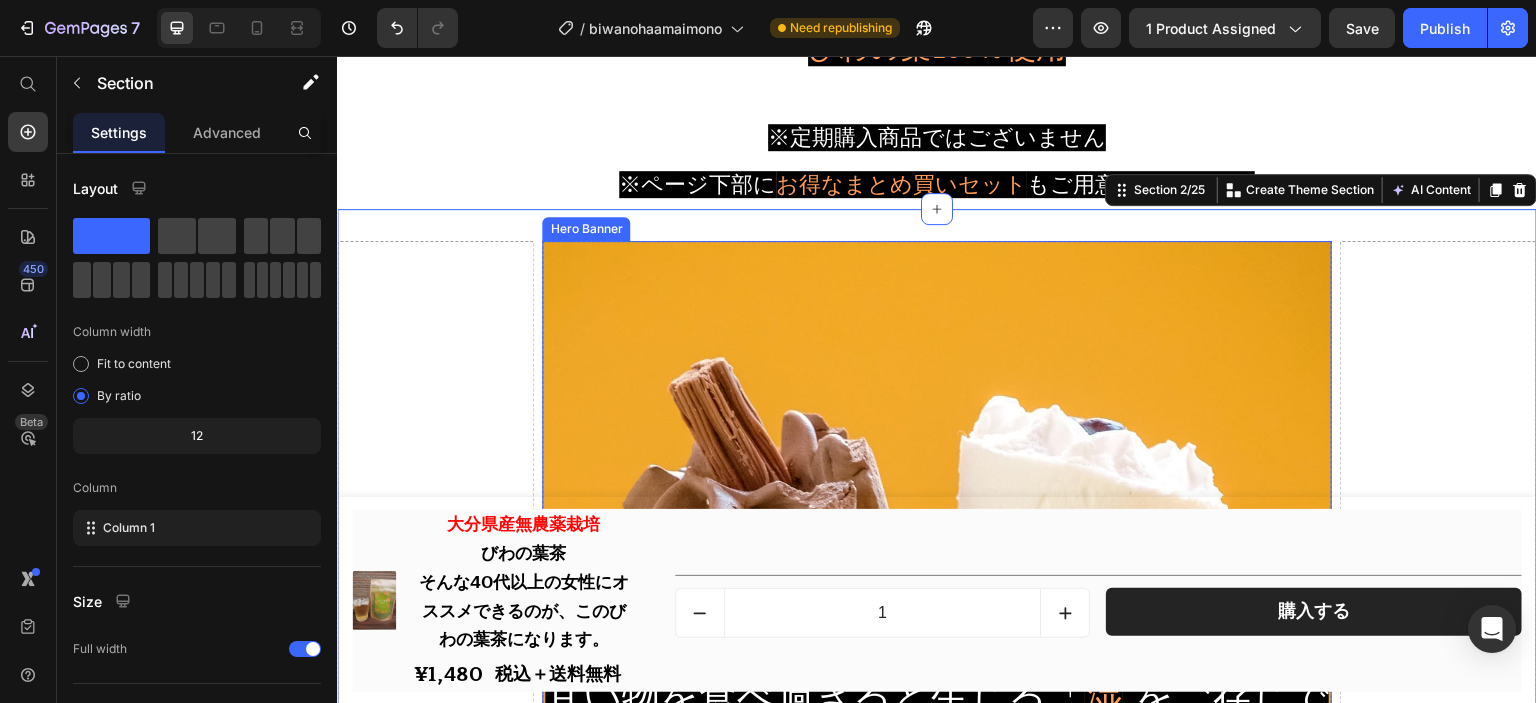 scroll, scrollTop: 1070, scrollLeft: 0, axis: vertical 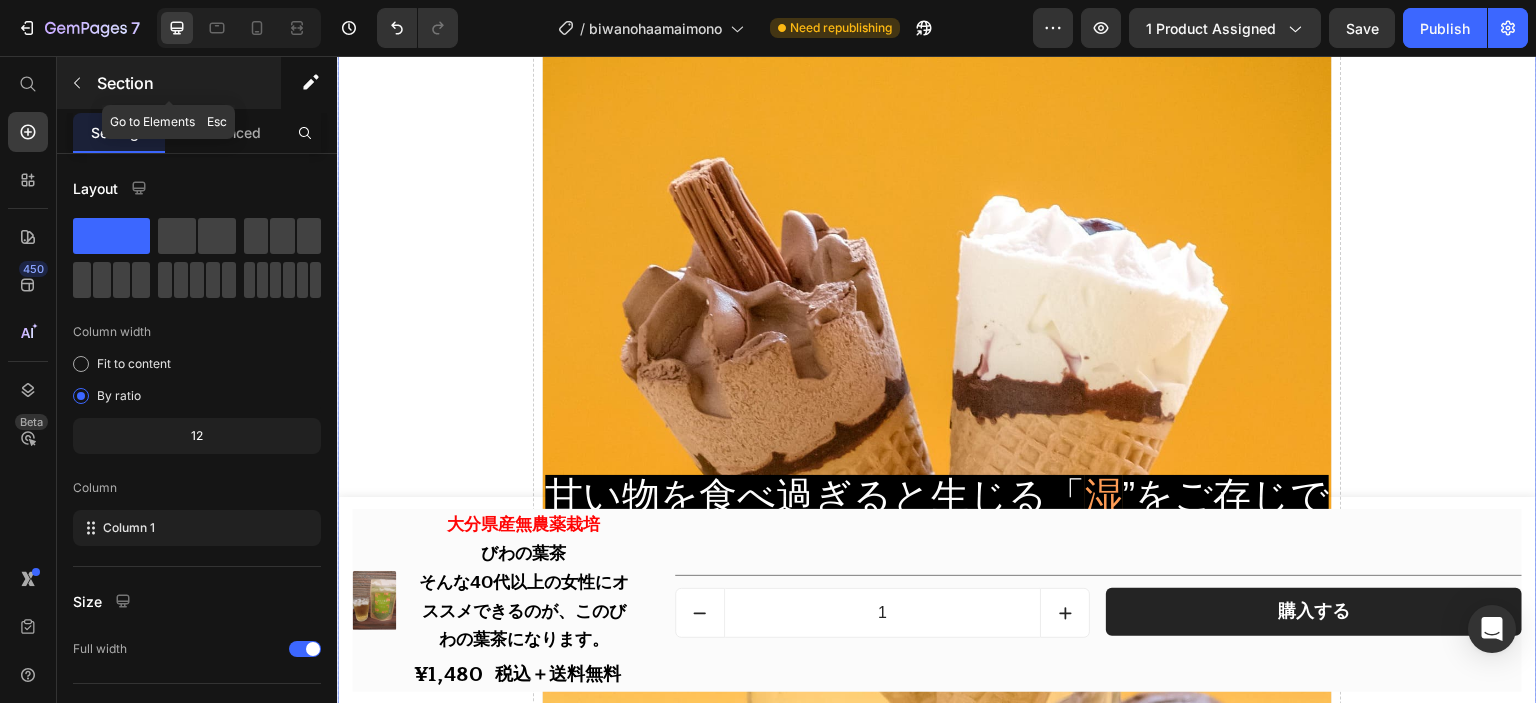 click at bounding box center [77, 83] 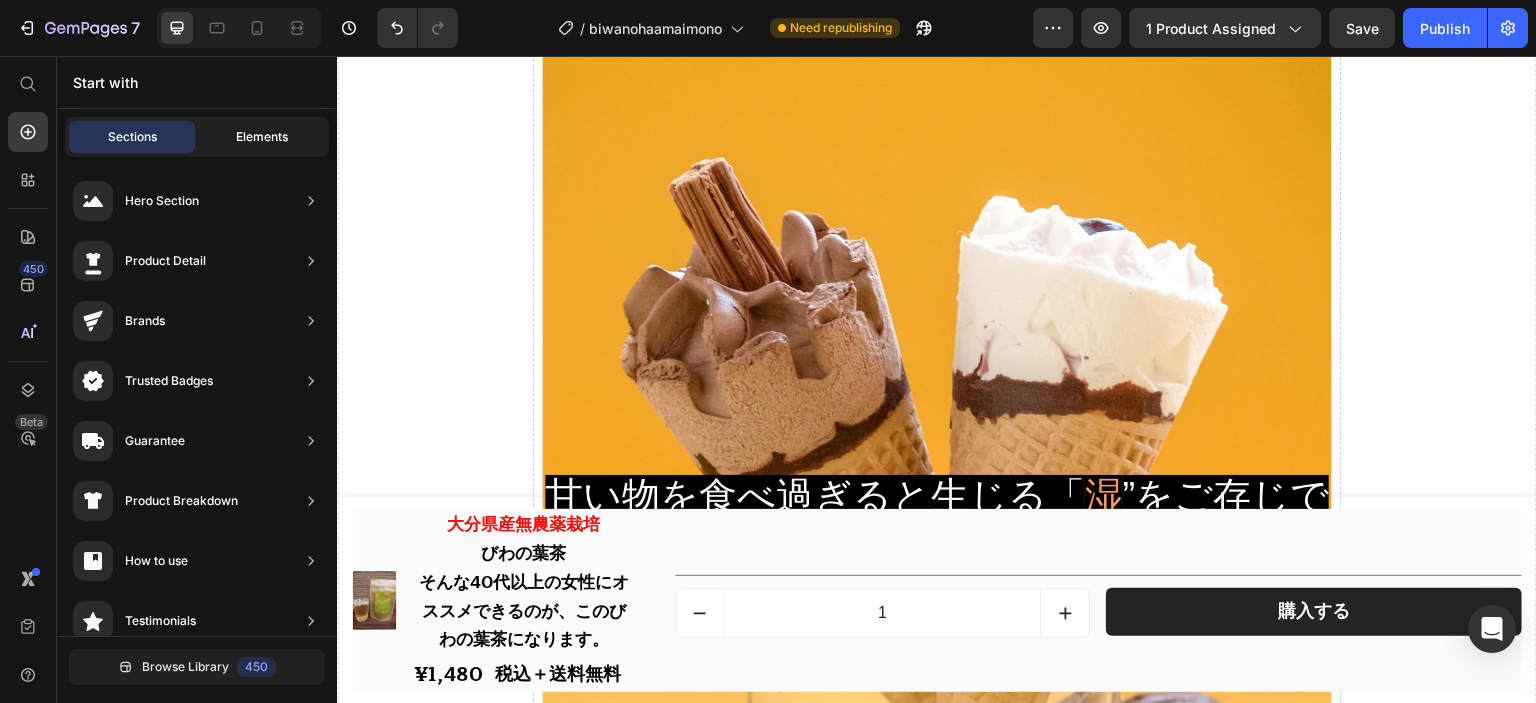 click on "Elements" at bounding box center (262, 137) 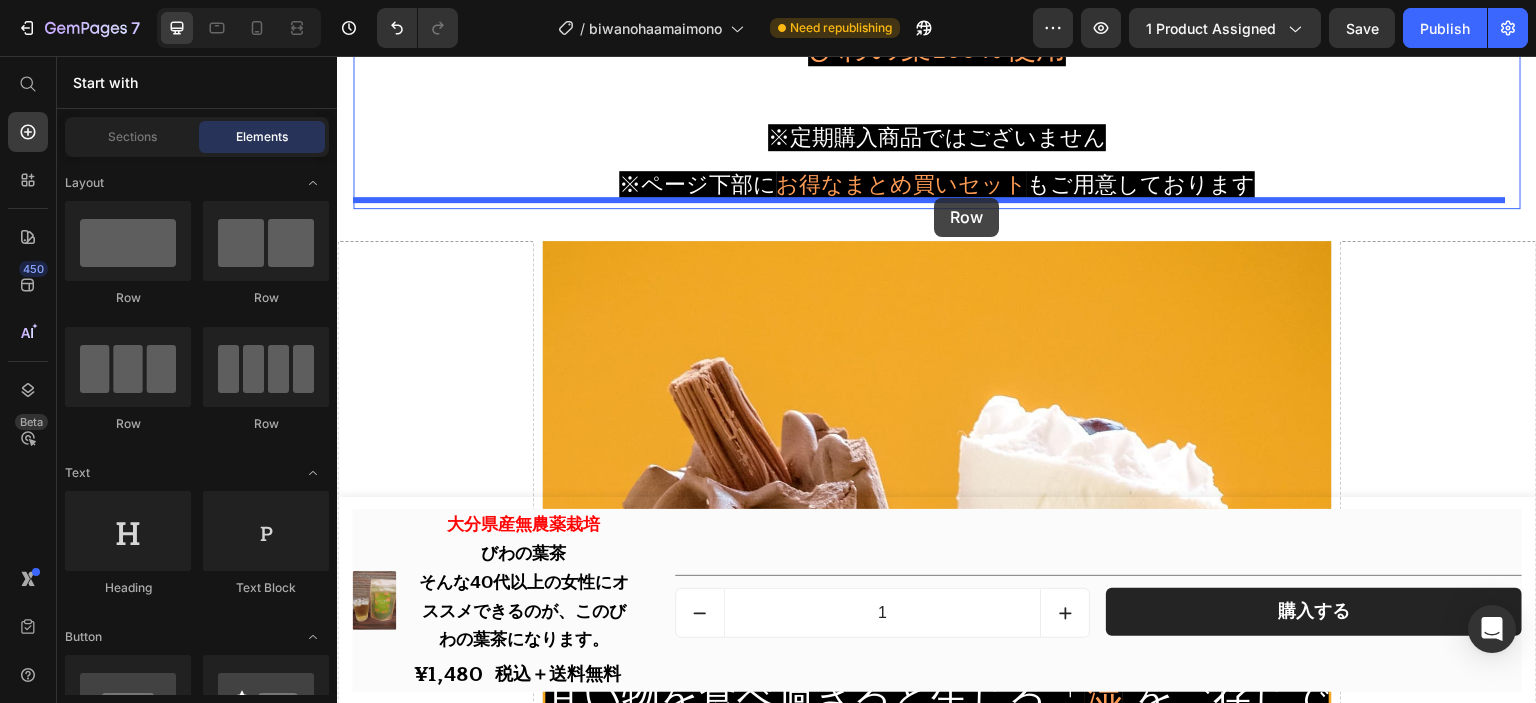 scroll, scrollTop: 770, scrollLeft: 0, axis: vertical 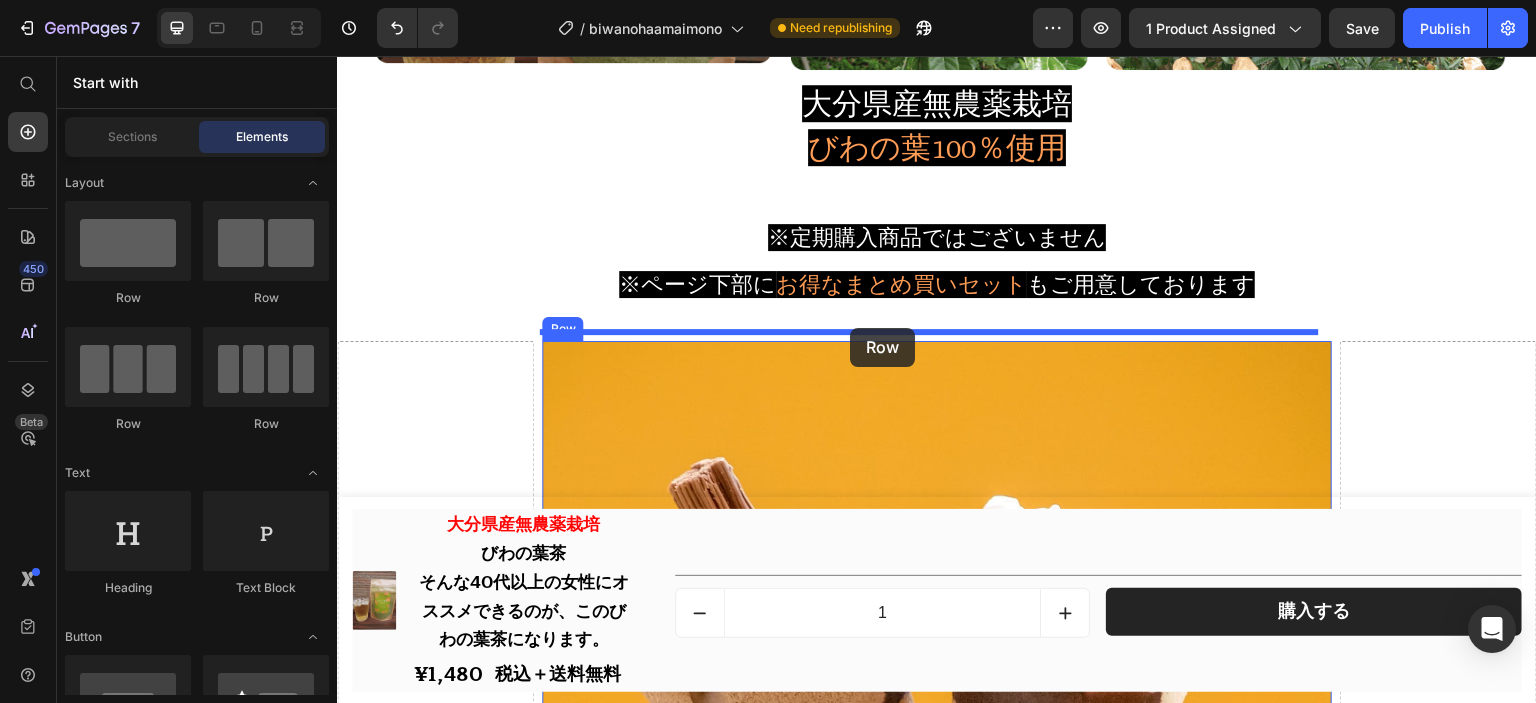 drag, startPoint x: 425, startPoint y: 324, endPoint x: 850, endPoint y: 328, distance: 425.01883 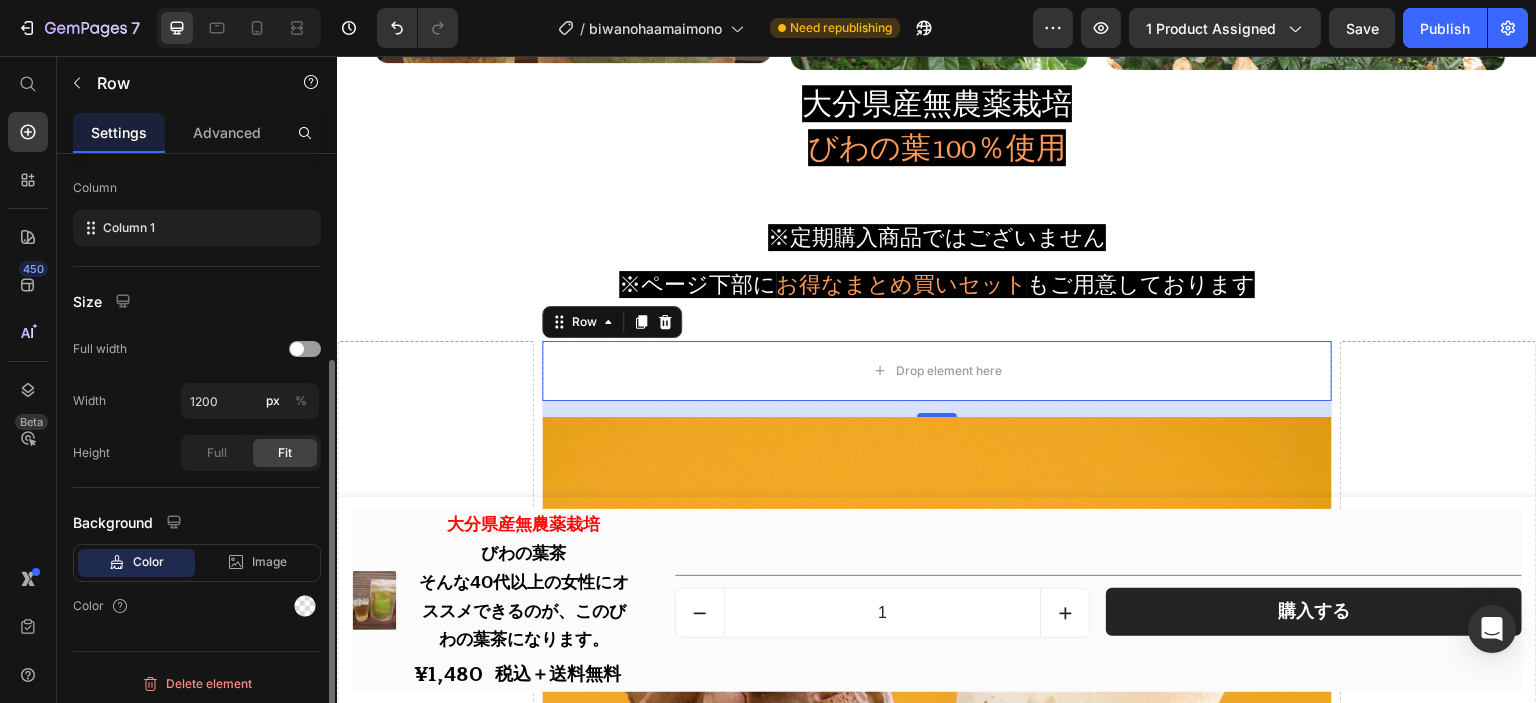 scroll, scrollTop: 304, scrollLeft: 0, axis: vertical 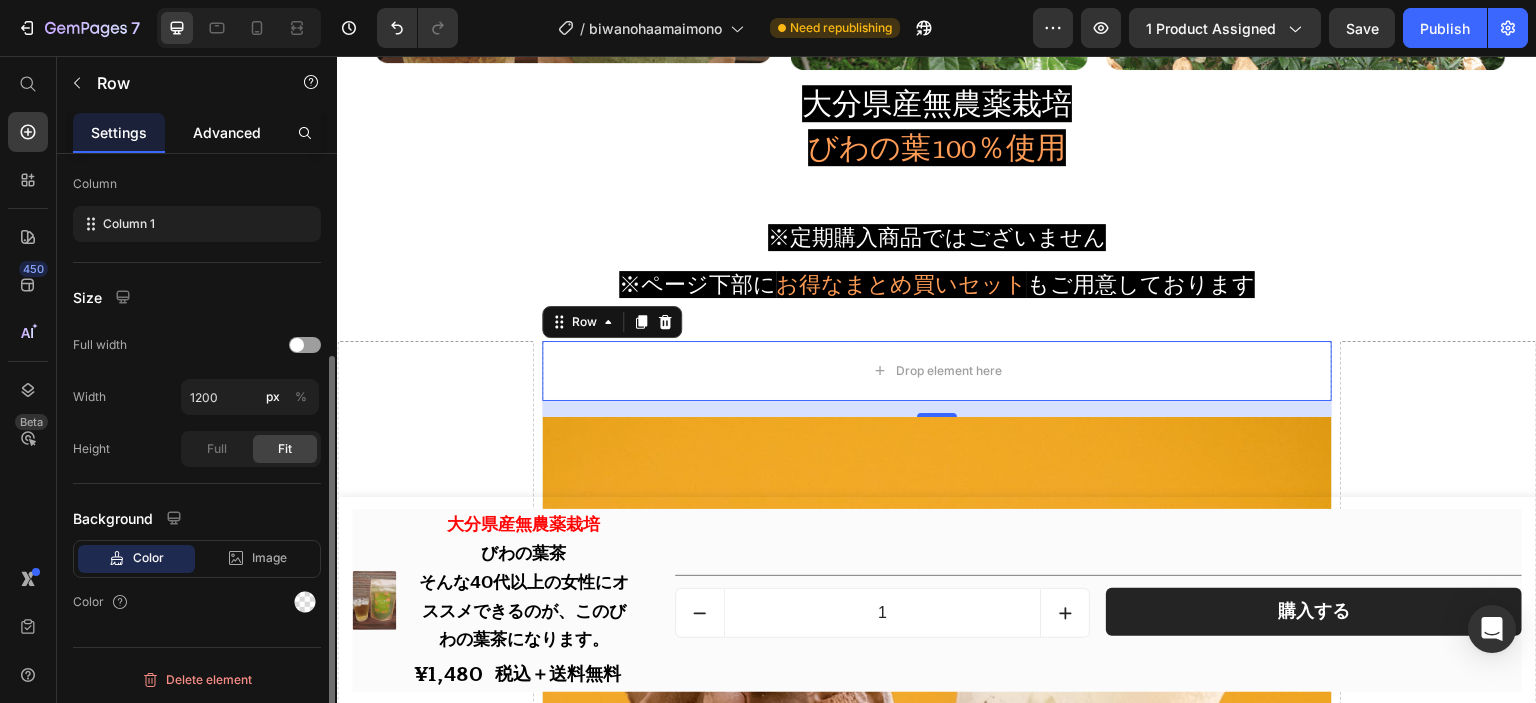click on "Advanced" at bounding box center [227, 132] 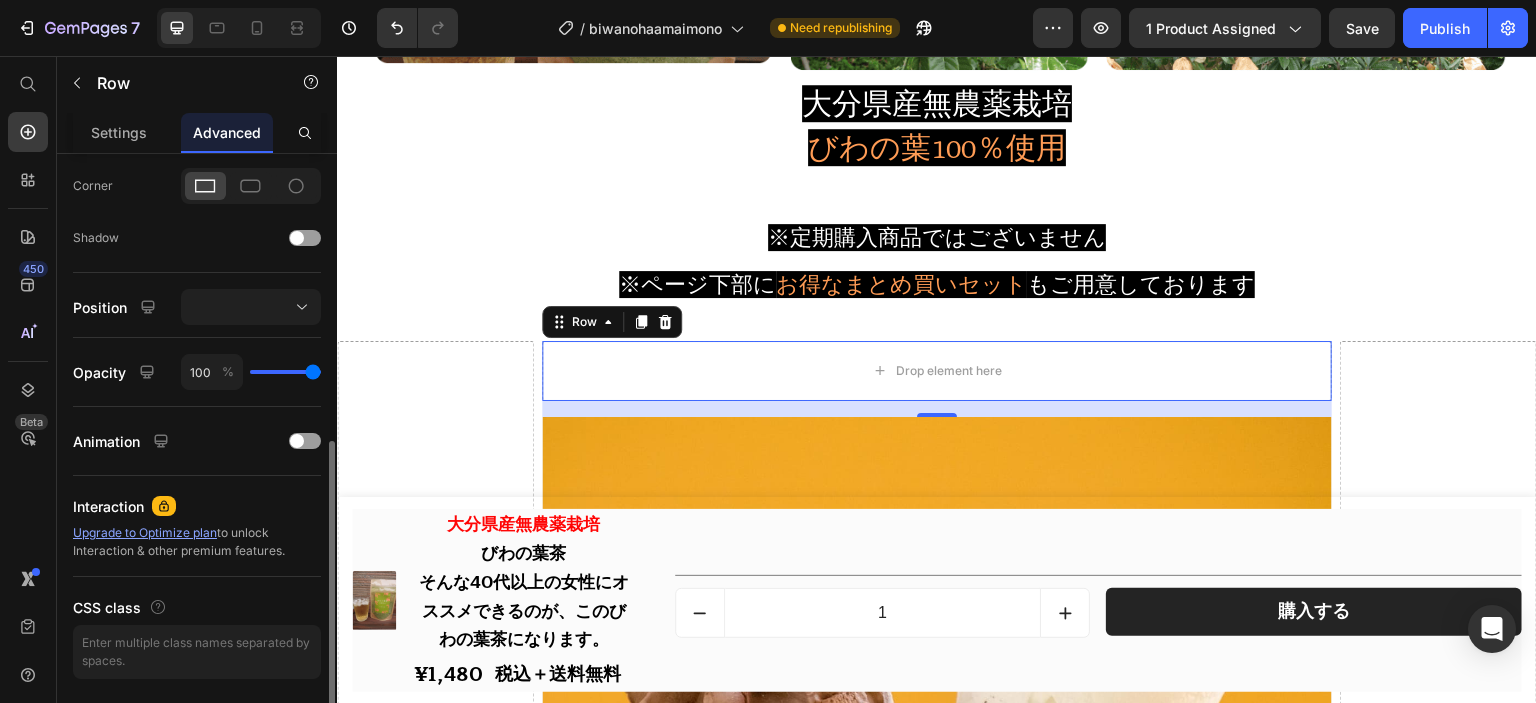 scroll, scrollTop: 660, scrollLeft: 0, axis: vertical 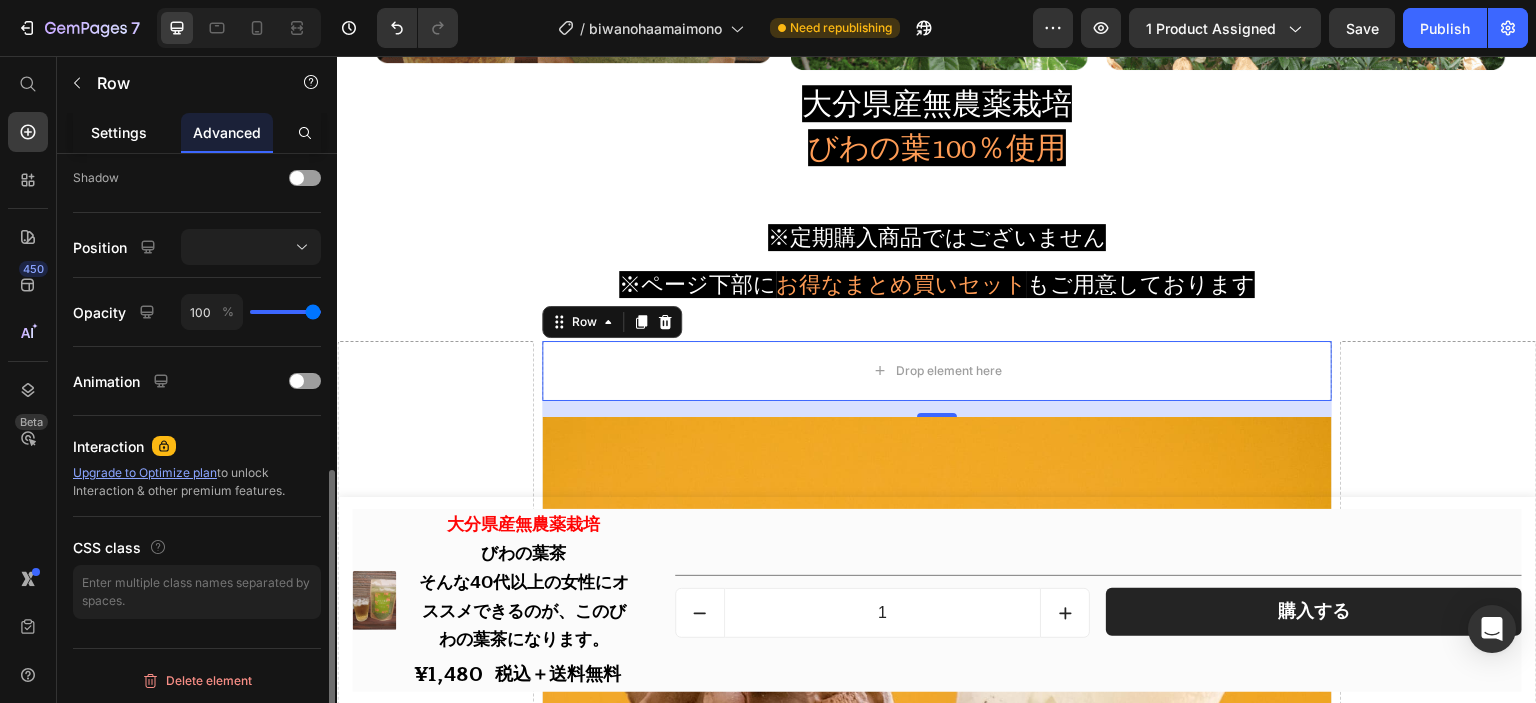 click on "Settings" at bounding box center [119, 132] 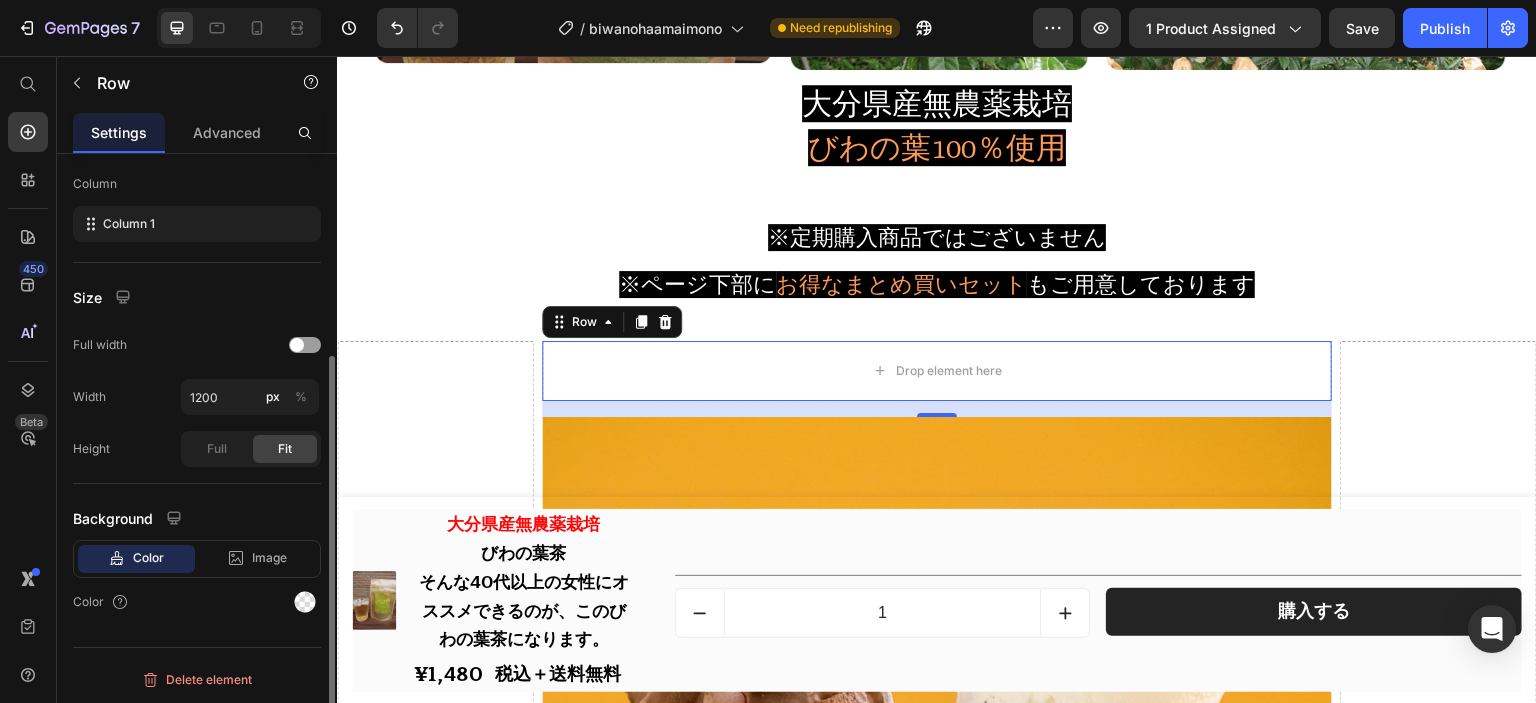 scroll, scrollTop: 0, scrollLeft: 0, axis: both 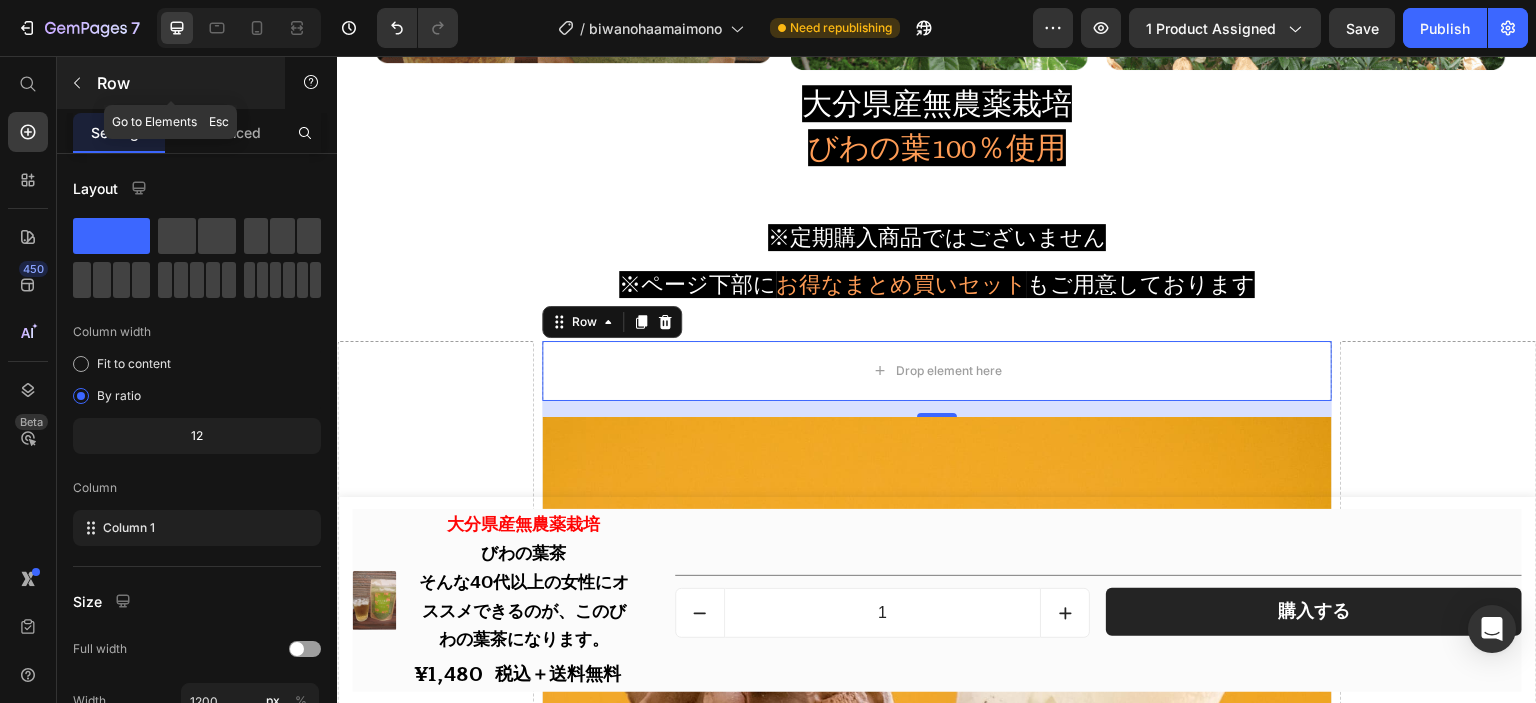 click at bounding box center (77, 83) 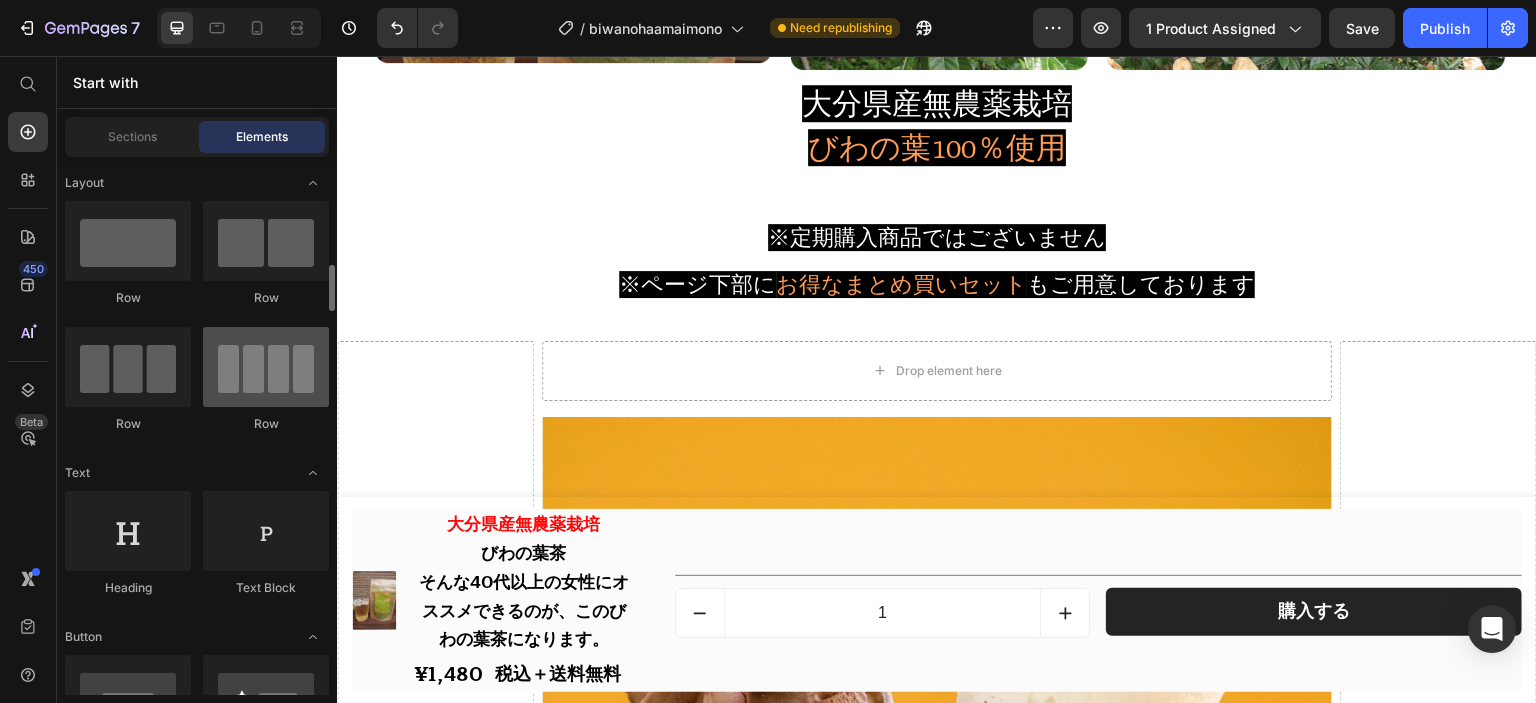 scroll, scrollTop: 100, scrollLeft: 0, axis: vertical 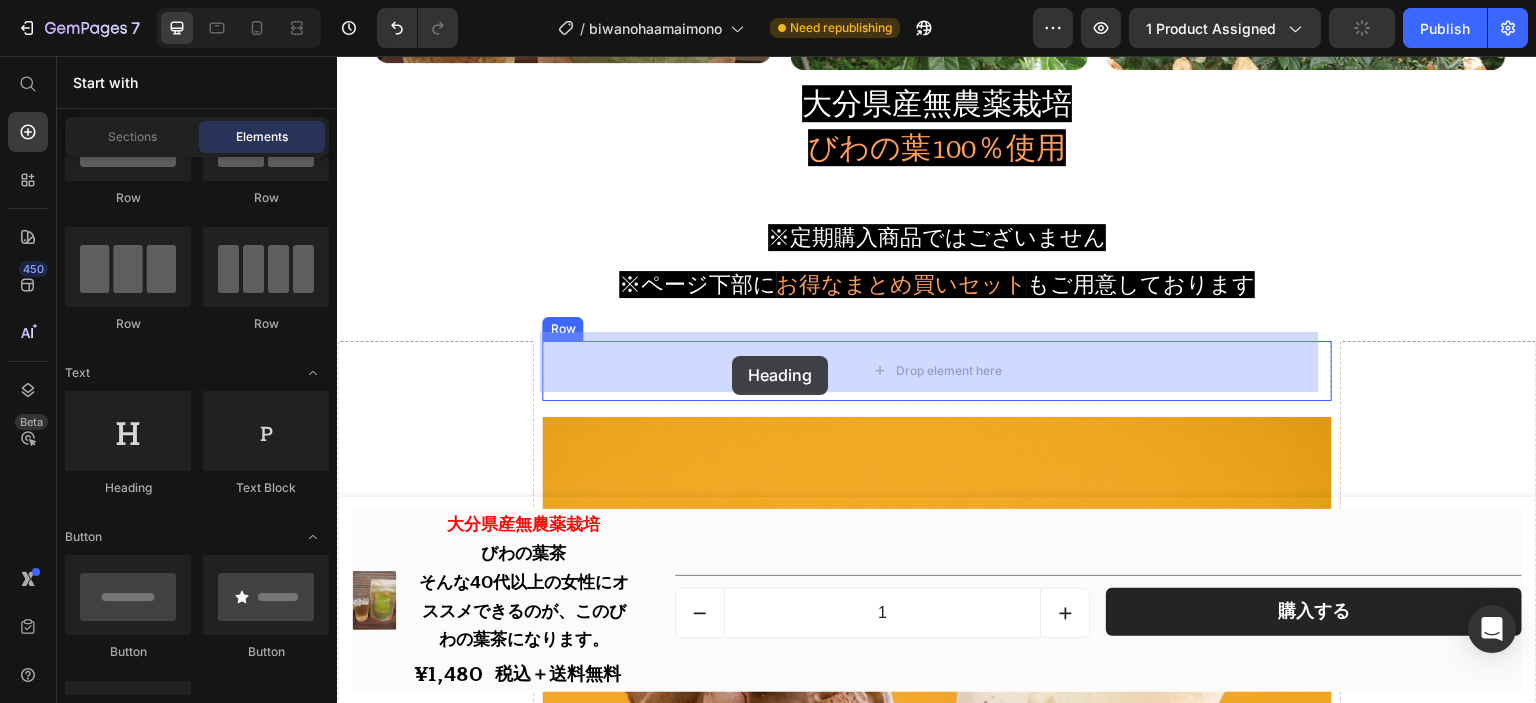 drag, startPoint x: 454, startPoint y: 505, endPoint x: 732, endPoint y: 356, distance: 315.4124 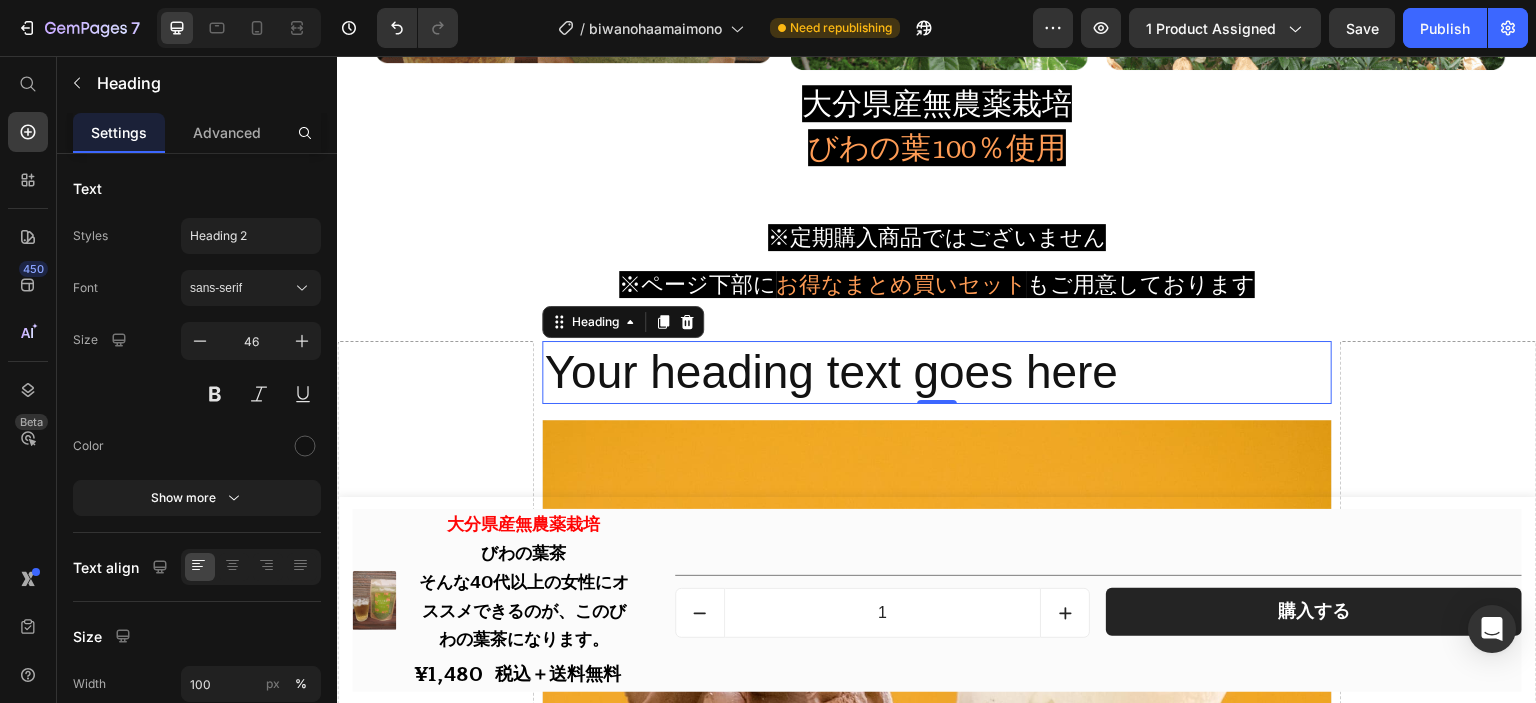click on "Your heading text goes here" at bounding box center [936, 373] 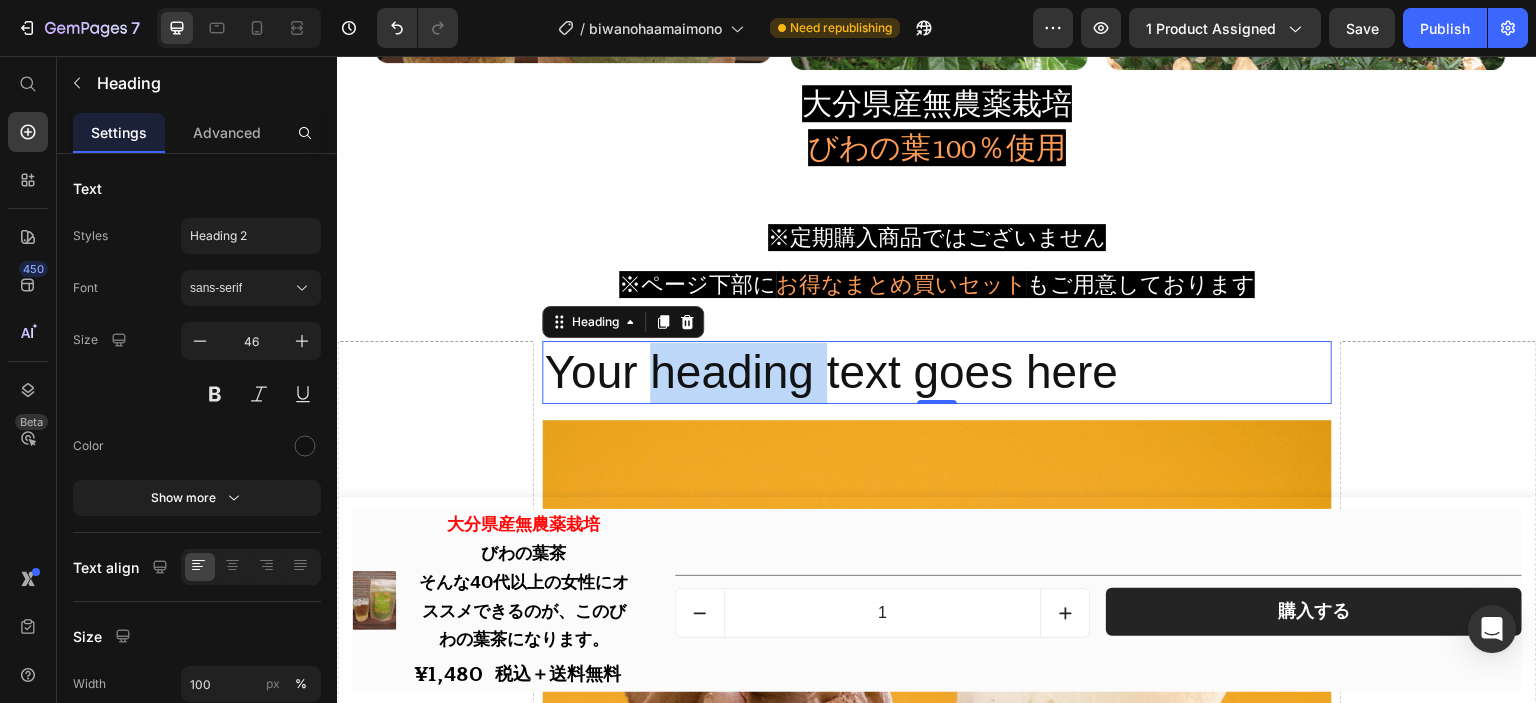 click on "Your heading text goes here" at bounding box center [936, 373] 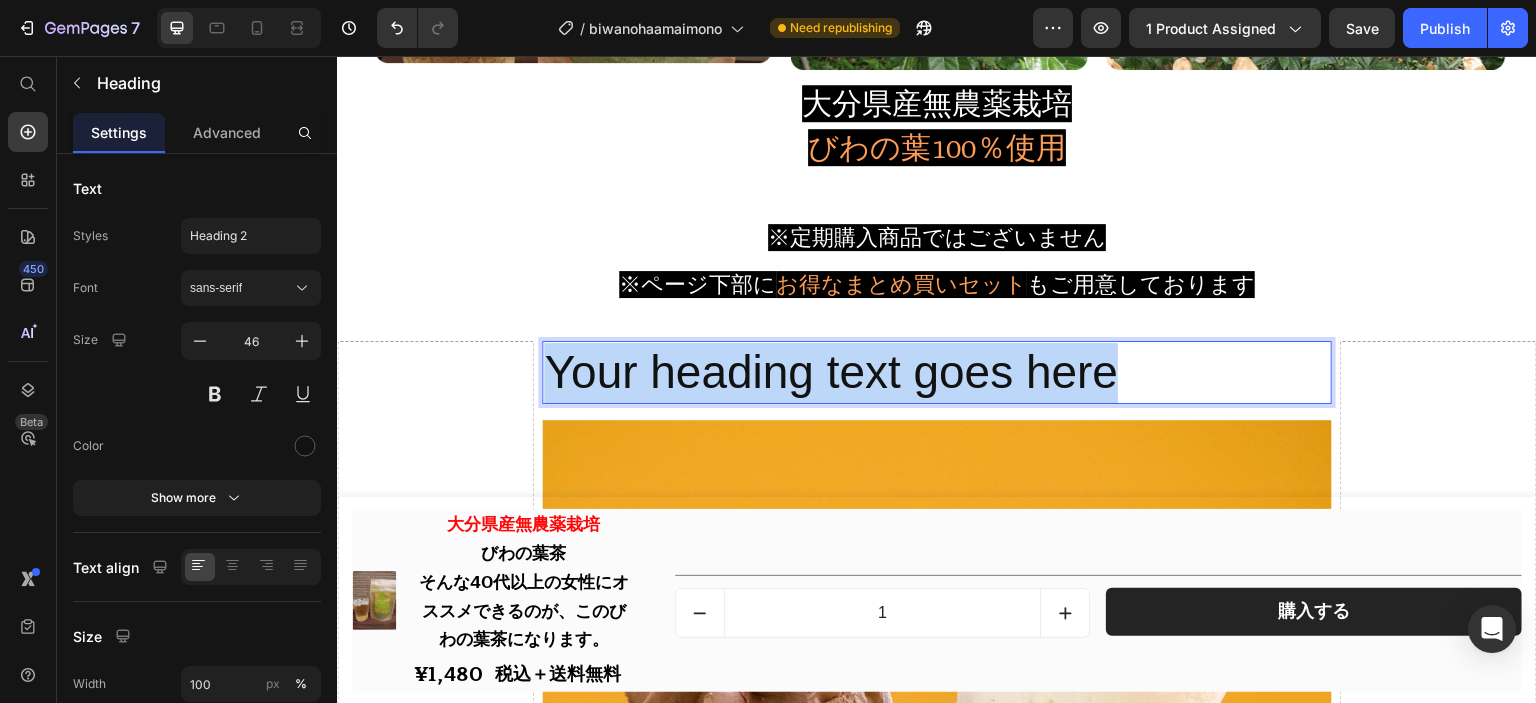 click on "Your heading text goes here" at bounding box center (936, 373) 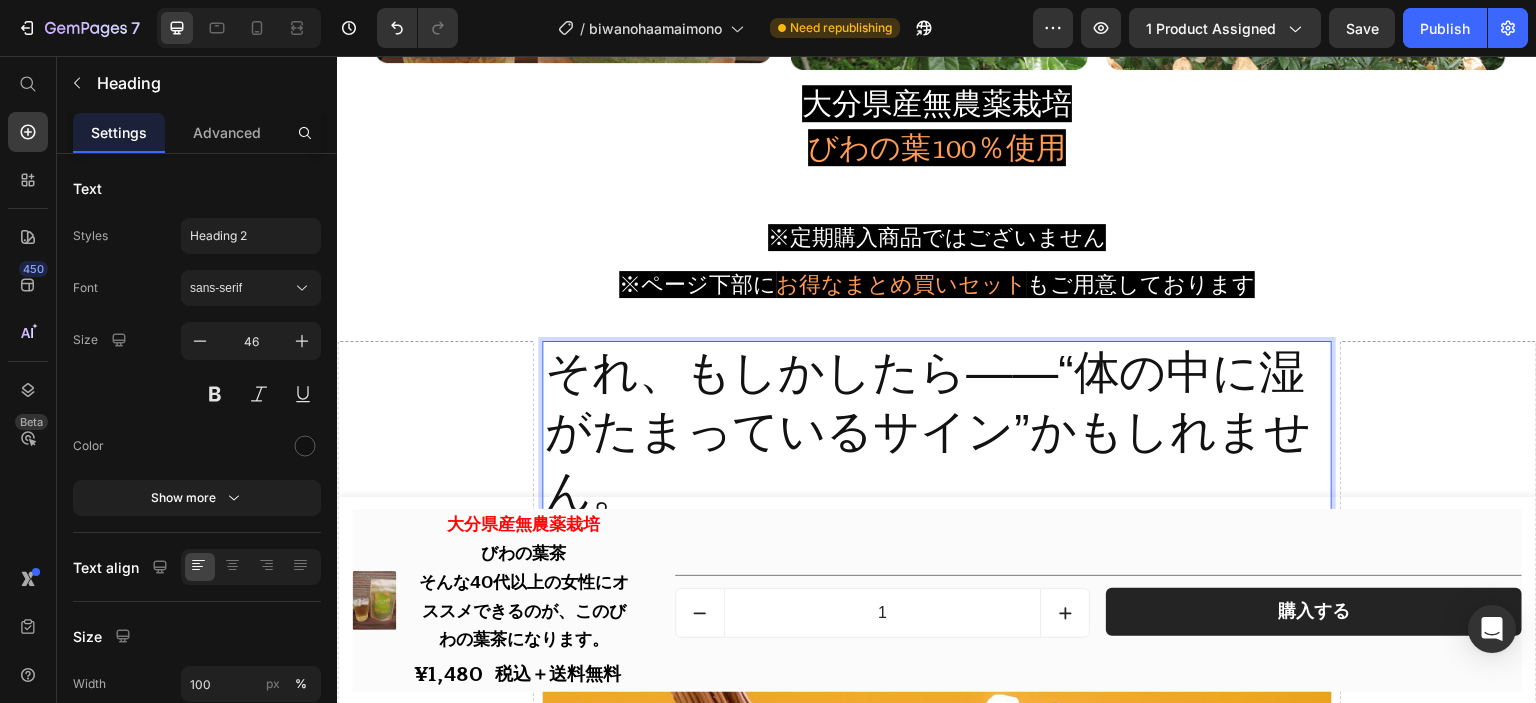 scroll, scrollTop: 1, scrollLeft: 0, axis: vertical 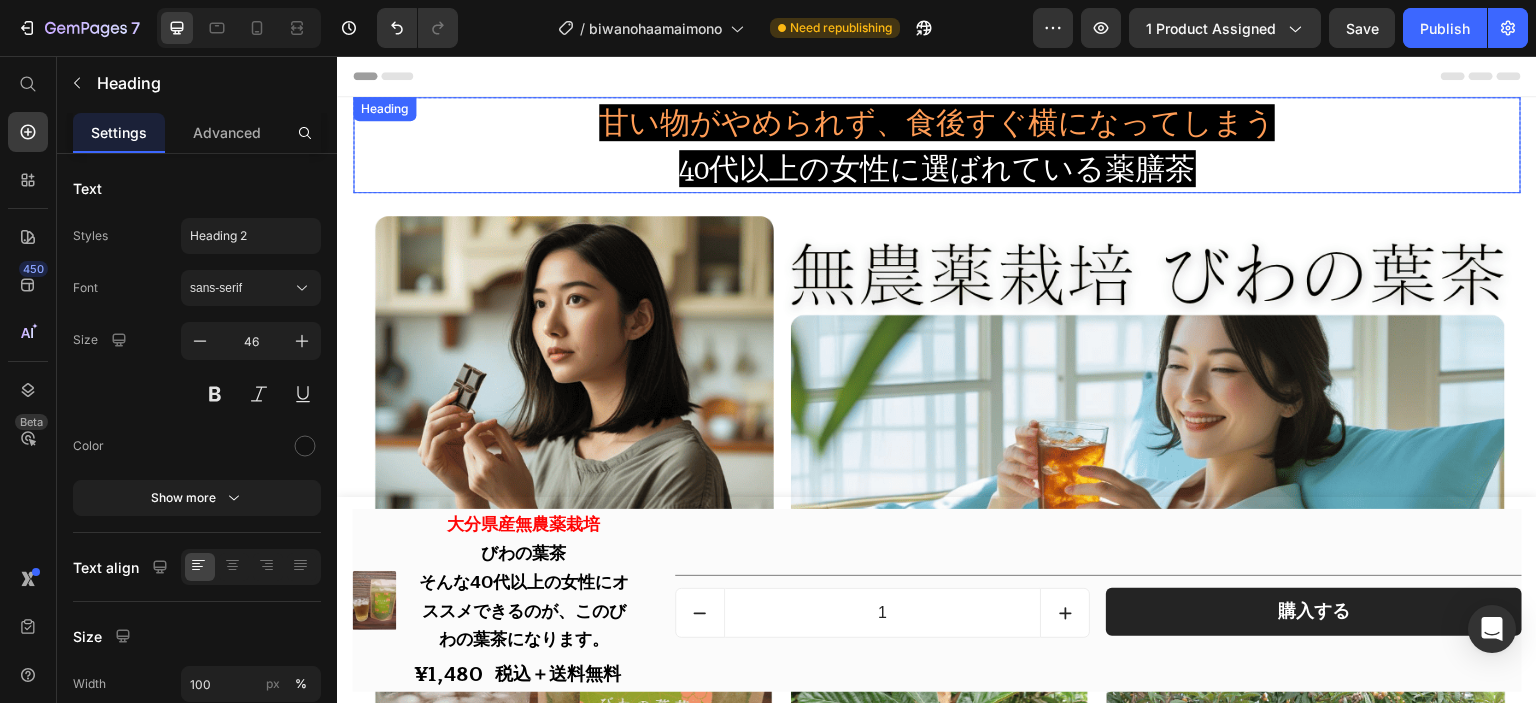 click on "甘い物がやめられず、食後すぐ横になってしまう" at bounding box center (937, 122) 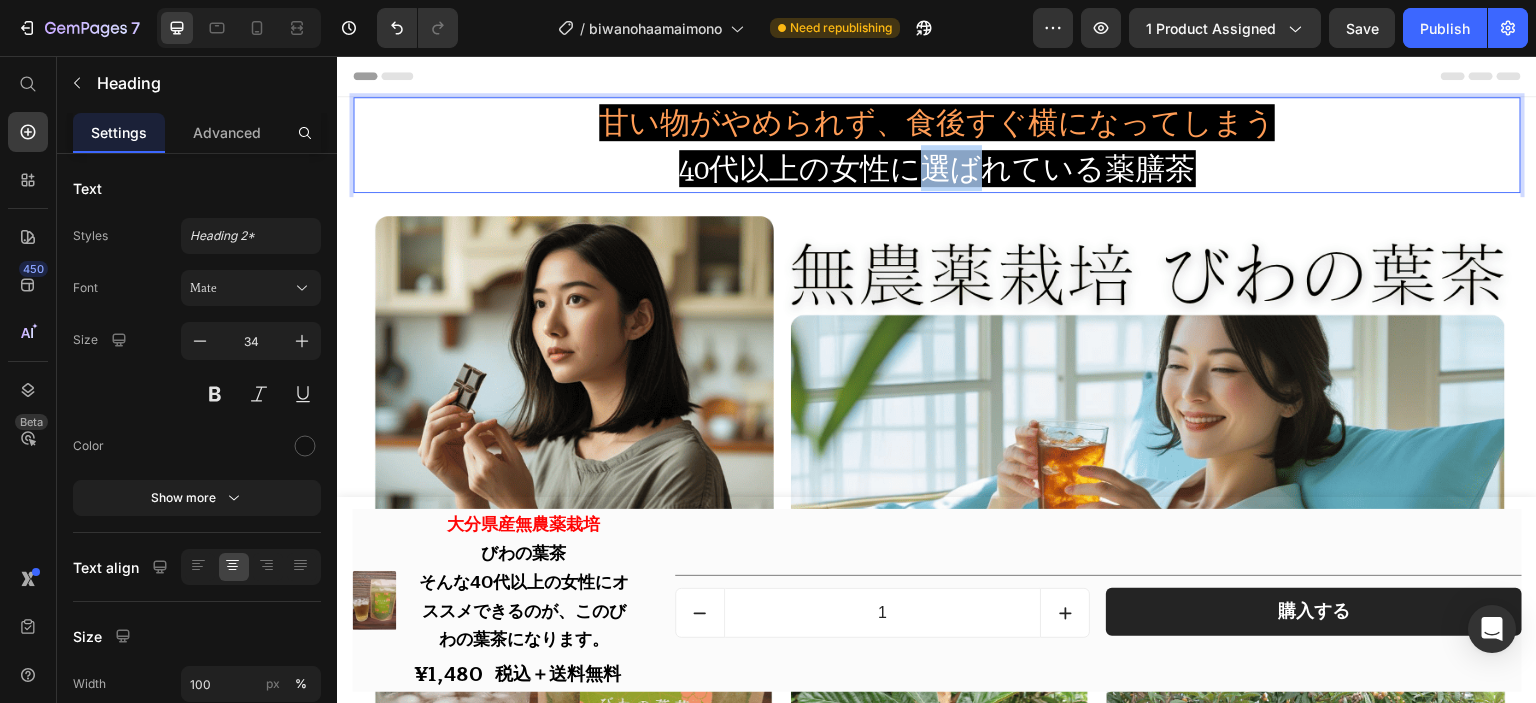 drag, startPoint x: 966, startPoint y: 156, endPoint x: 923, endPoint y: 155, distance: 43.011627 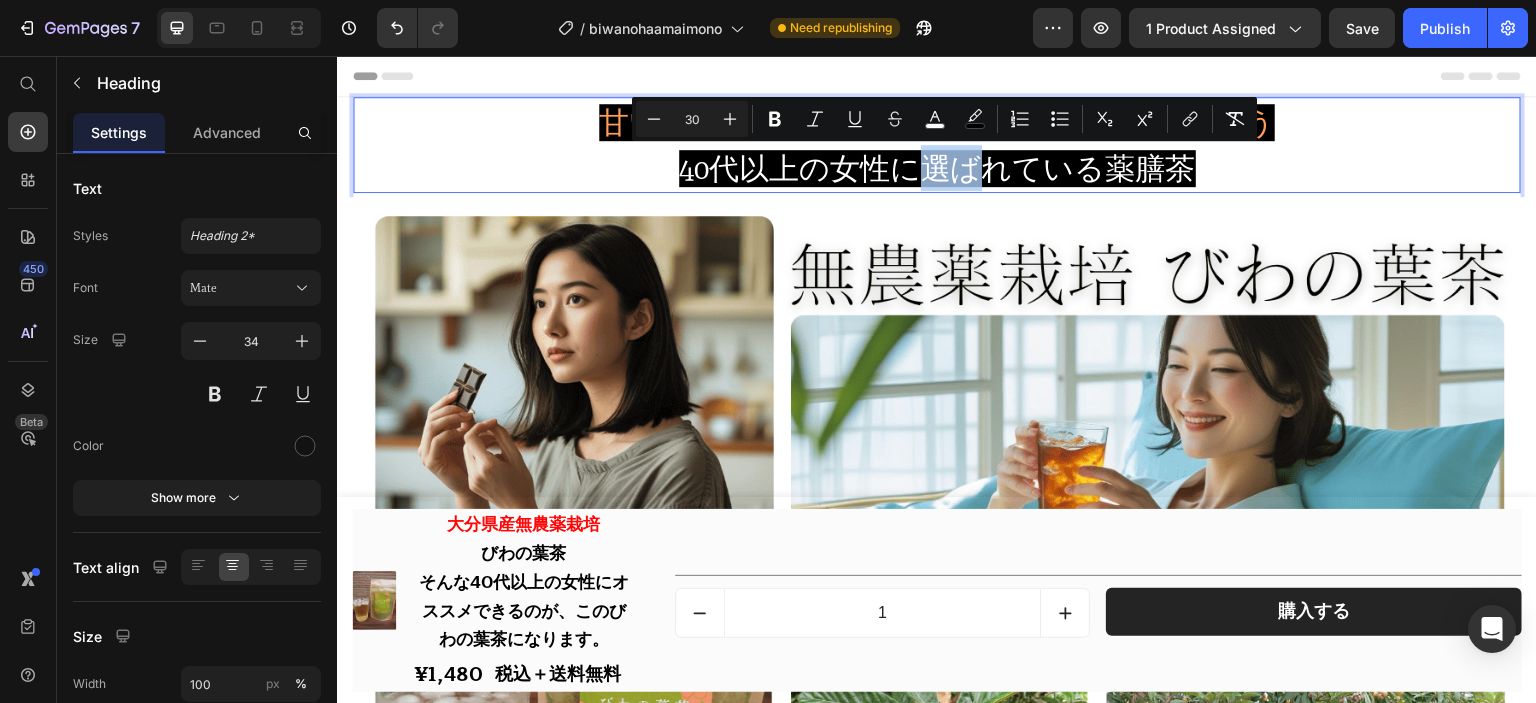 click on "40代以上の女性に選ばれている薬膳茶" at bounding box center (937, 168) 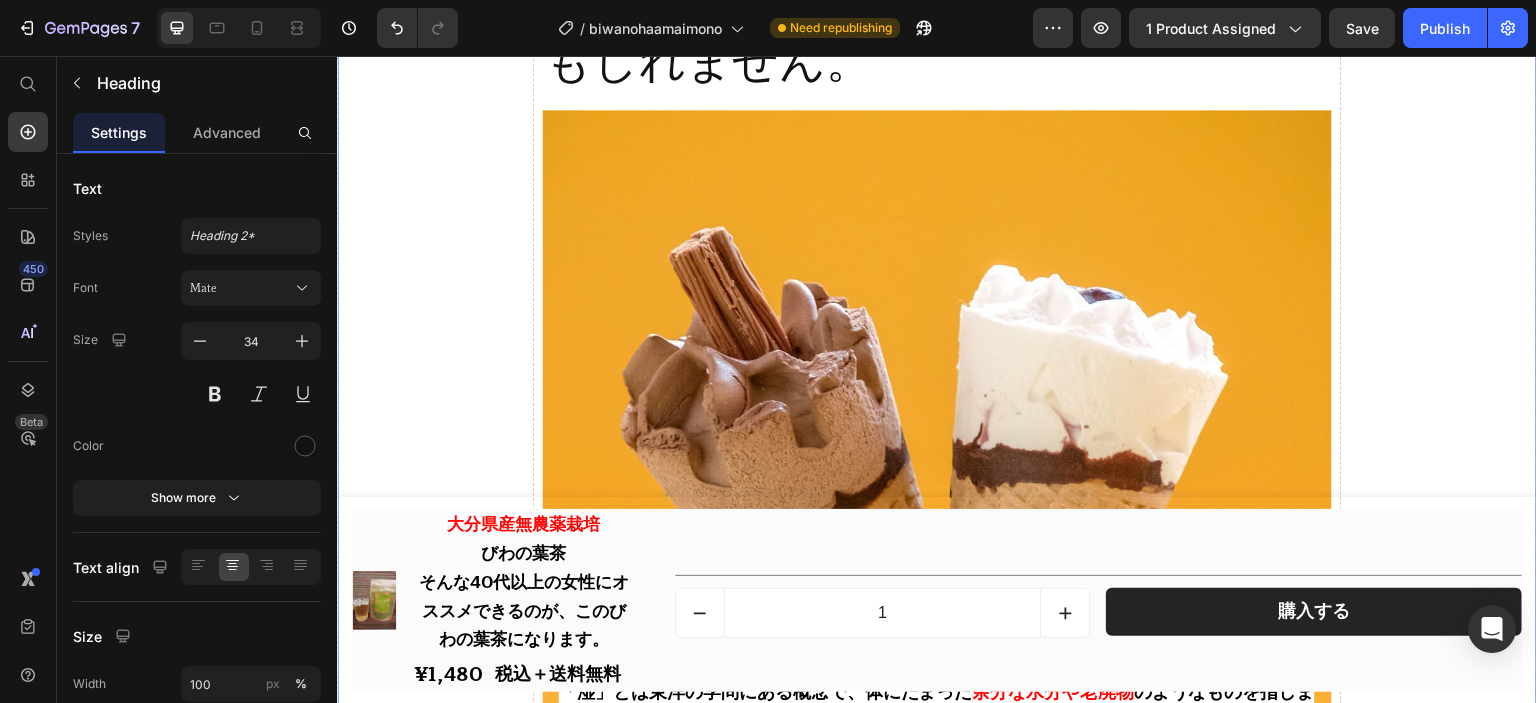 scroll, scrollTop: 900, scrollLeft: 0, axis: vertical 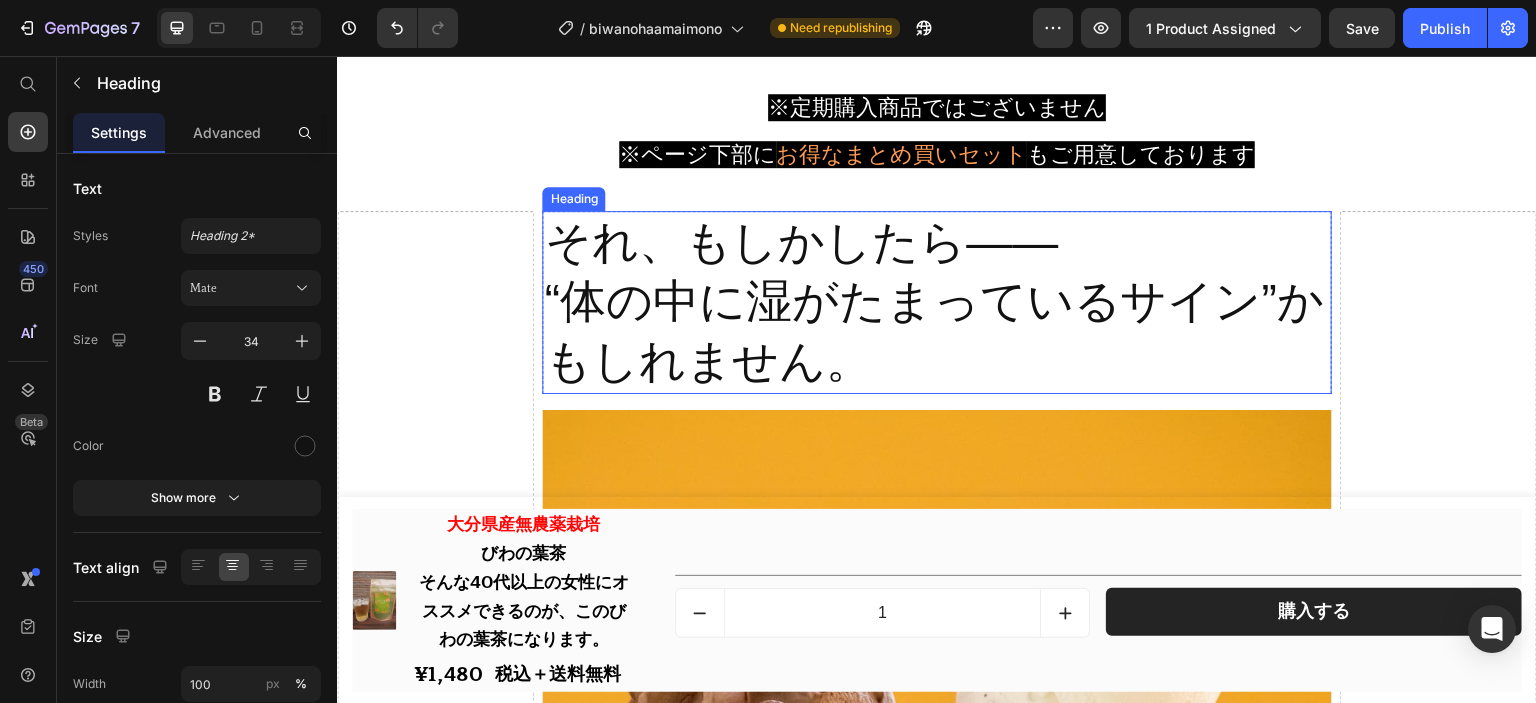 click on "それ、もしかしたら—— “体の中に湿がたまっているサイン”かもしれません。" at bounding box center (936, 302) 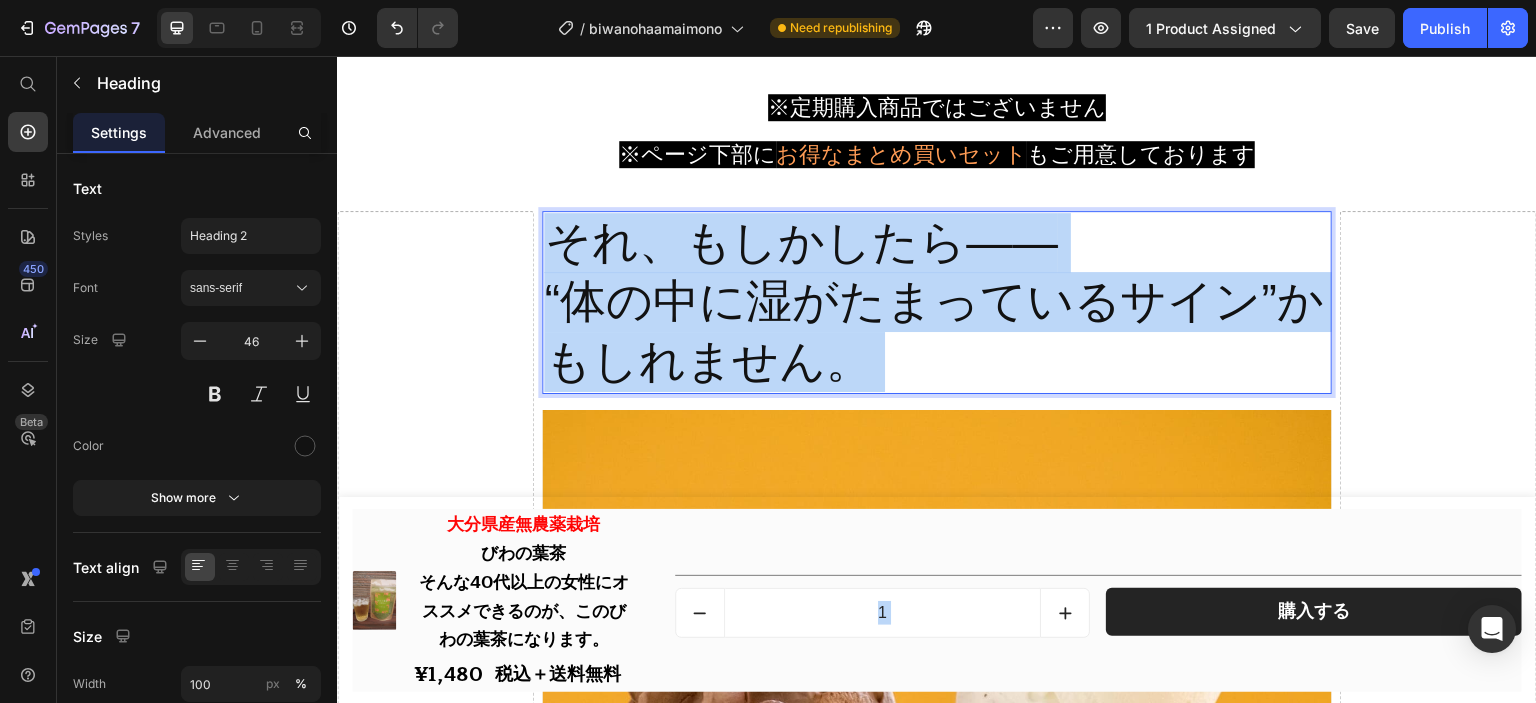 drag, startPoint x: 908, startPoint y: 347, endPoint x: 539, endPoint y: 266, distance: 377.78564 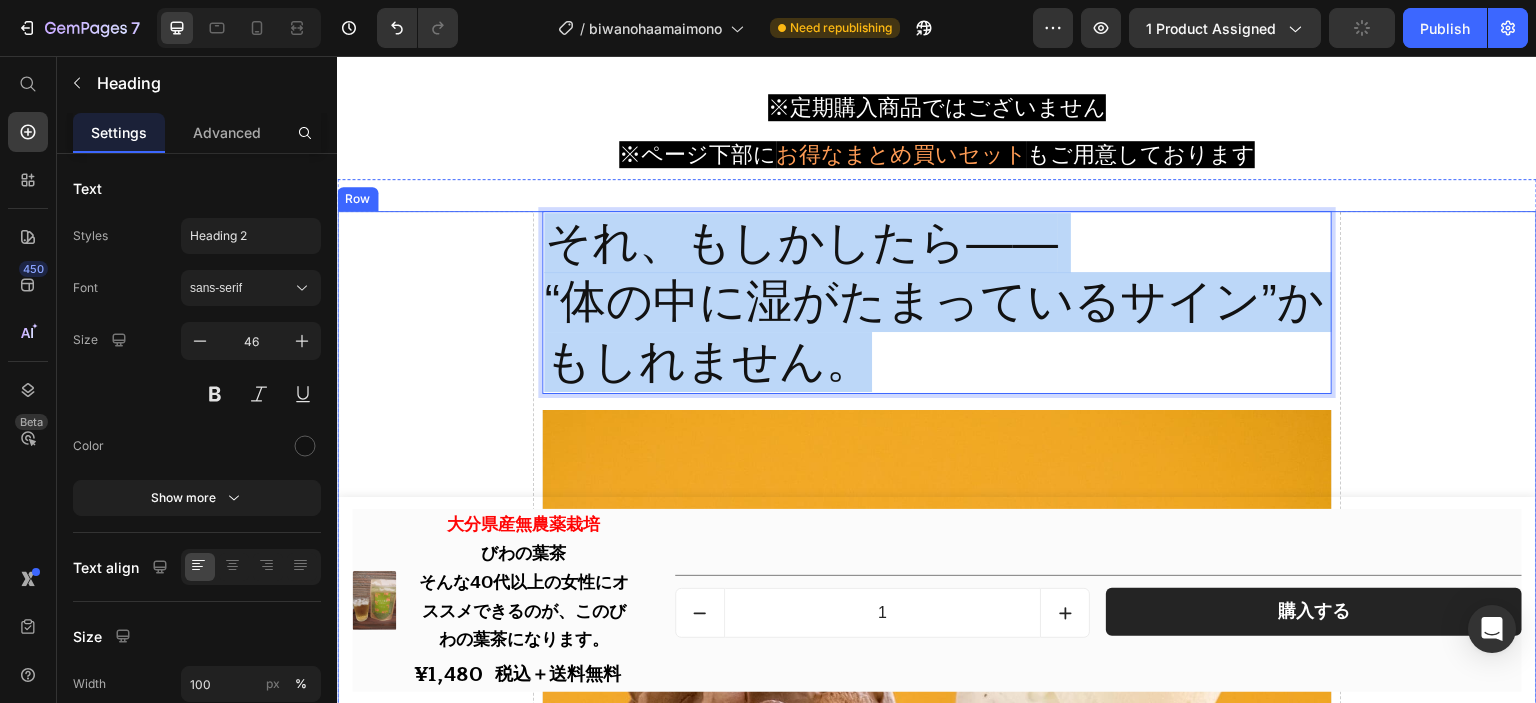 drag, startPoint x: 840, startPoint y: 347, endPoint x: 516, endPoint y: 243, distance: 340.28223 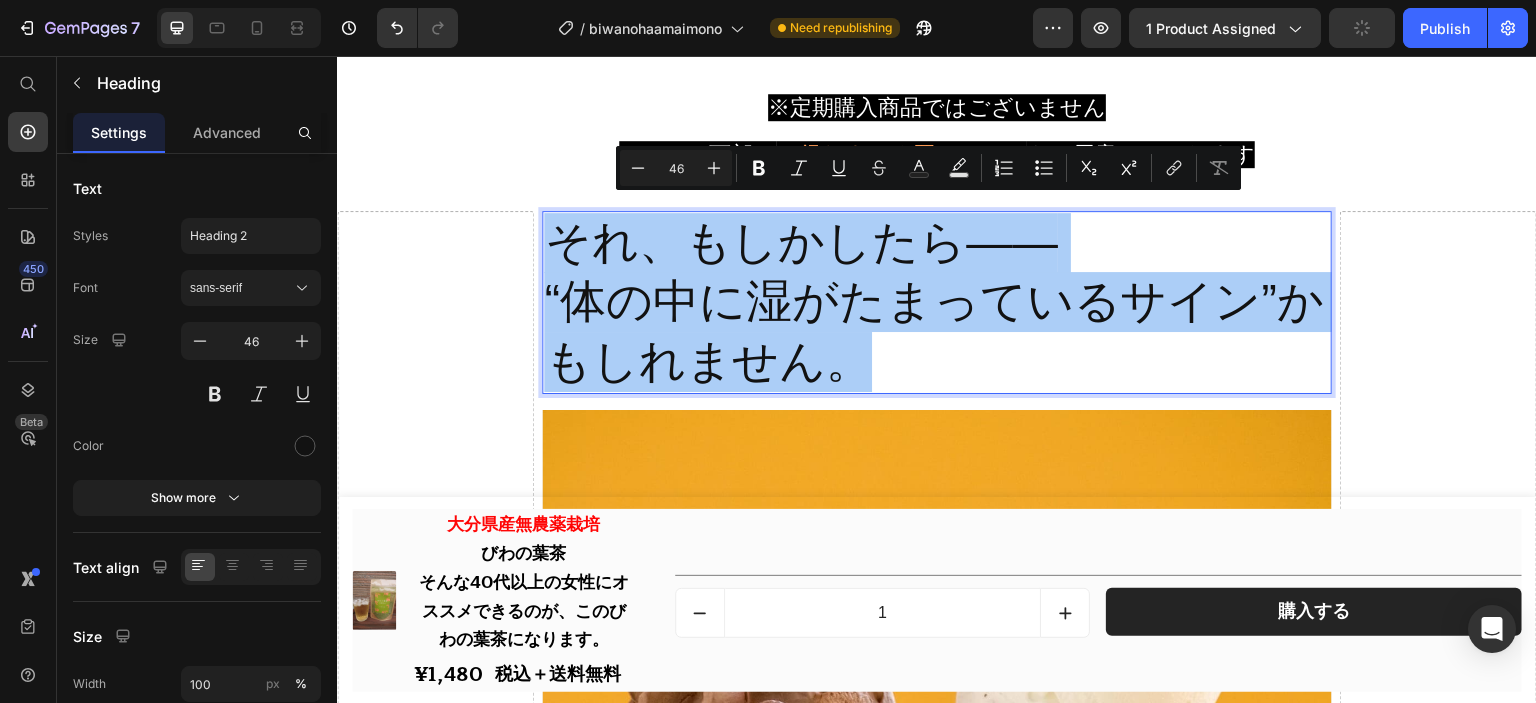 click on "46" at bounding box center (676, 168) 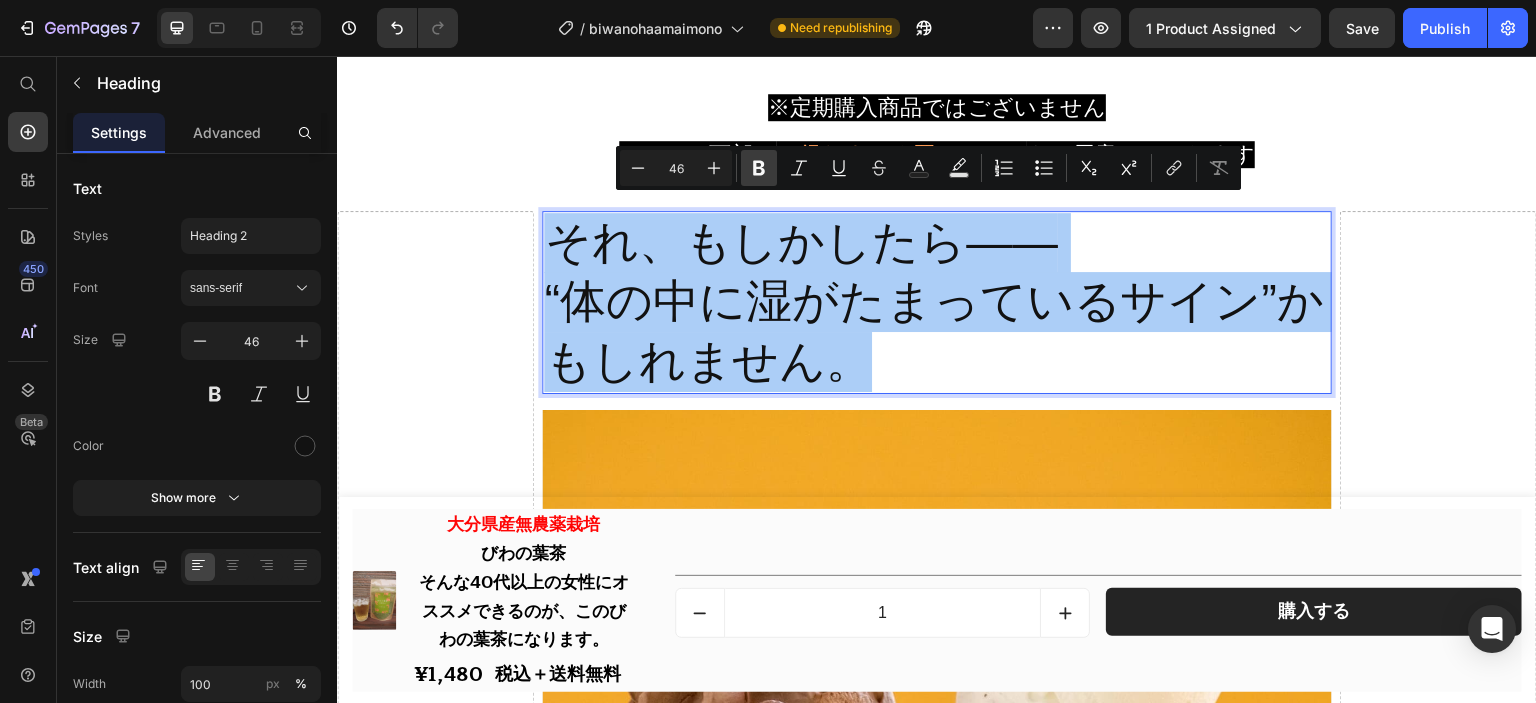 type on "4" 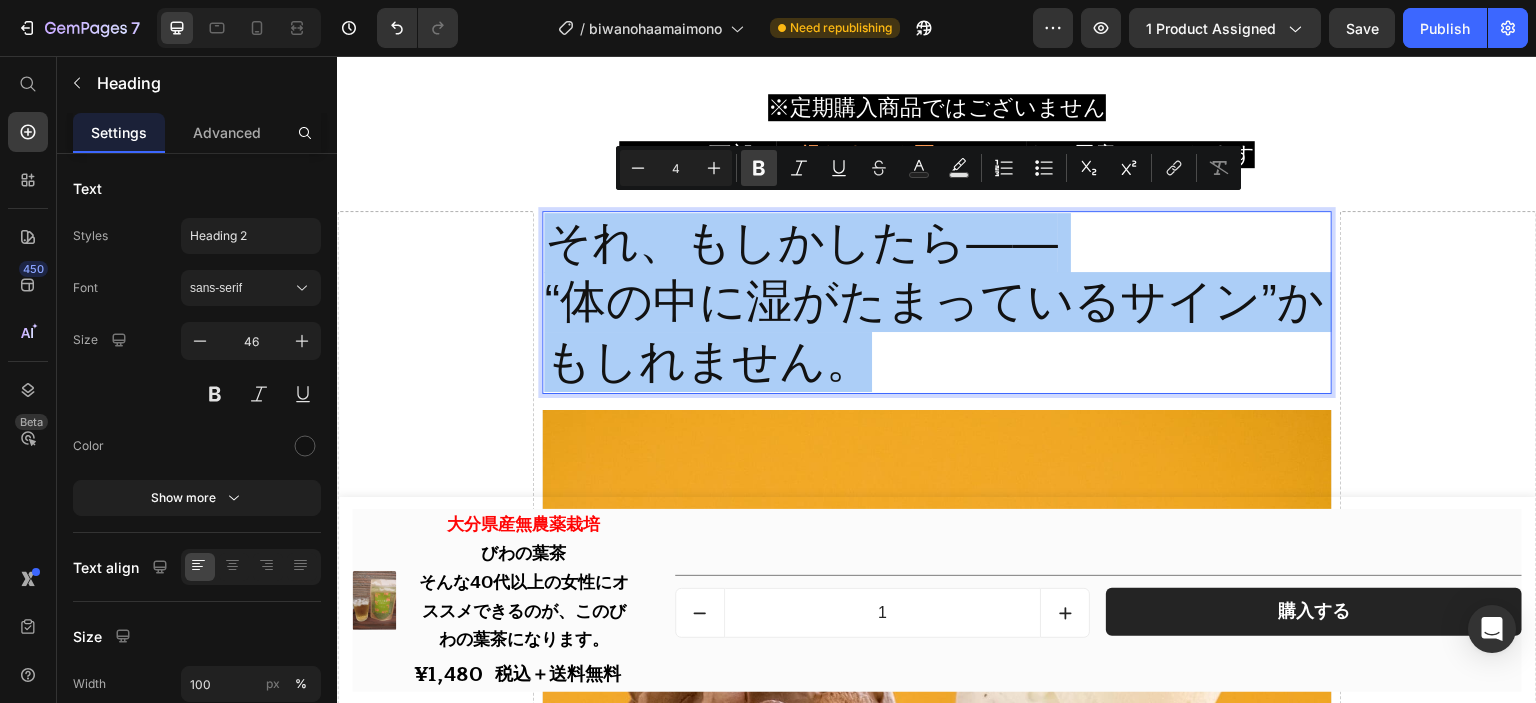 type 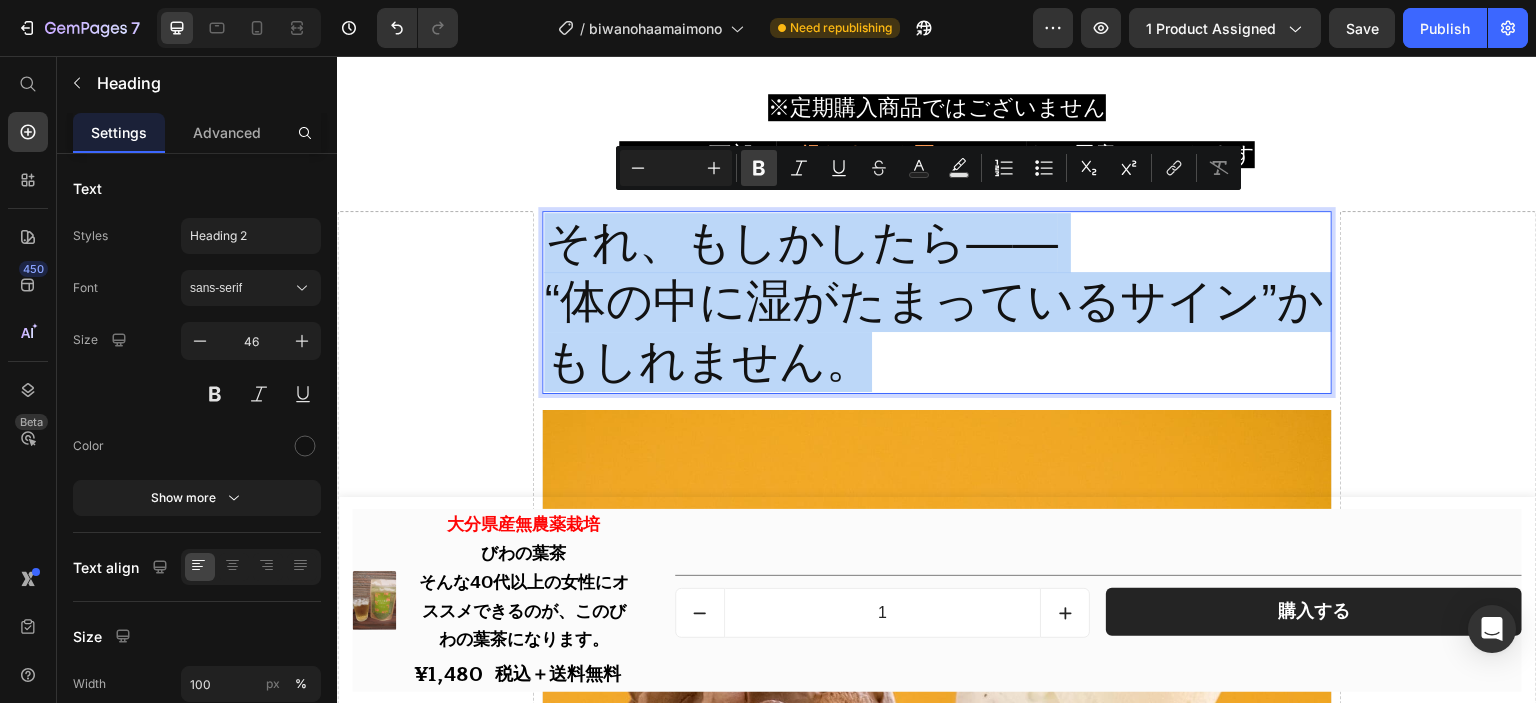 type 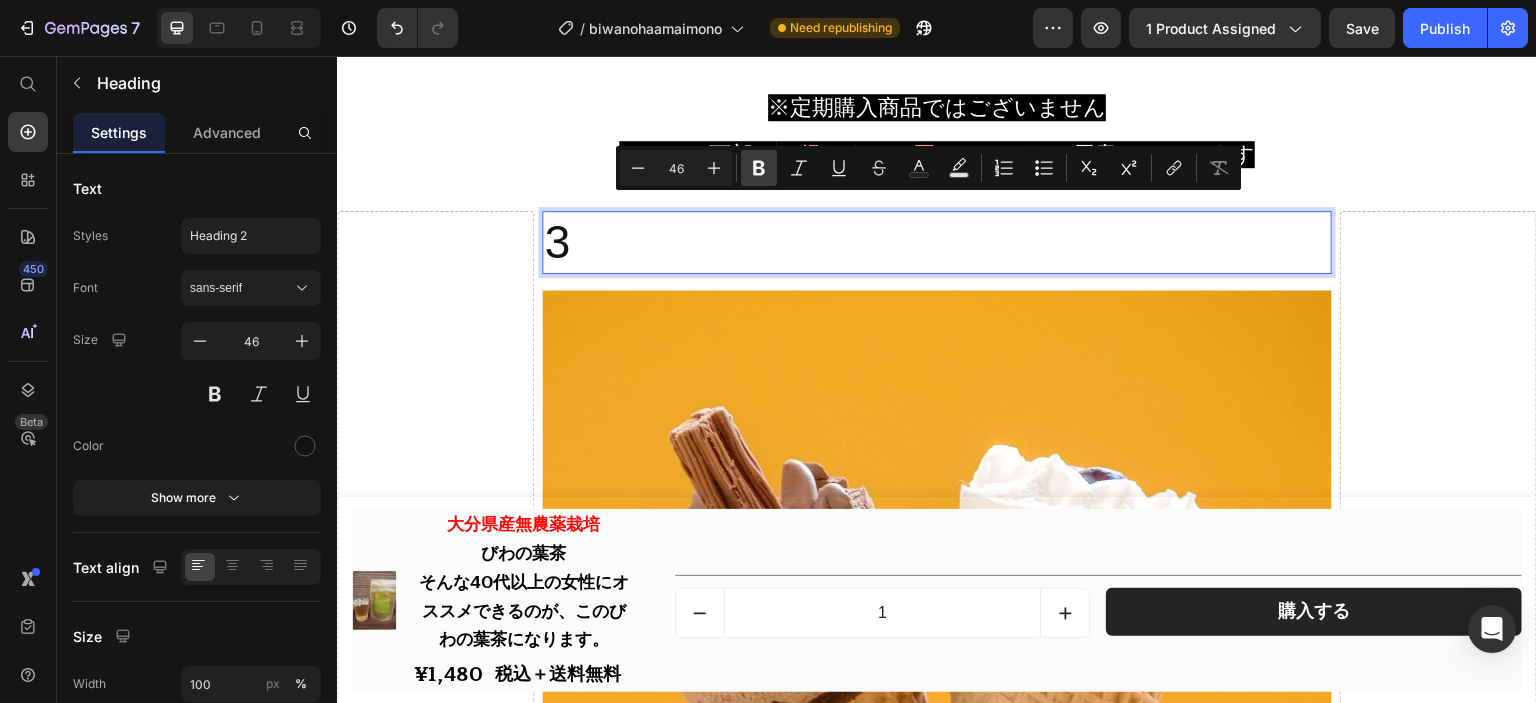 scroll, scrollTop: 0, scrollLeft: 0, axis: both 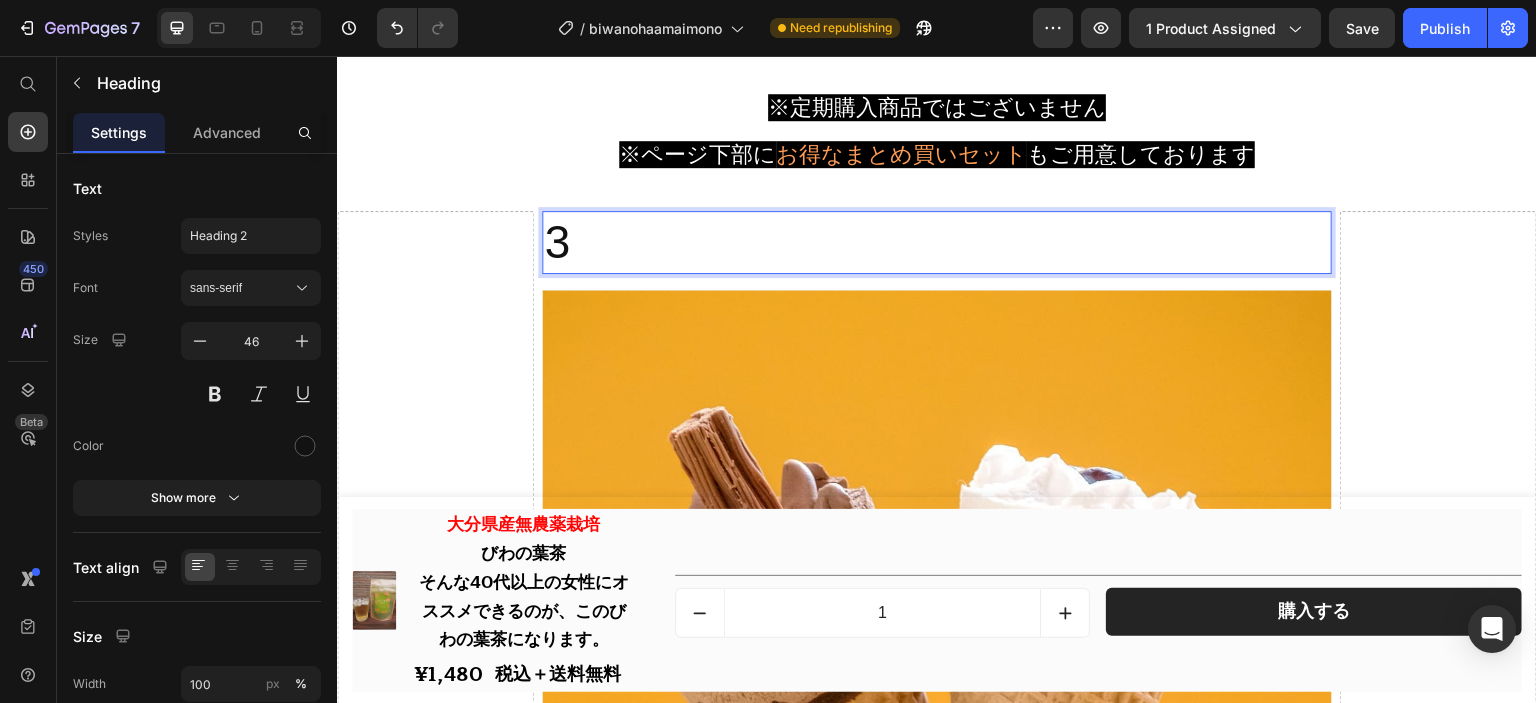 click on "3" at bounding box center (936, 243) 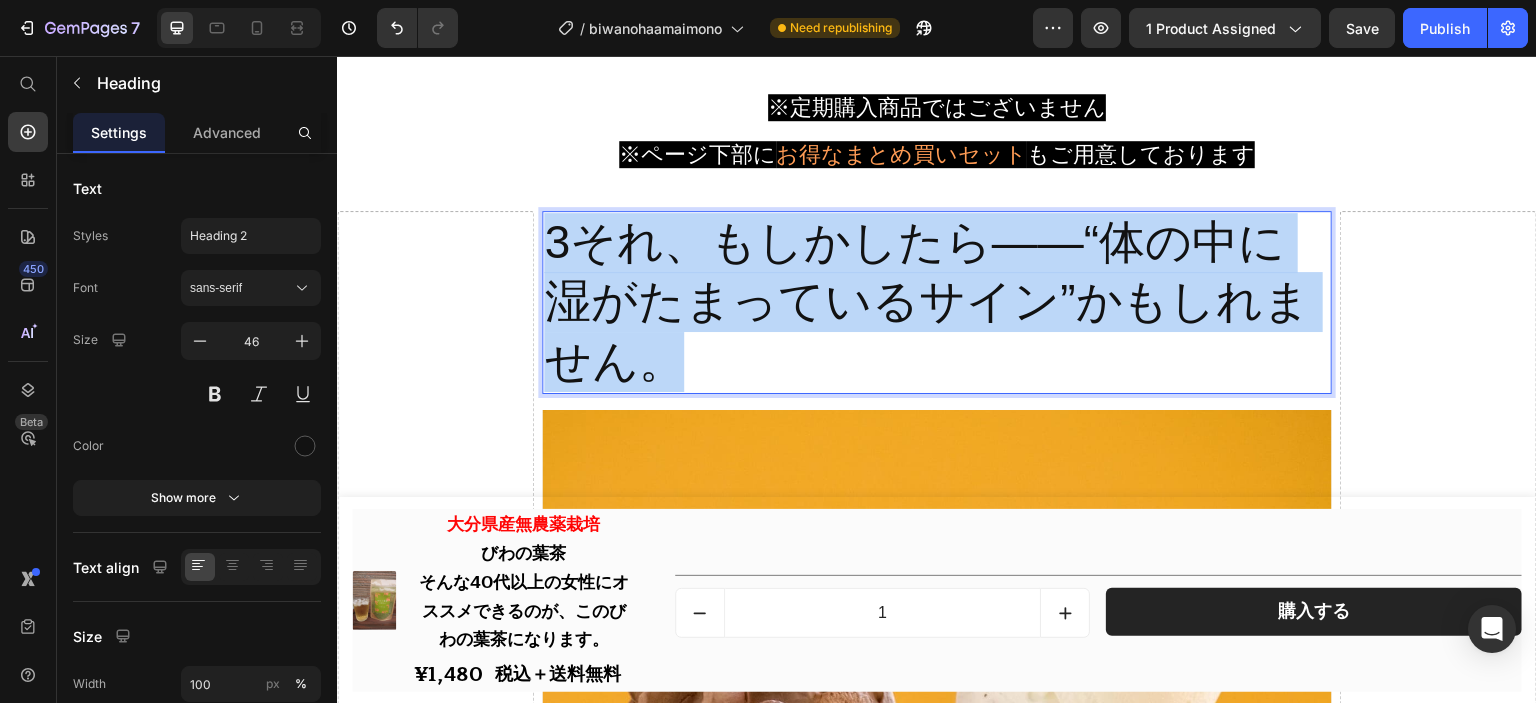 drag, startPoint x: 683, startPoint y: 353, endPoint x: 547, endPoint y: 215, distance: 193.75243 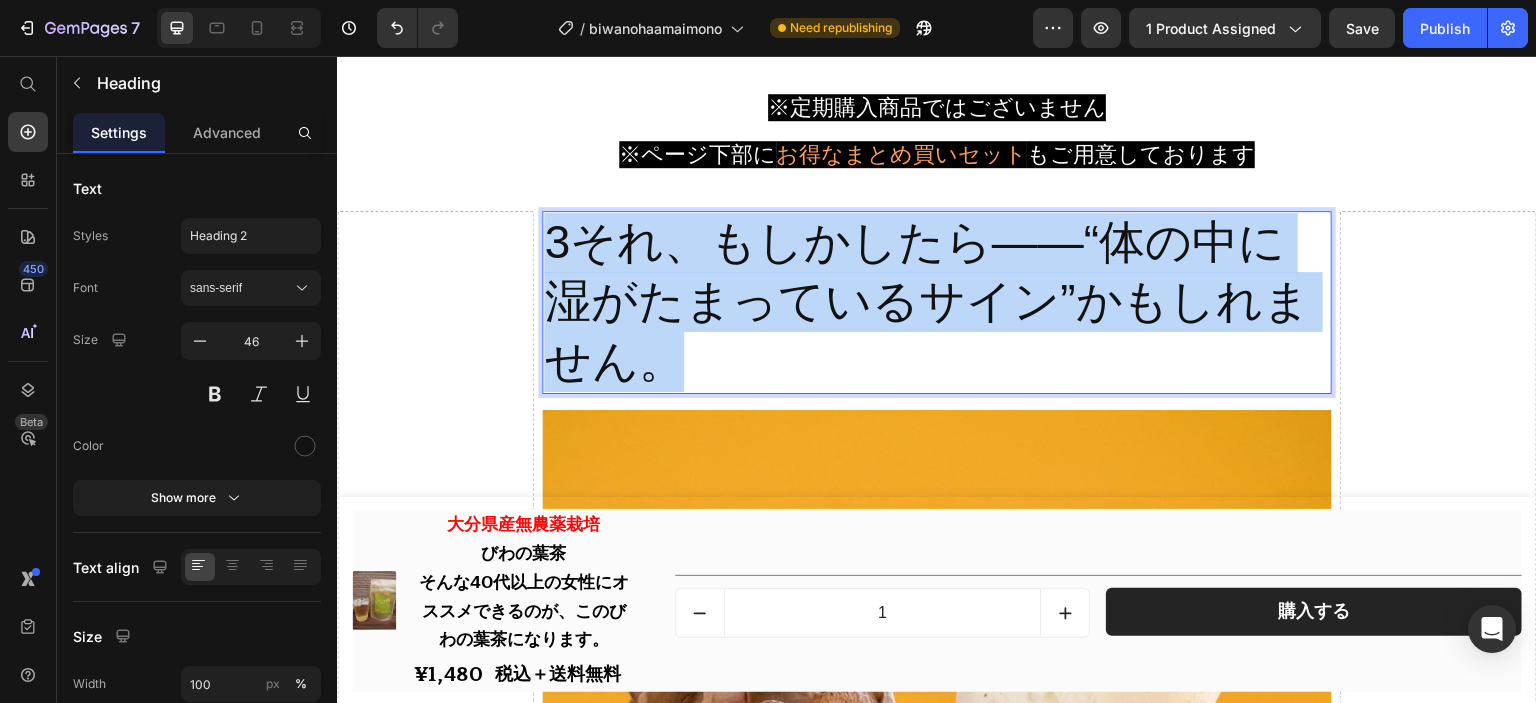 drag, startPoint x: 587, startPoint y: 223, endPoint x: 563, endPoint y: 215, distance: 25.298222 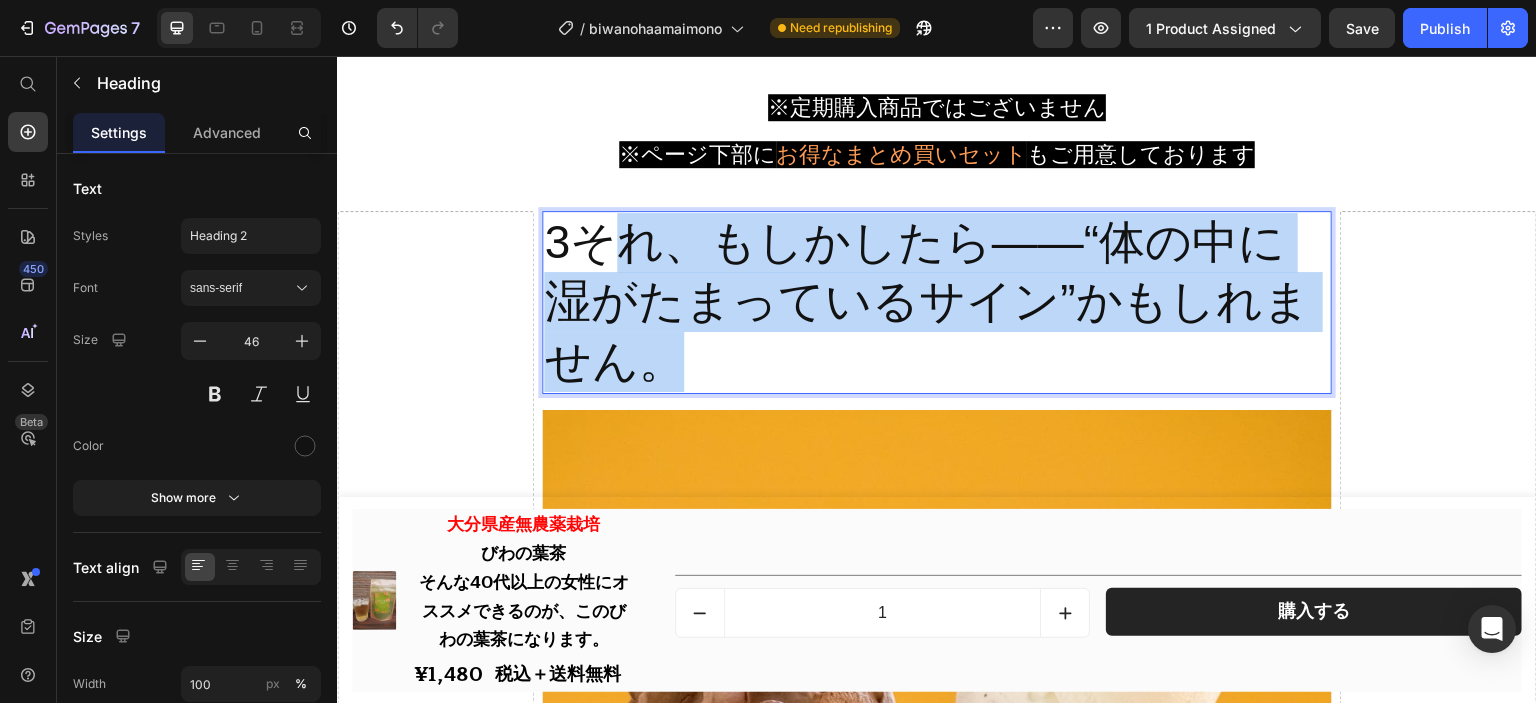 drag, startPoint x: 782, startPoint y: 349, endPoint x: 635, endPoint y: 203, distance: 207.18349 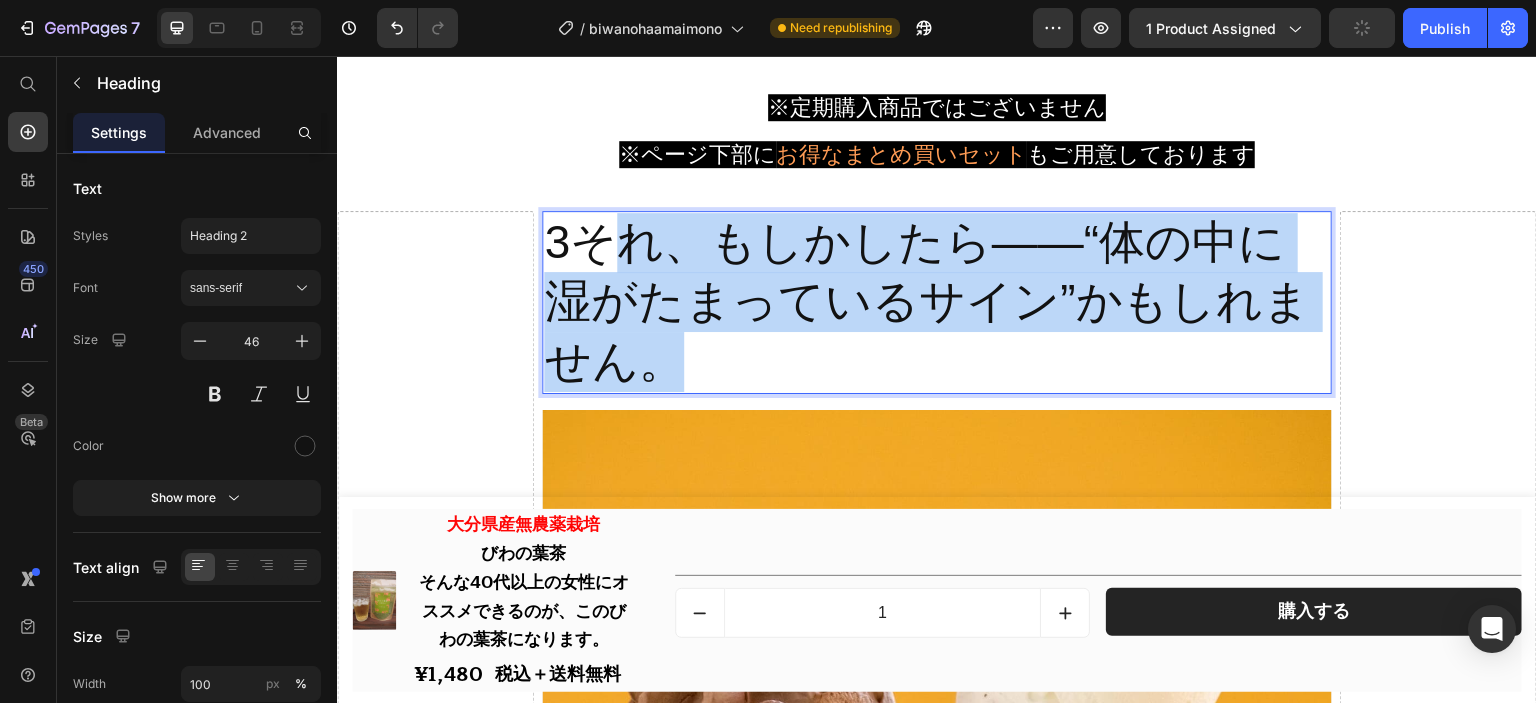 click on "3それ、もしかしたら——“体の中に湿がたまっているサイン”かもしれません。" at bounding box center (936, 302) 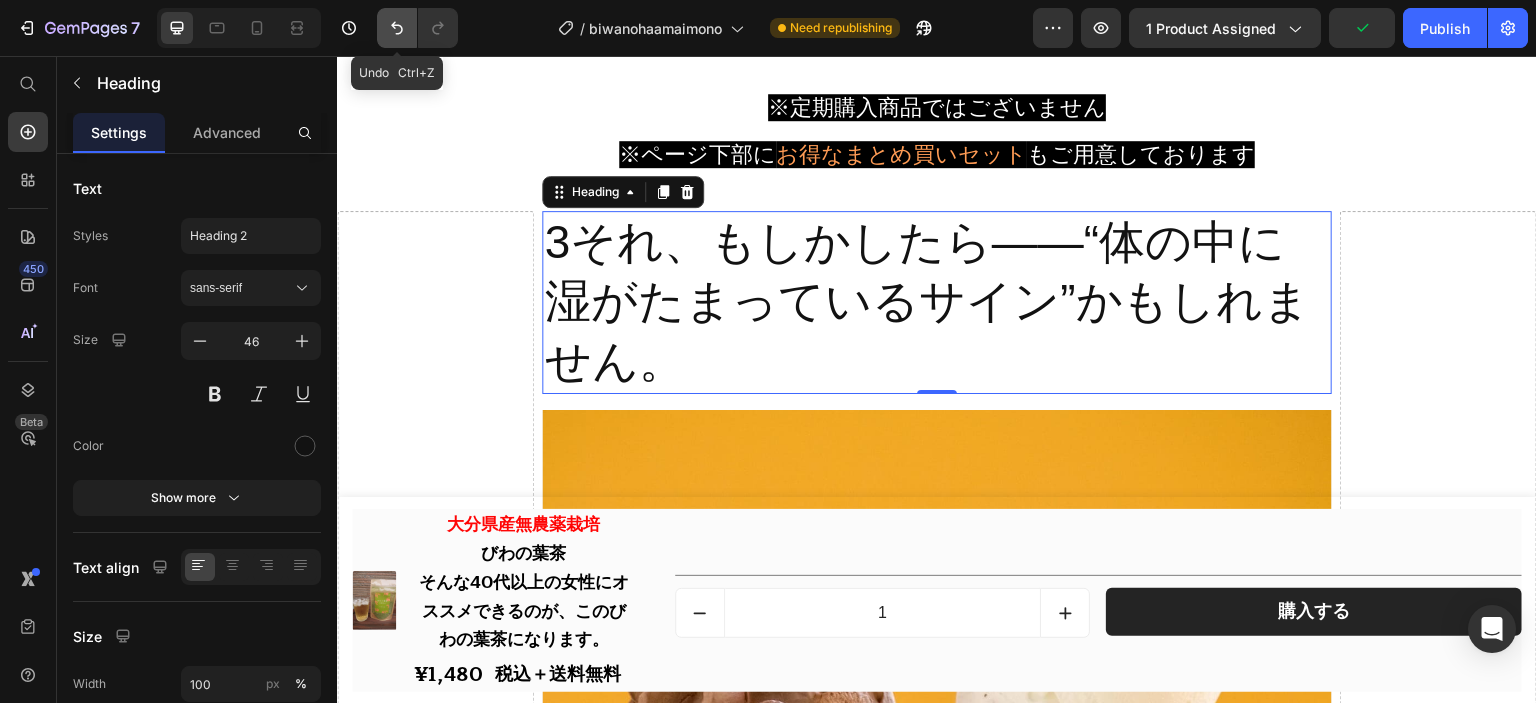 click 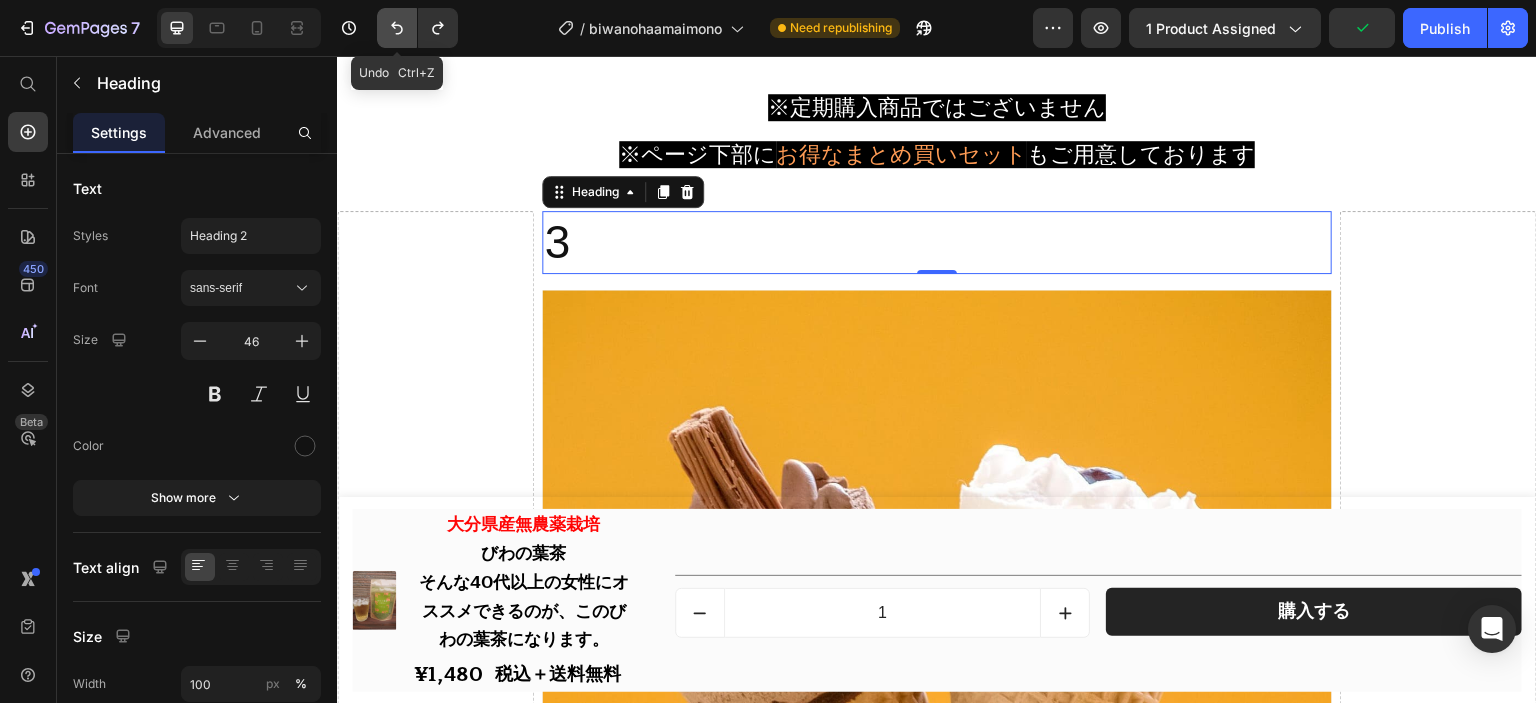 click 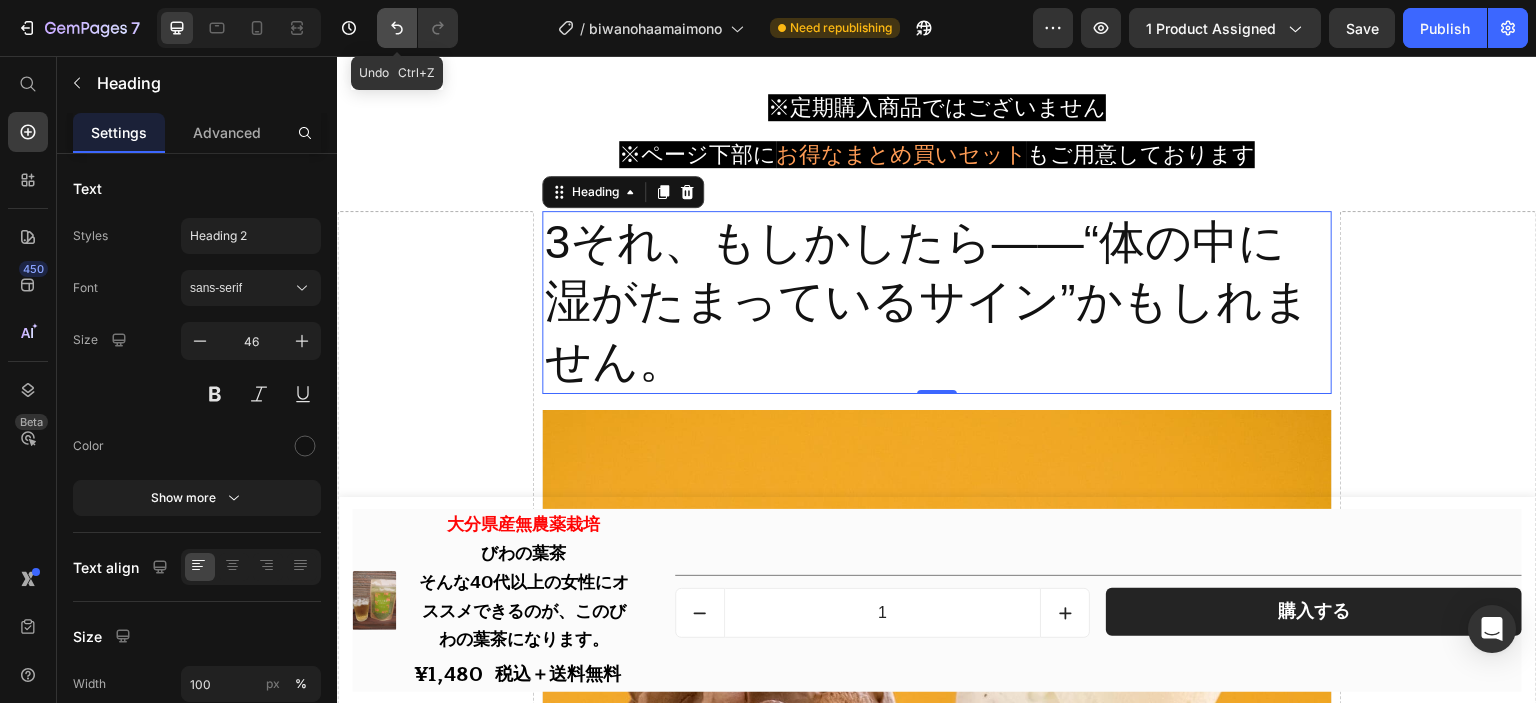 click 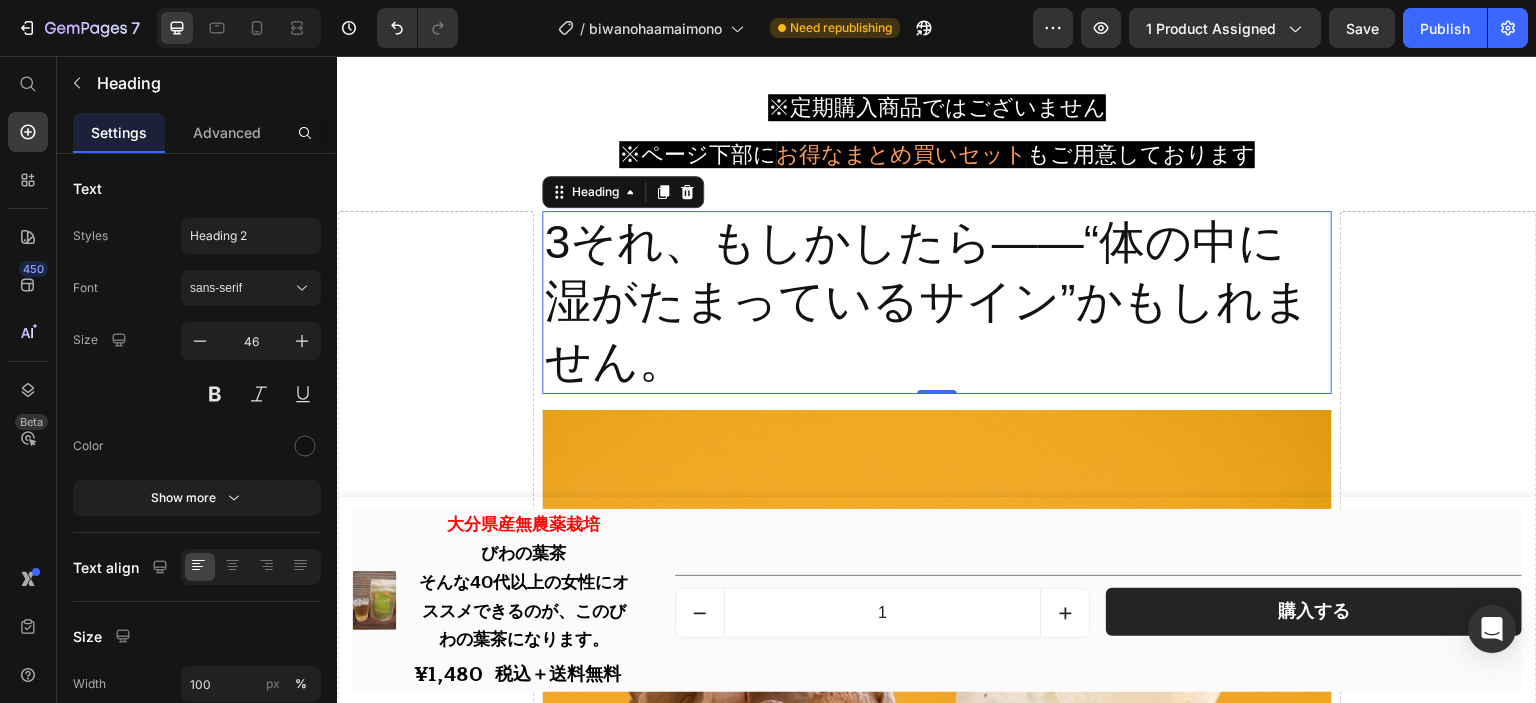 click on "3それ、もしかしたら——“体の中に湿がたまっているサイン”かもしれません。" at bounding box center (936, 302) 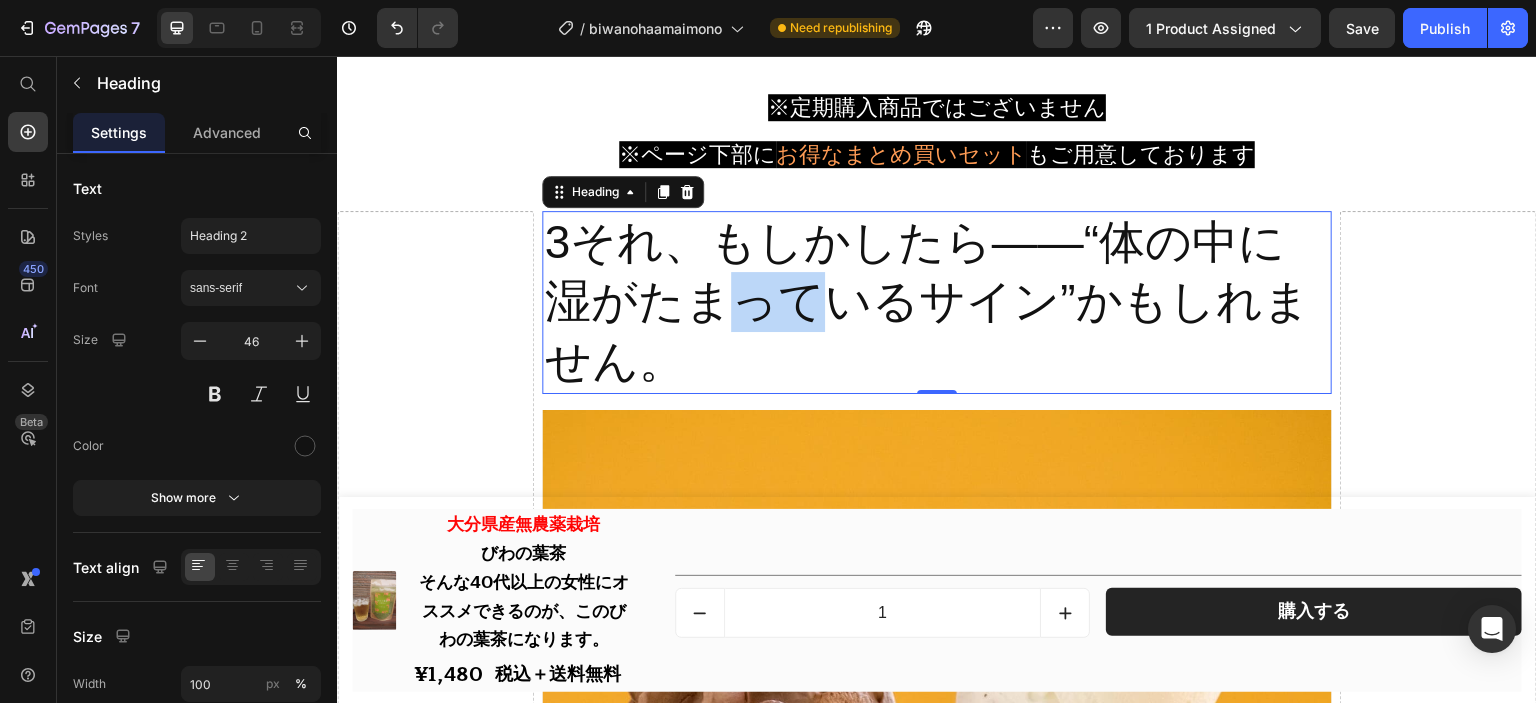 click on "3それ、もしかしたら——“体の中に湿がたまっているサイン”かもしれません。" at bounding box center [936, 302] 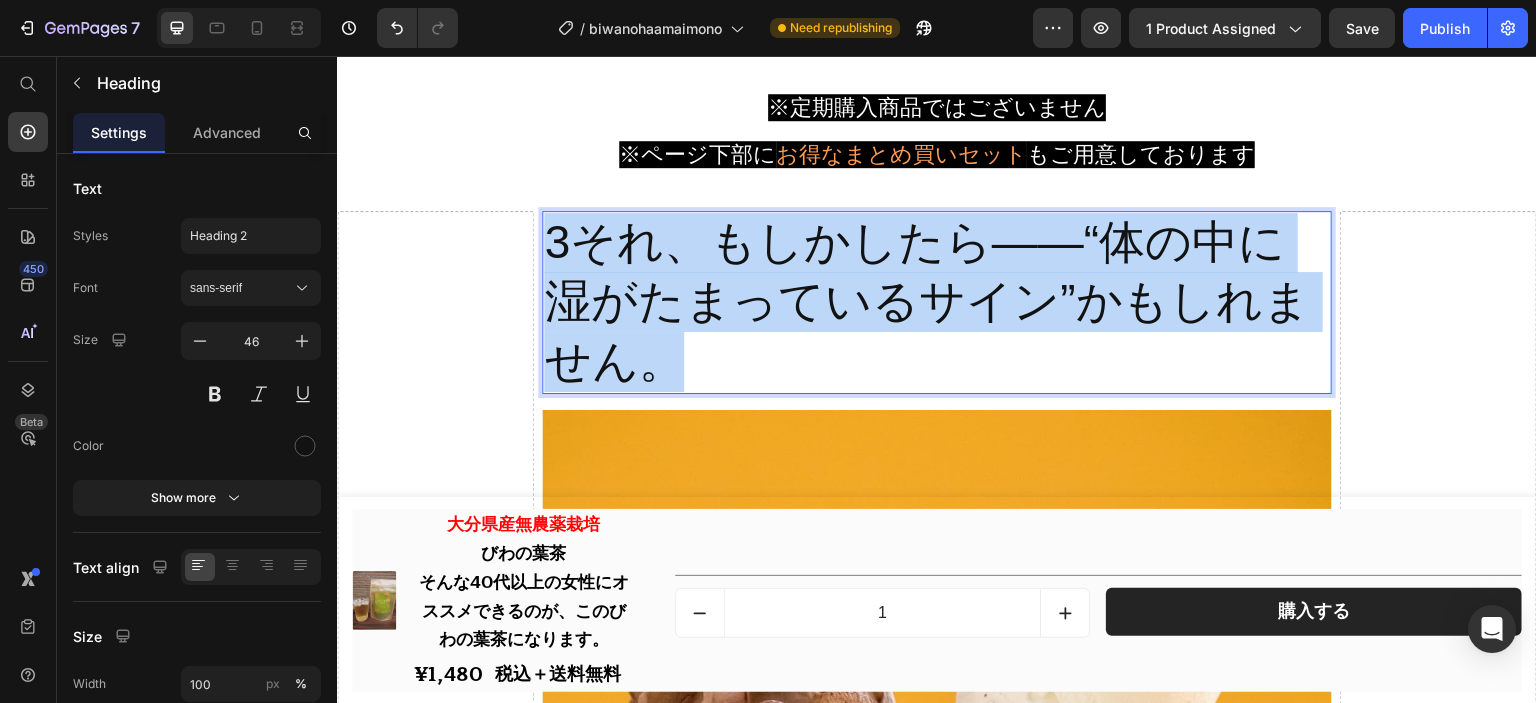 drag, startPoint x: 648, startPoint y: 358, endPoint x: 541, endPoint y: 231, distance: 166.06625 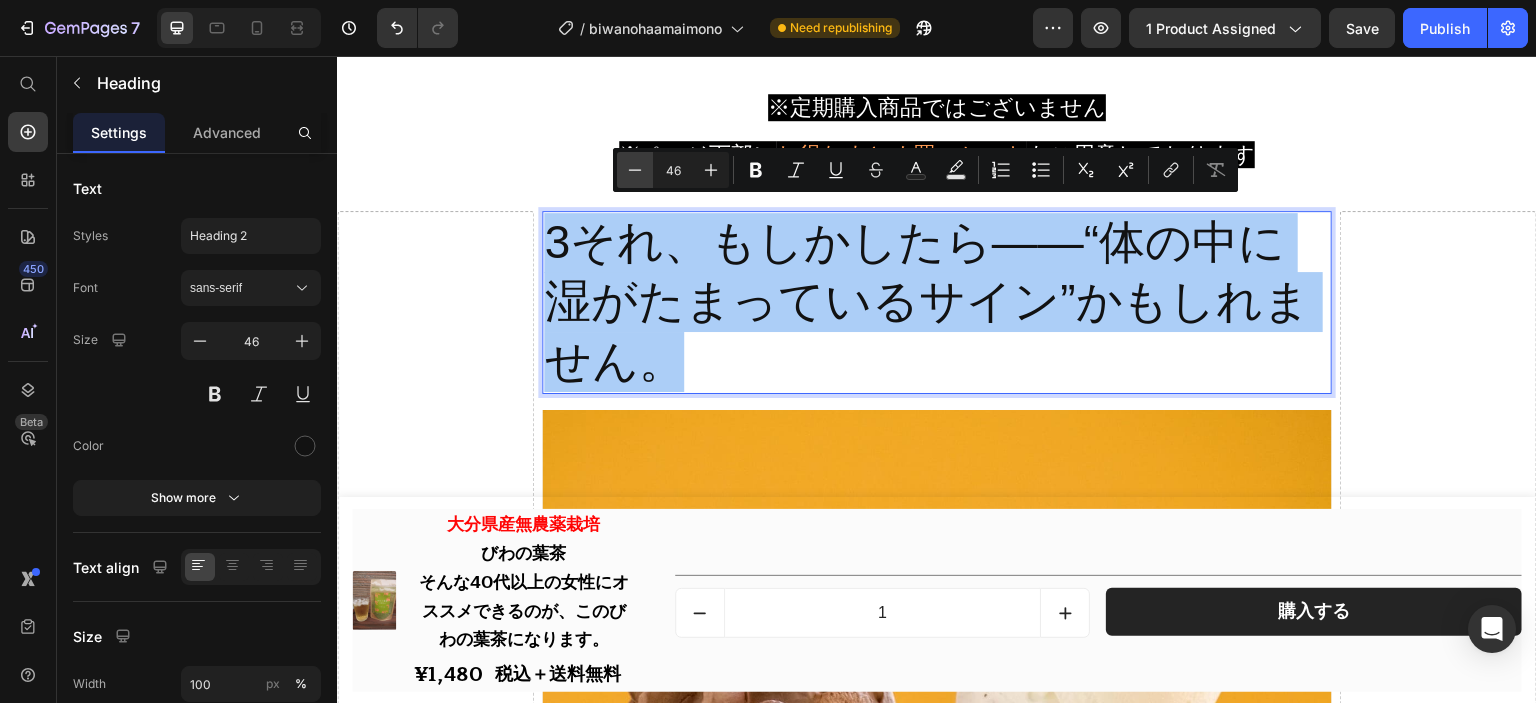 click 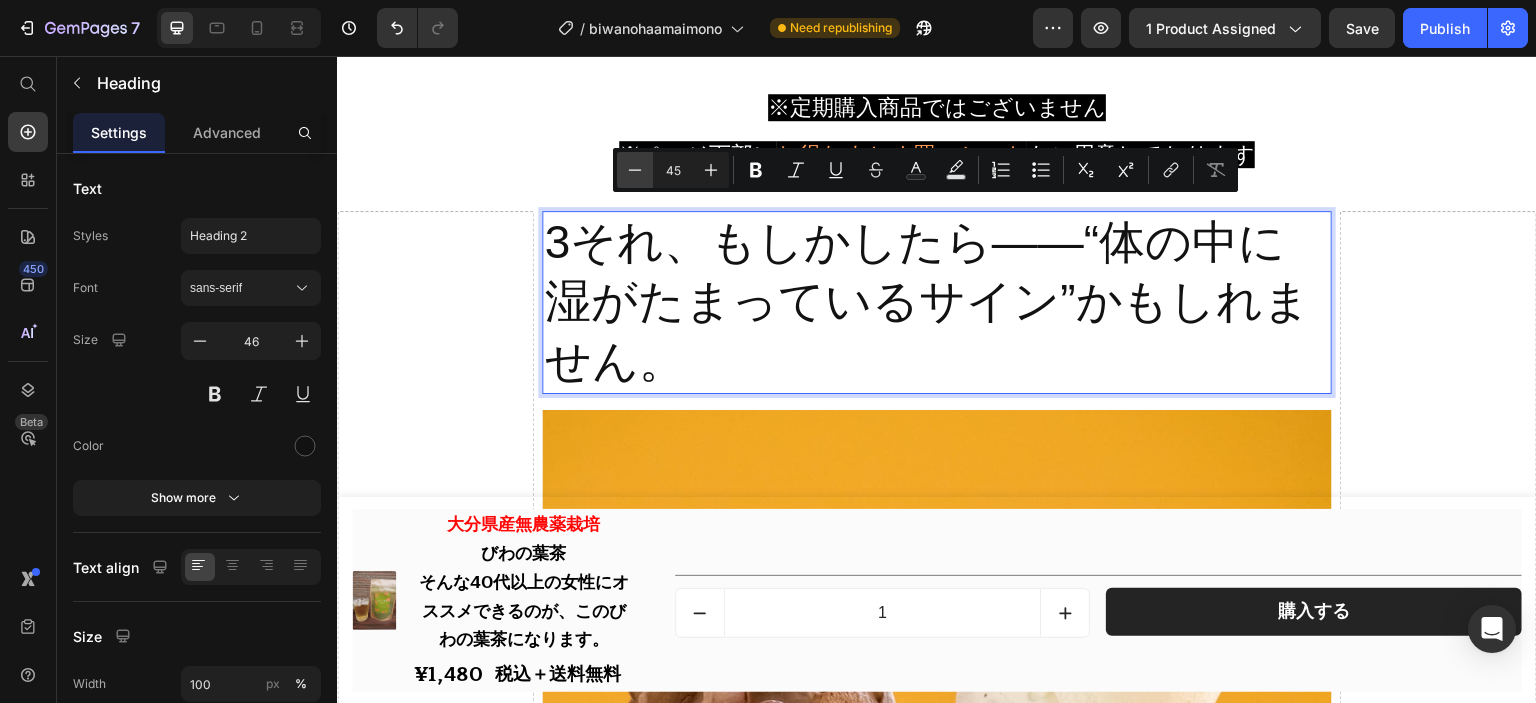 click 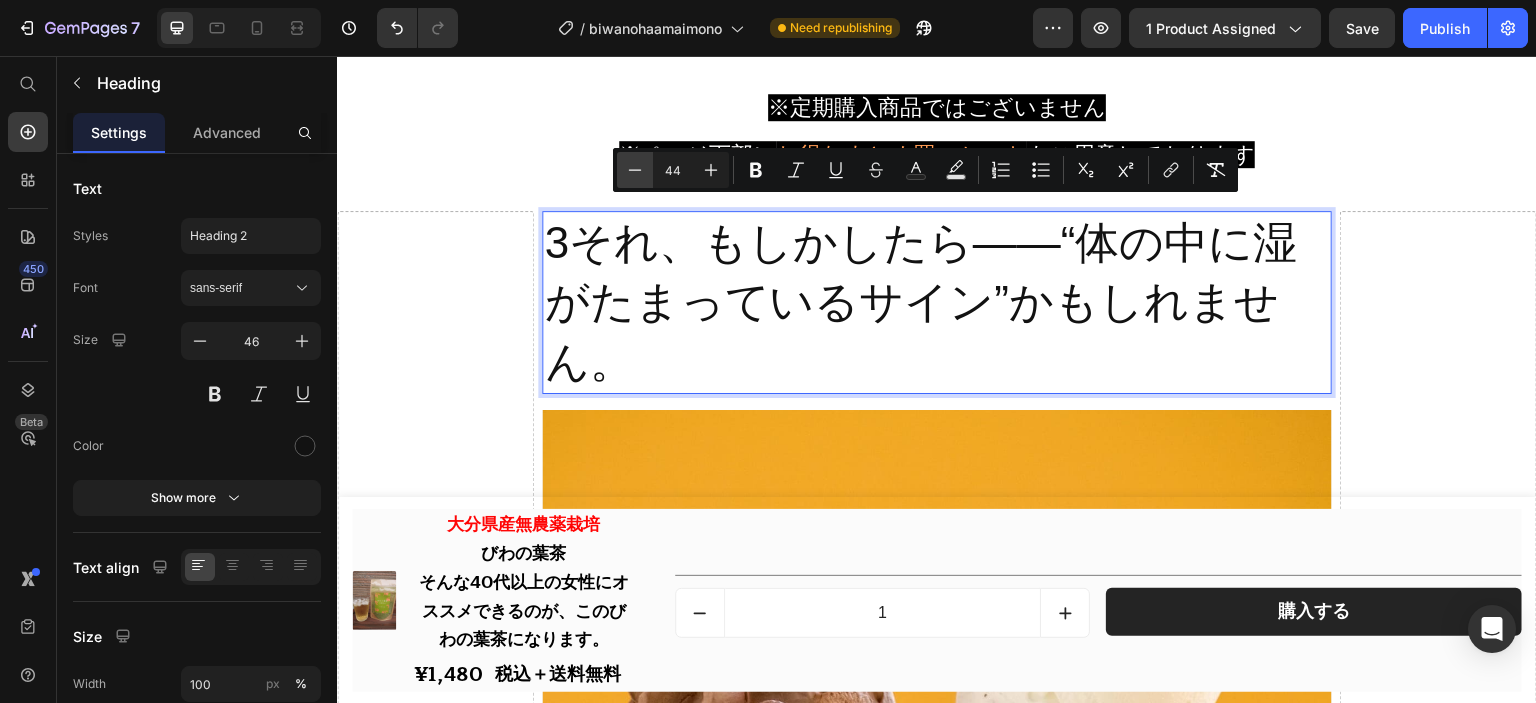 click 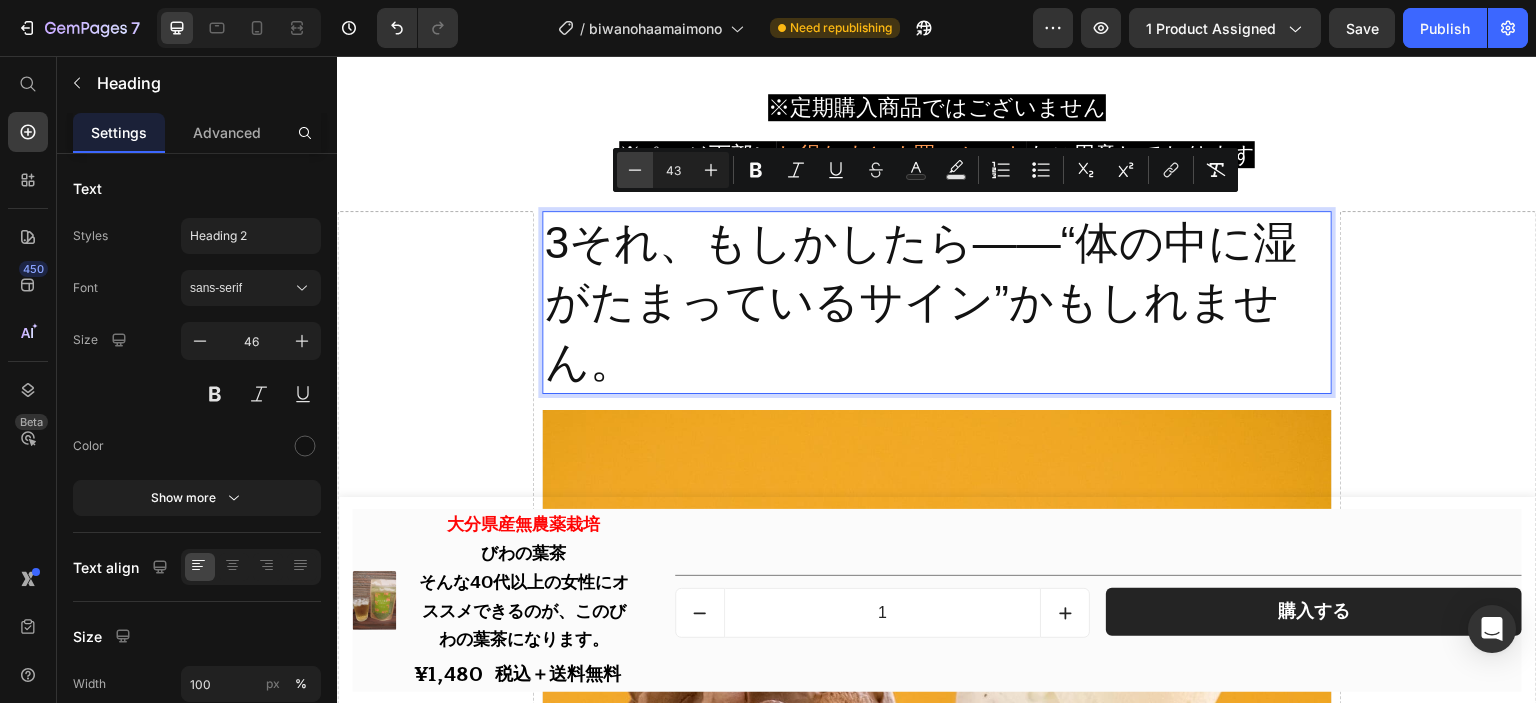 click 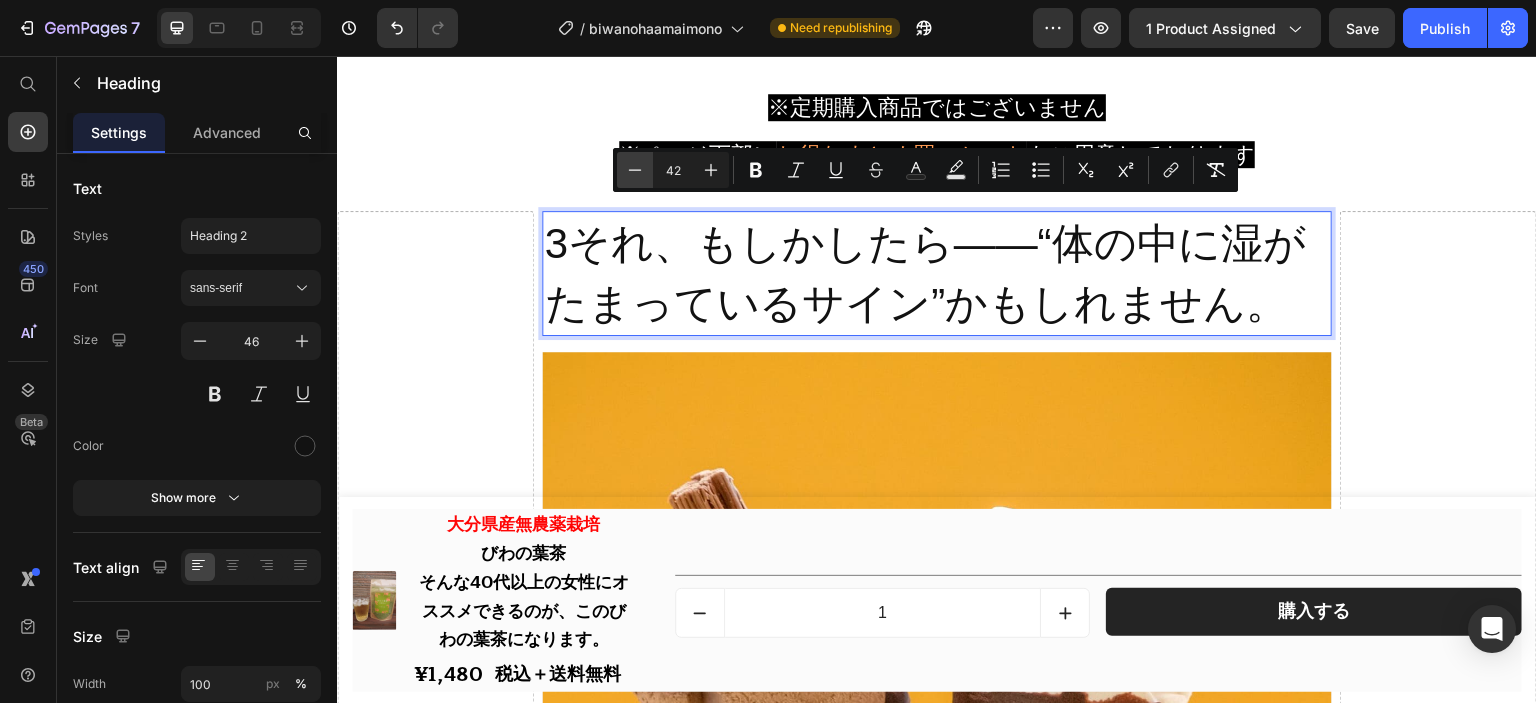 click 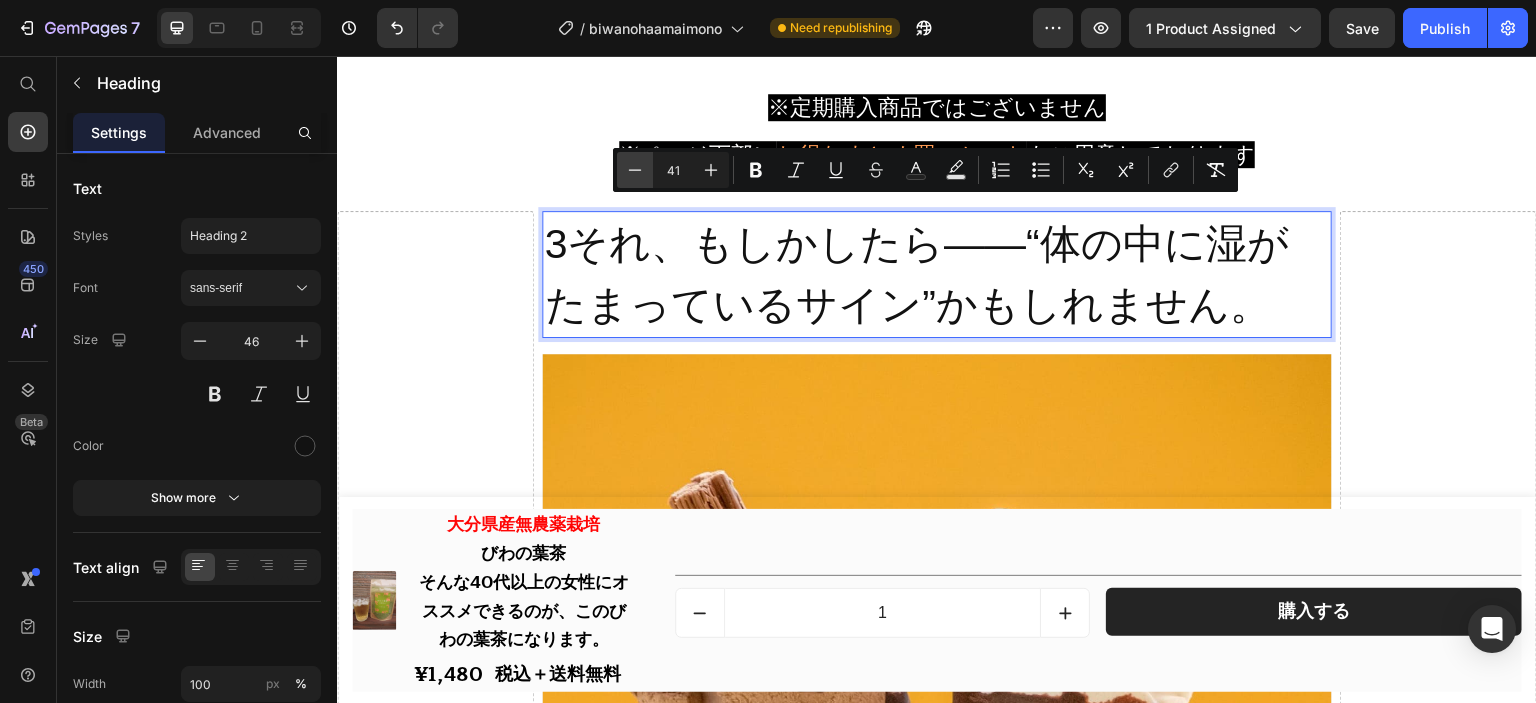 click 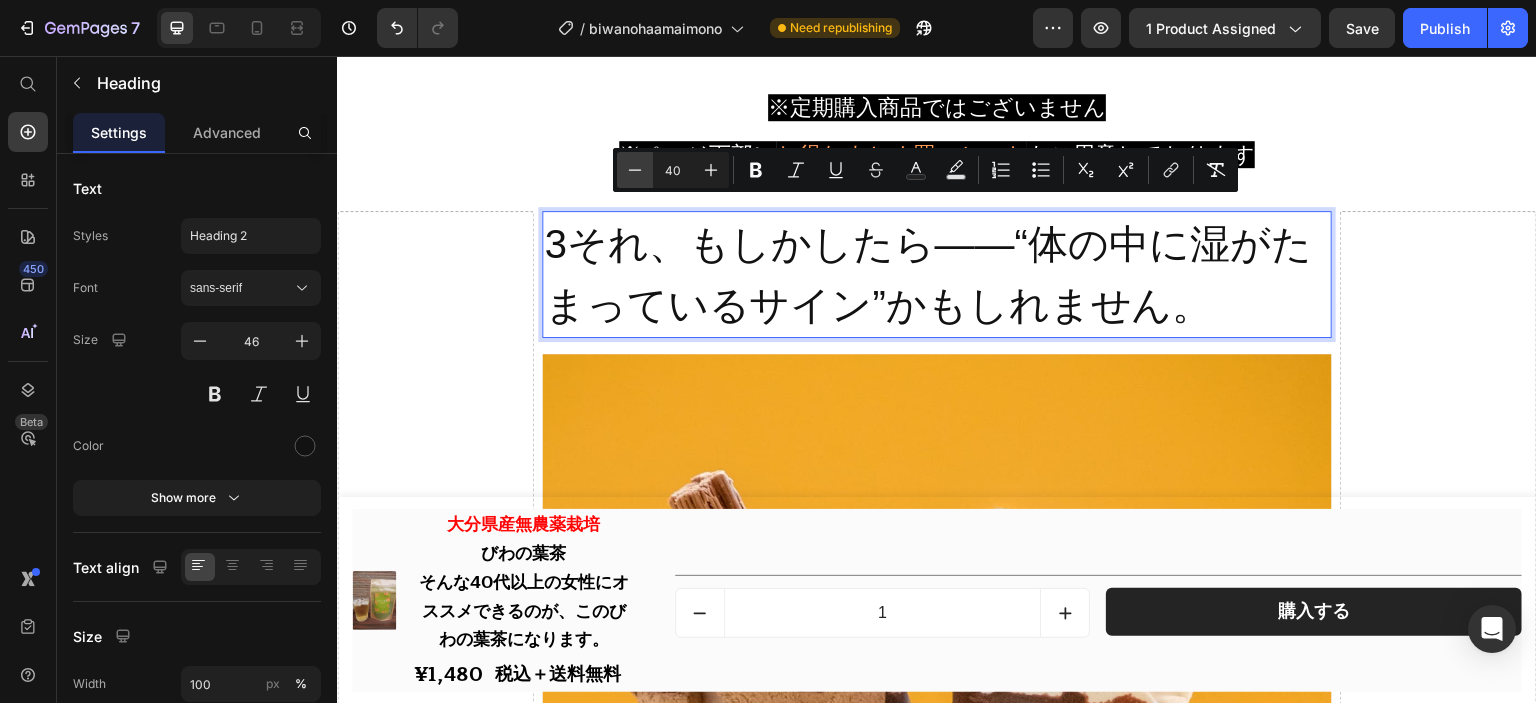click 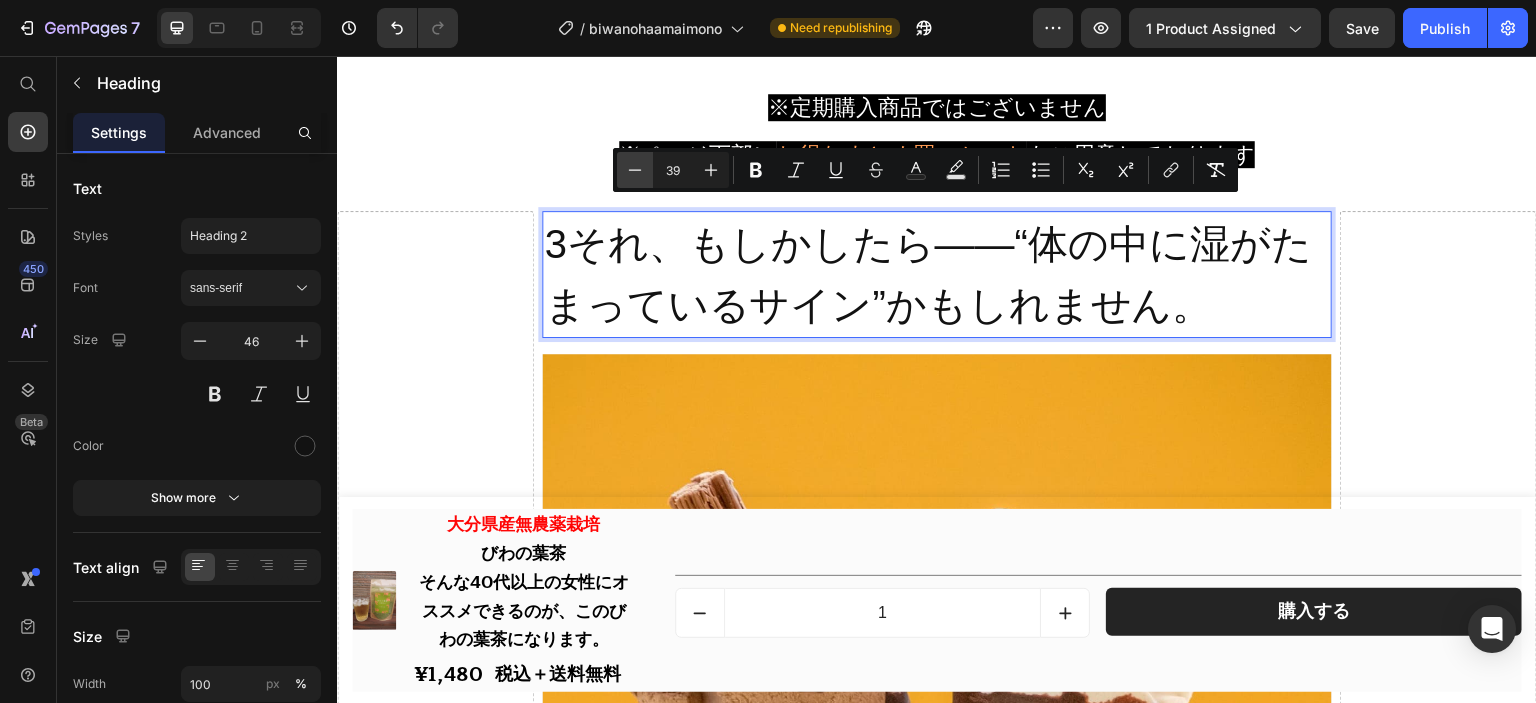 click 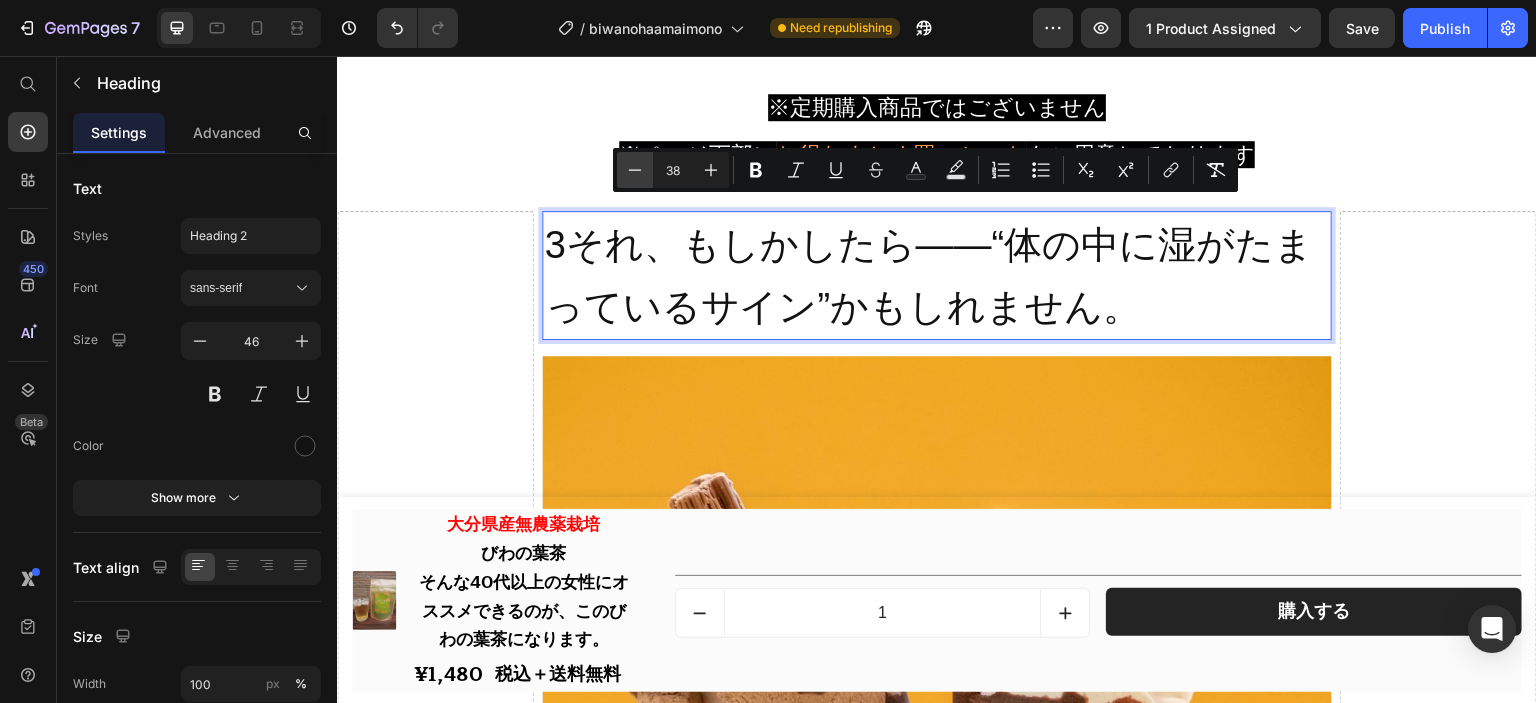 click 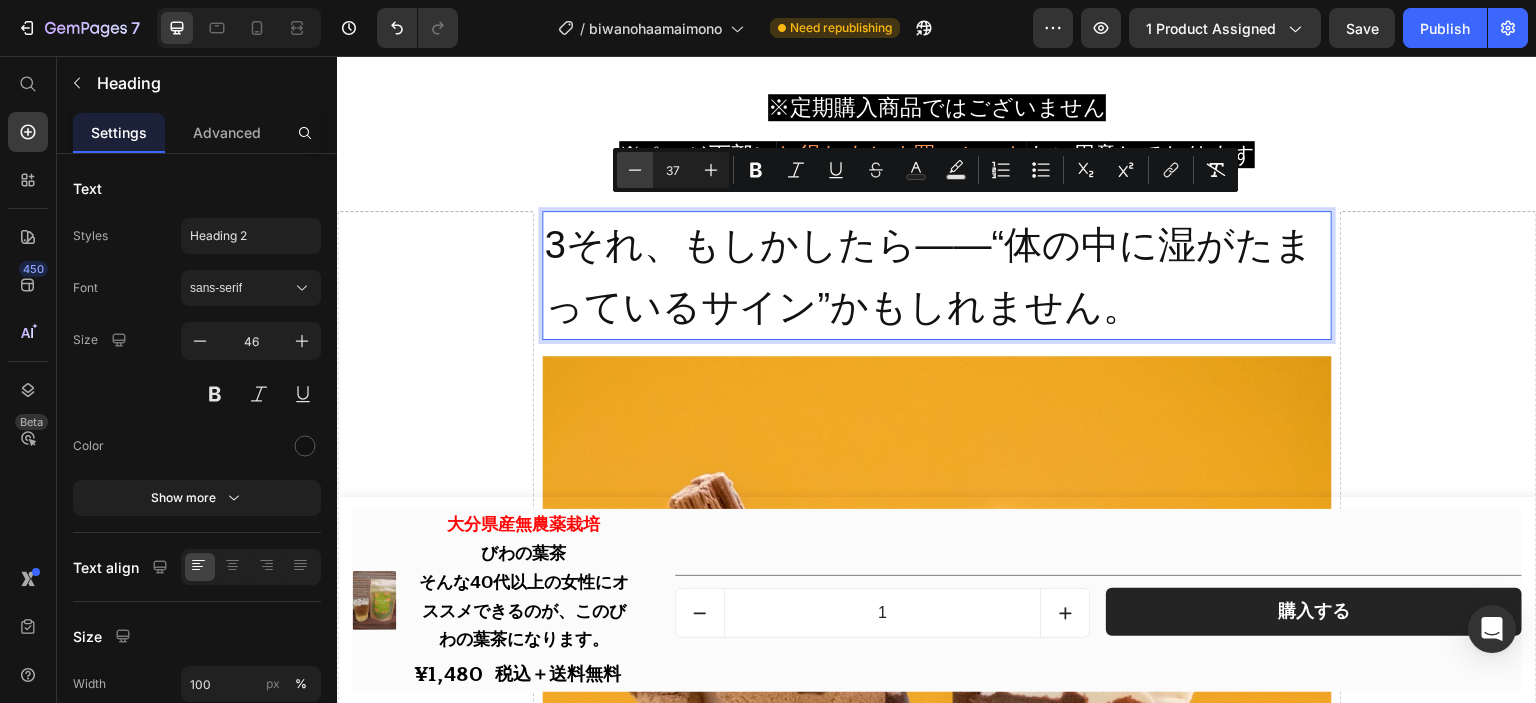 click 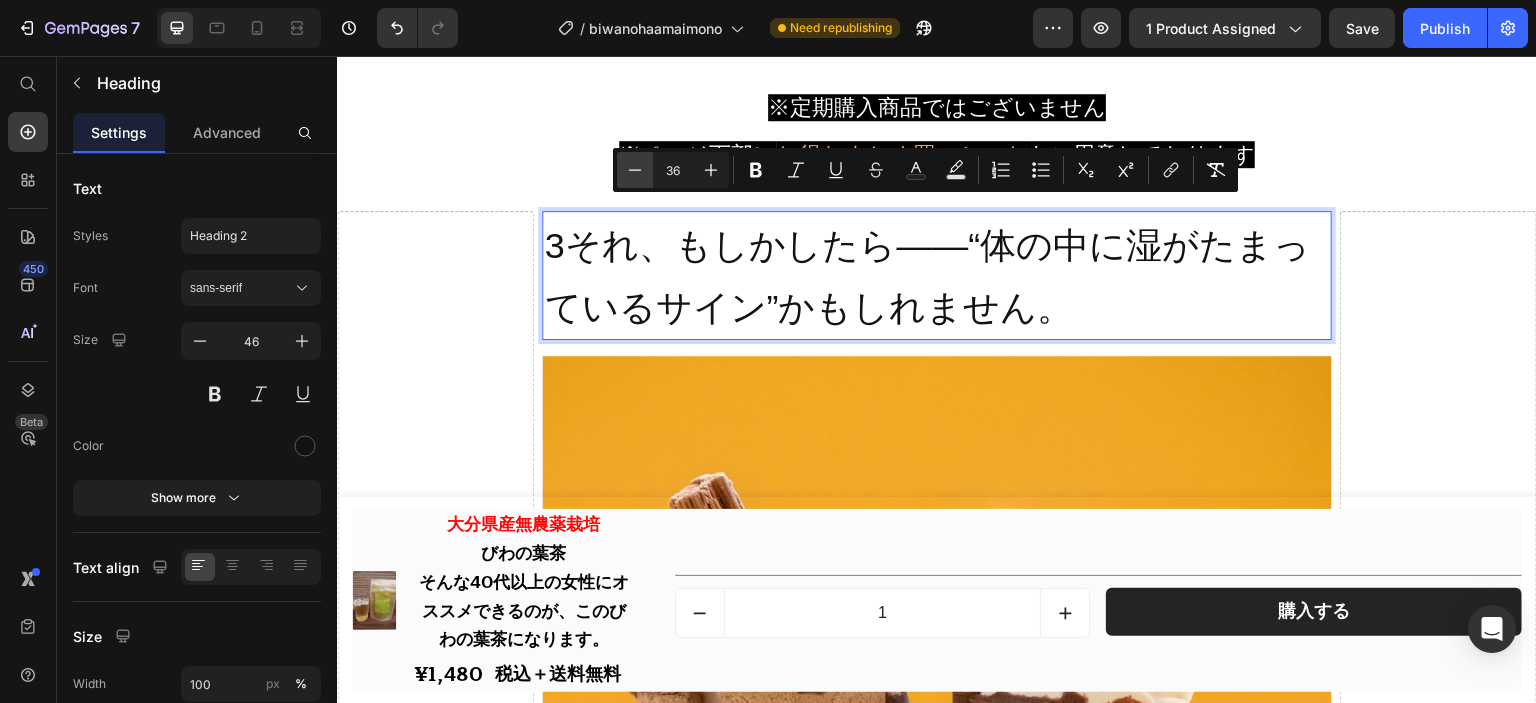 click 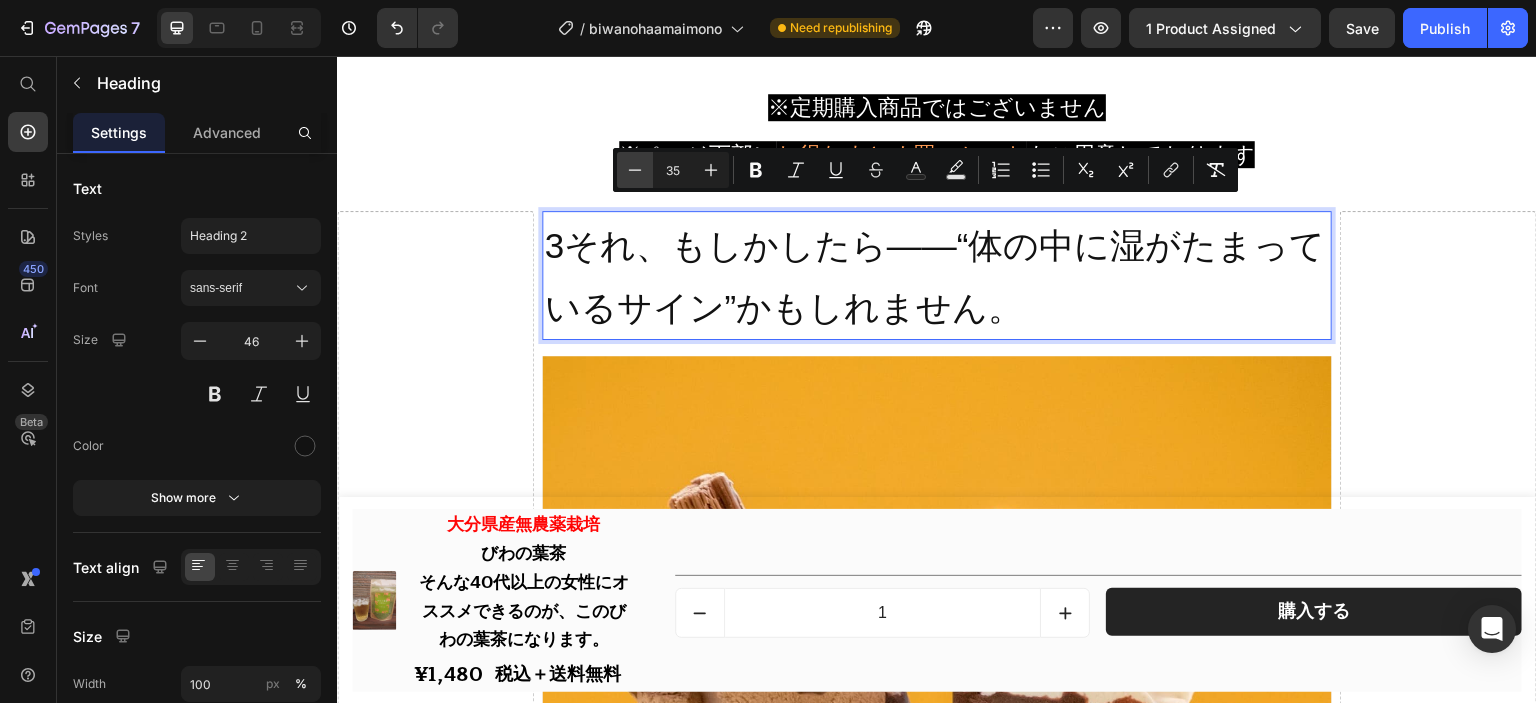 click 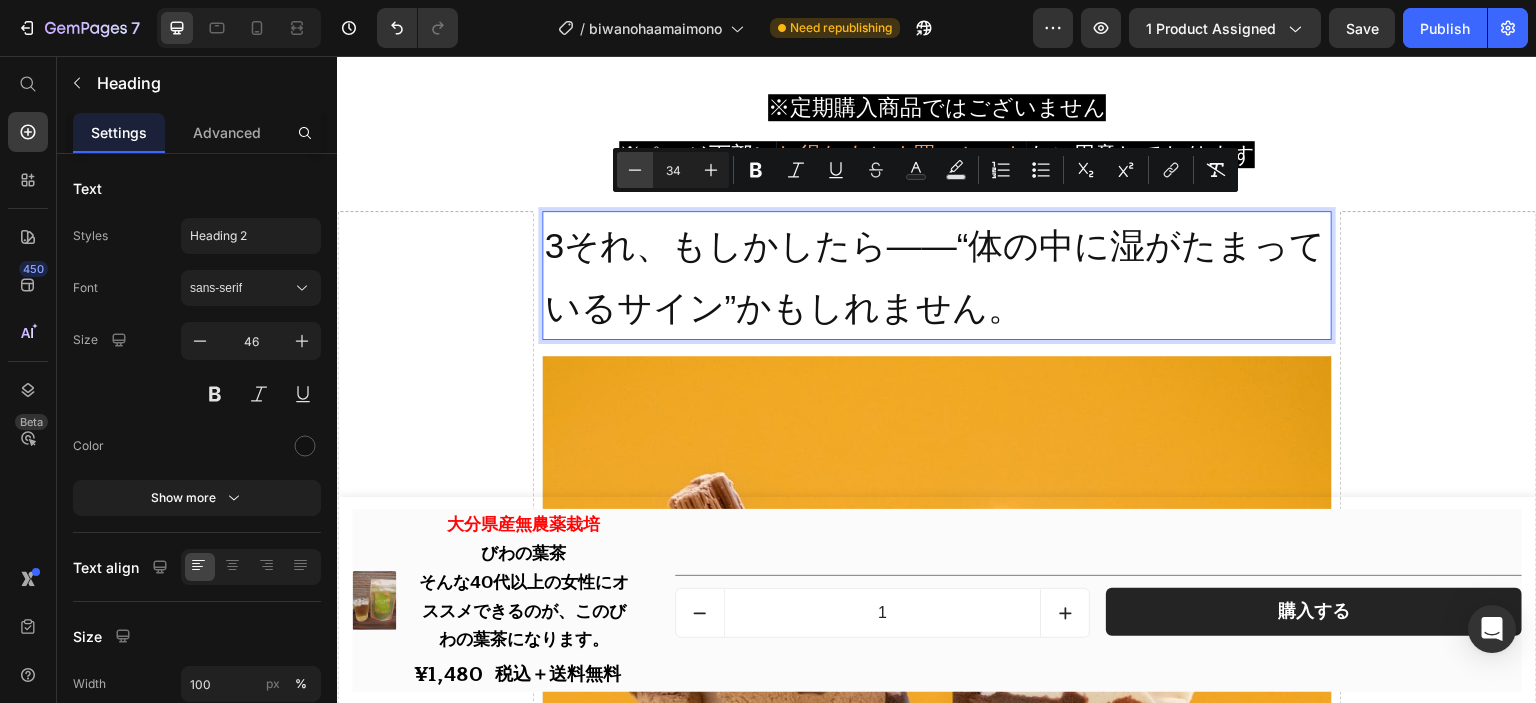 click 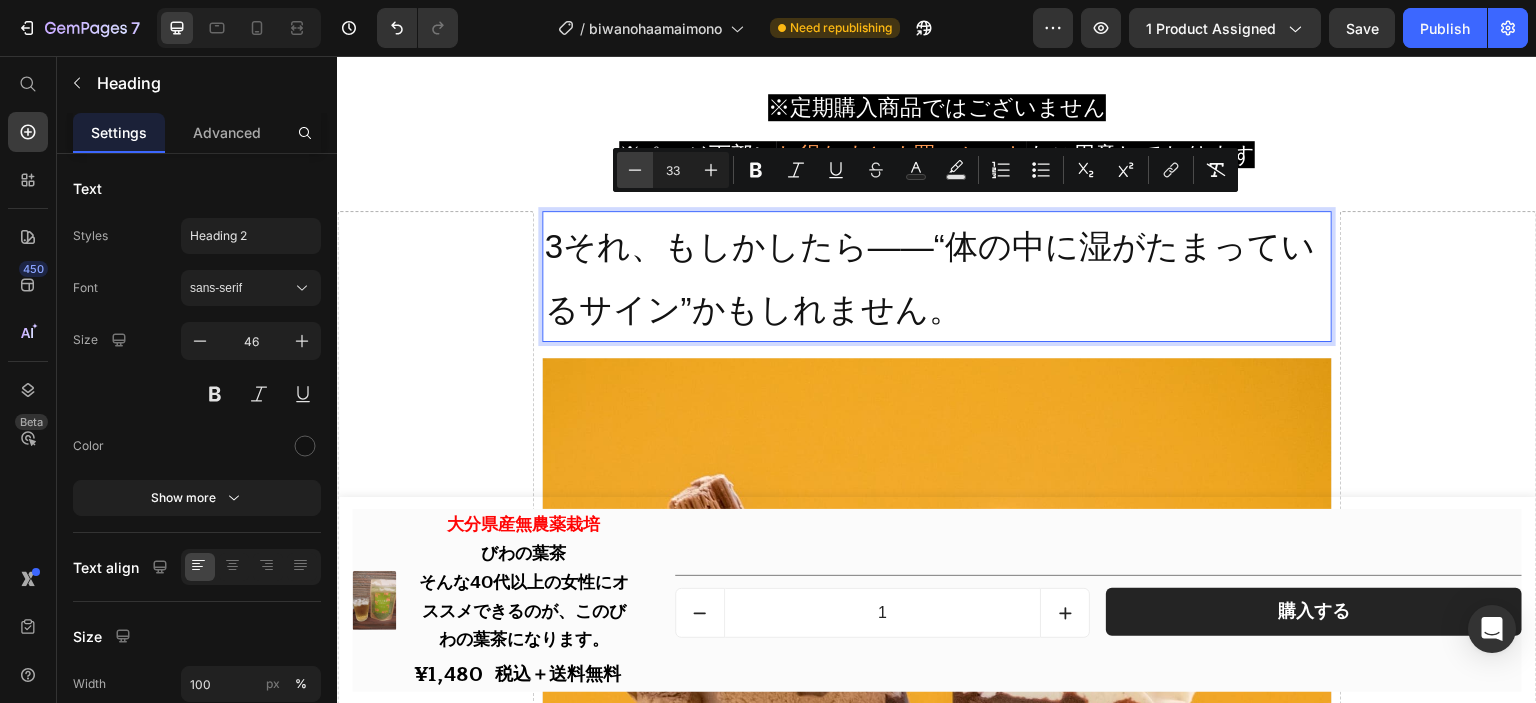 click 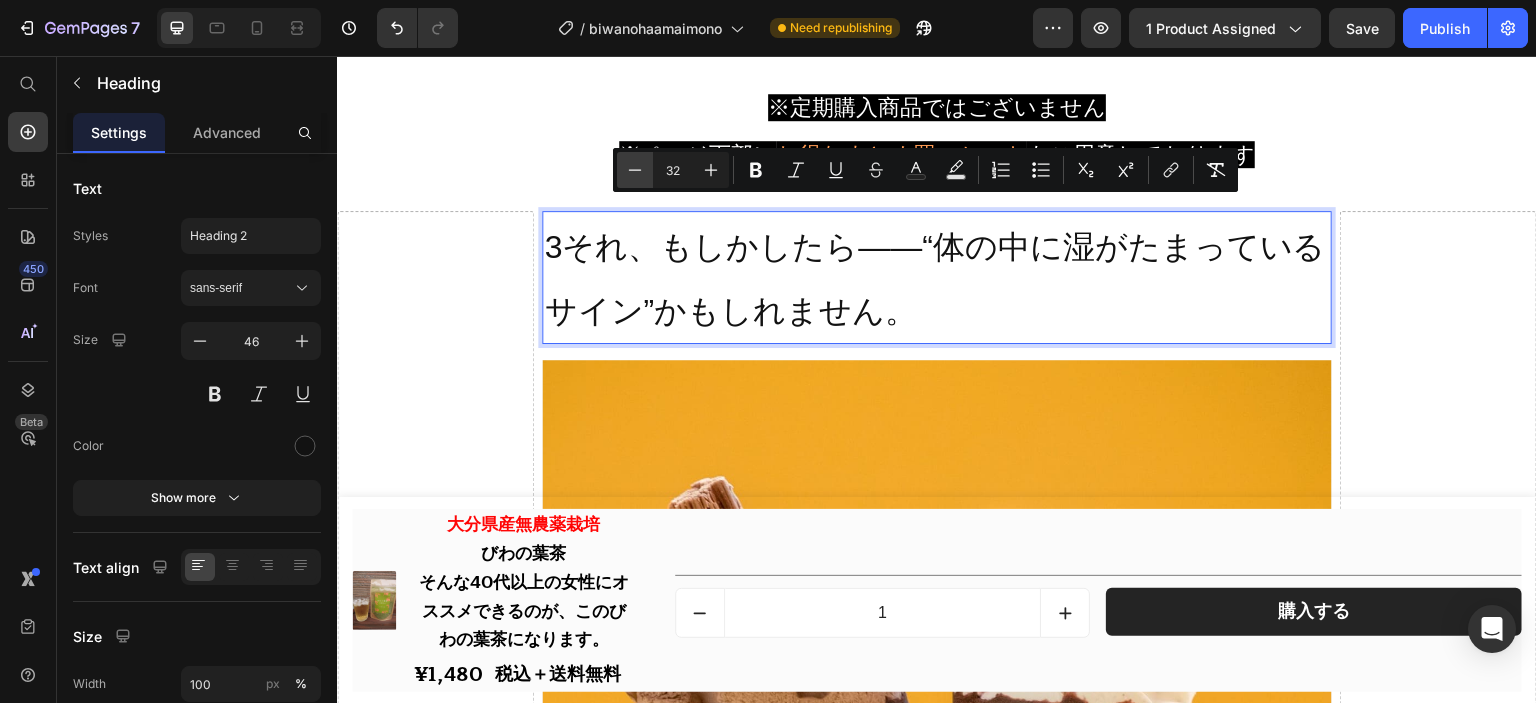 click 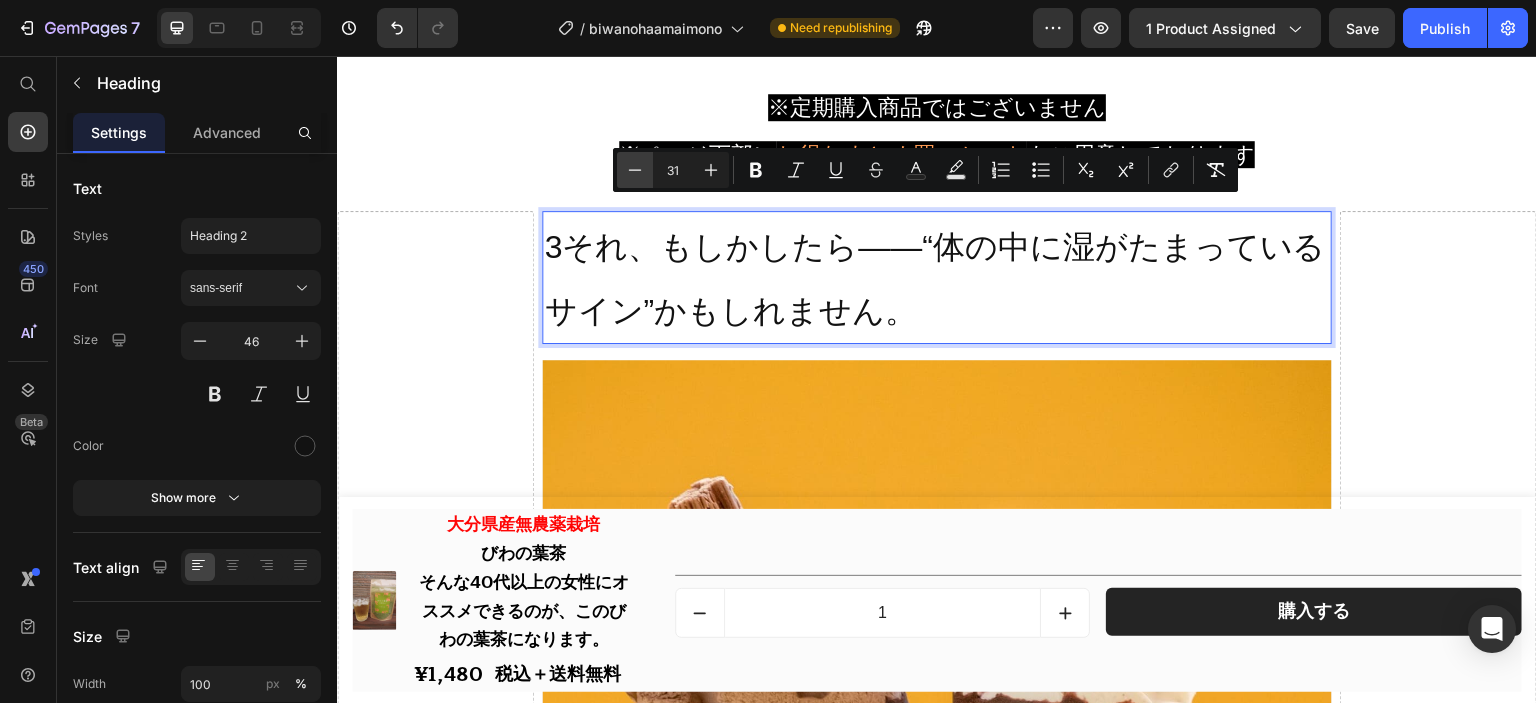 click 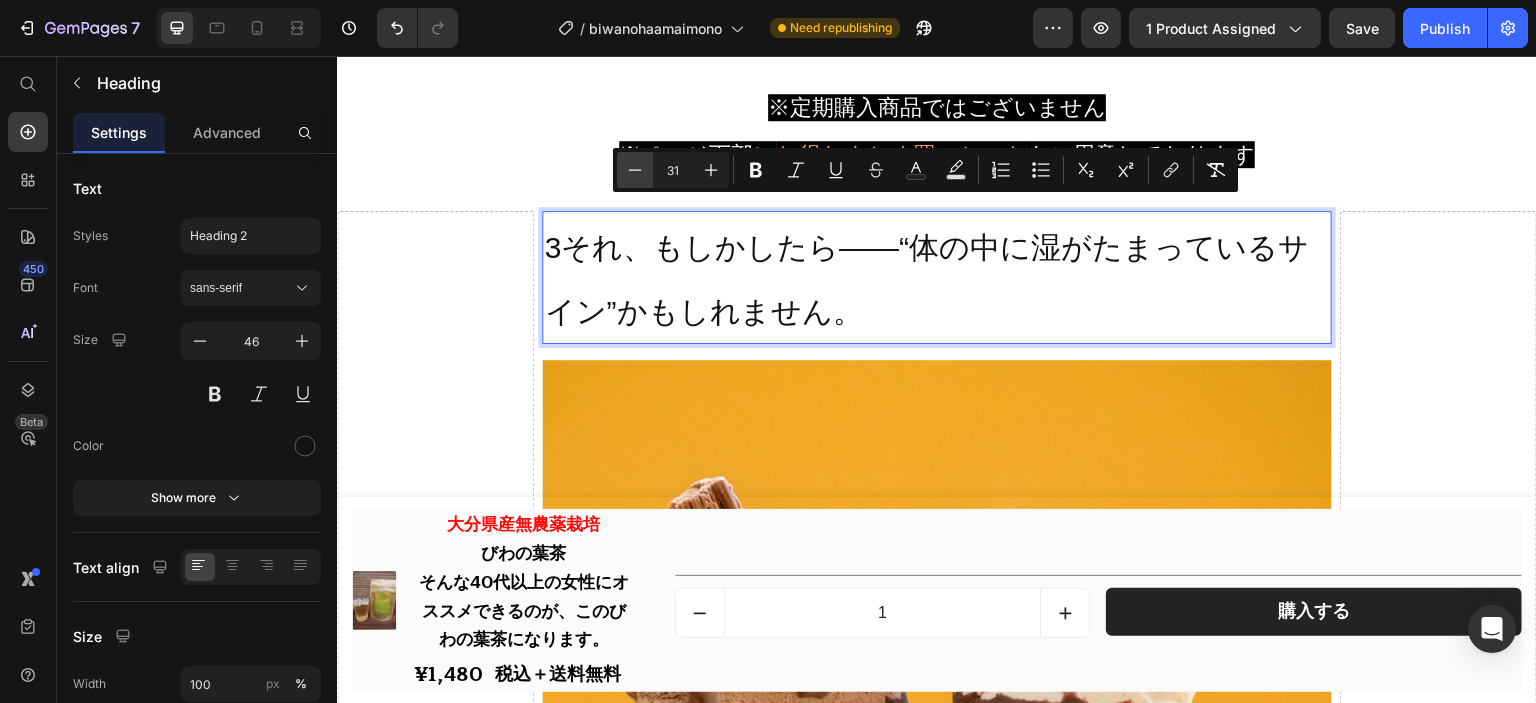 type on "30" 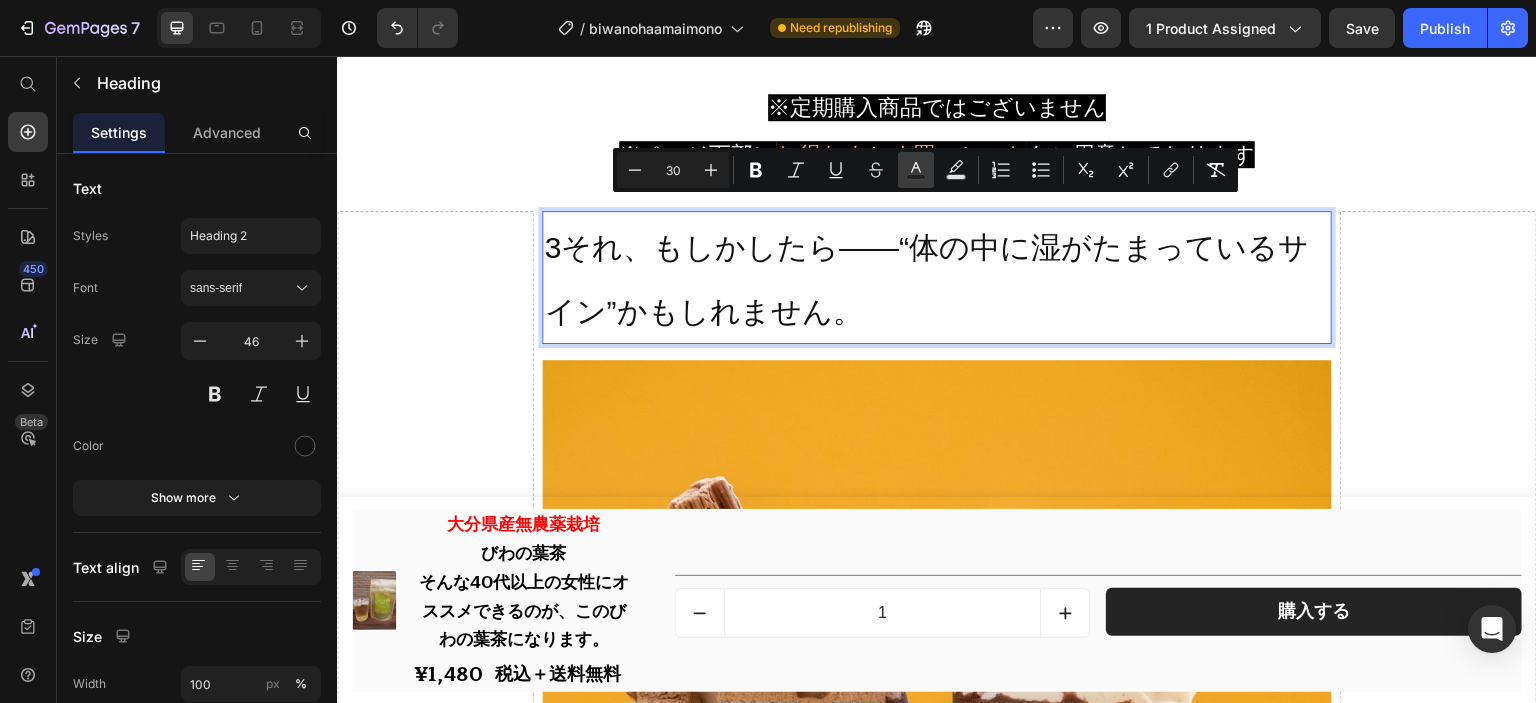 click on "Text Color" at bounding box center (916, 170) 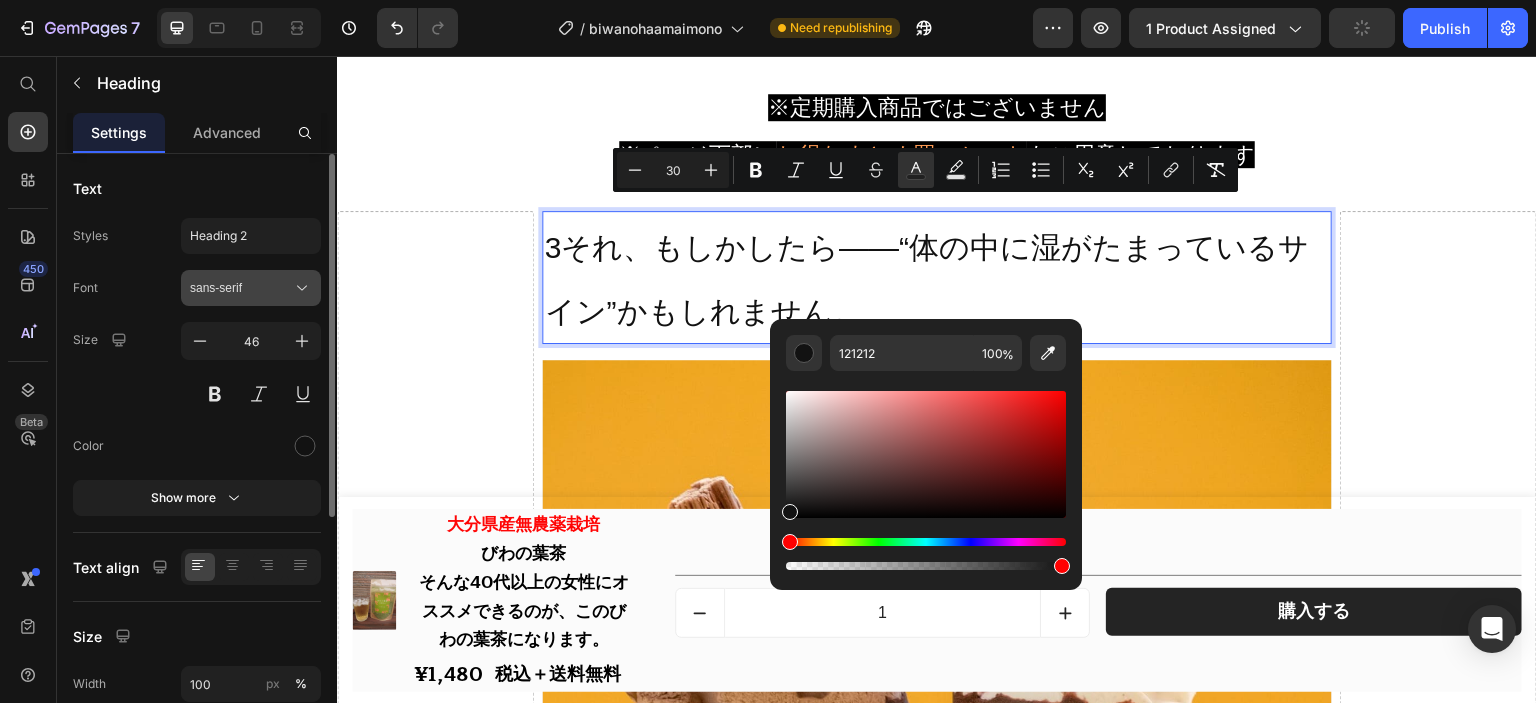 click on "sans-serif" at bounding box center (251, 288) 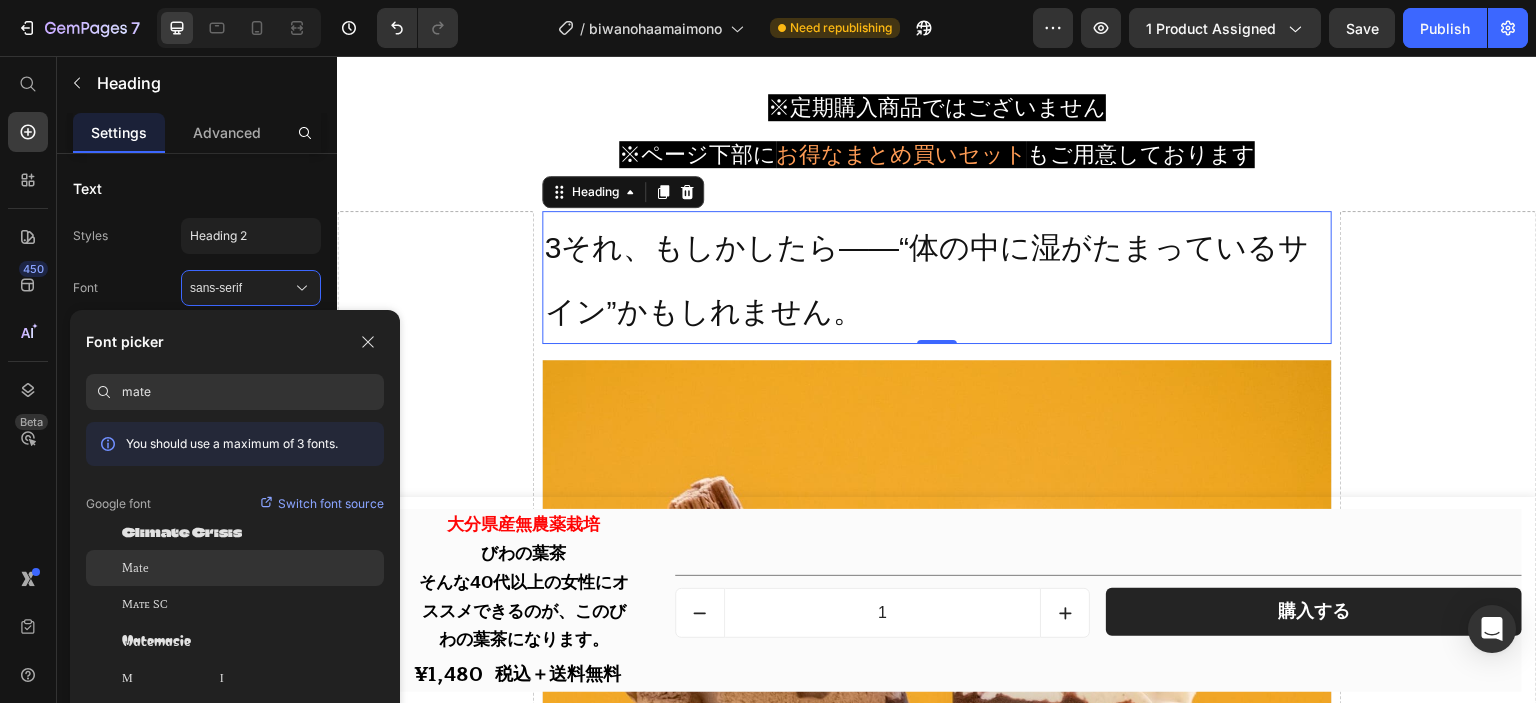 type on "mate" 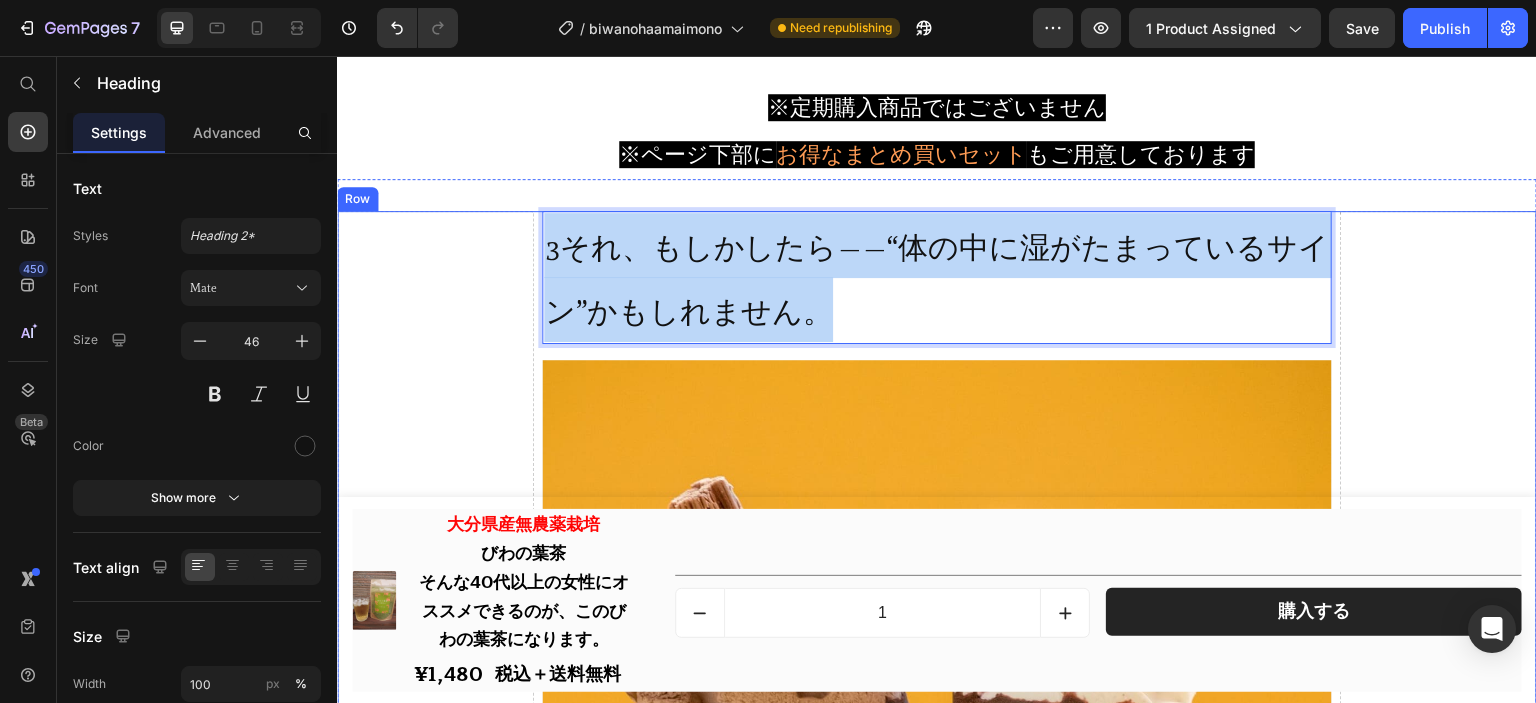 drag, startPoint x: 835, startPoint y: 302, endPoint x: 474, endPoint y: 227, distance: 368.70856 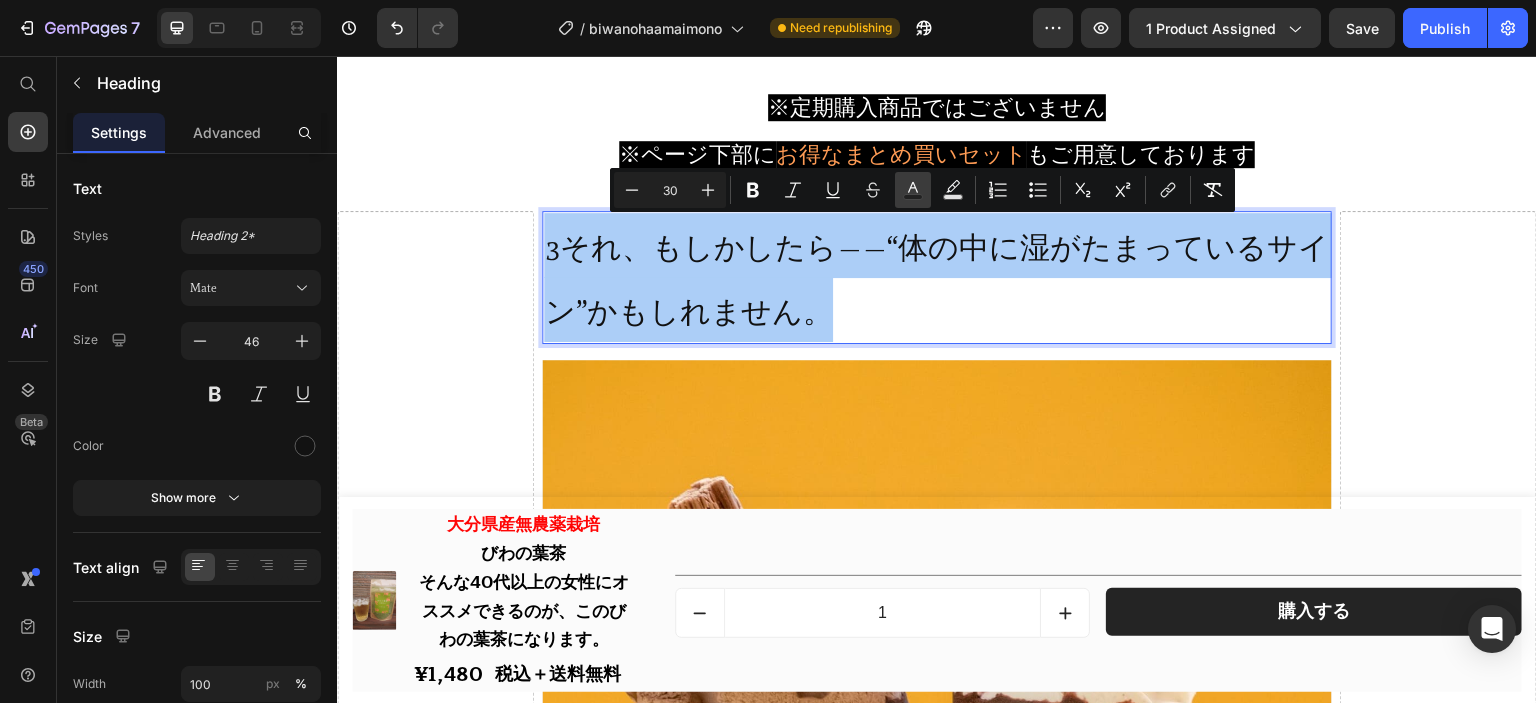 click 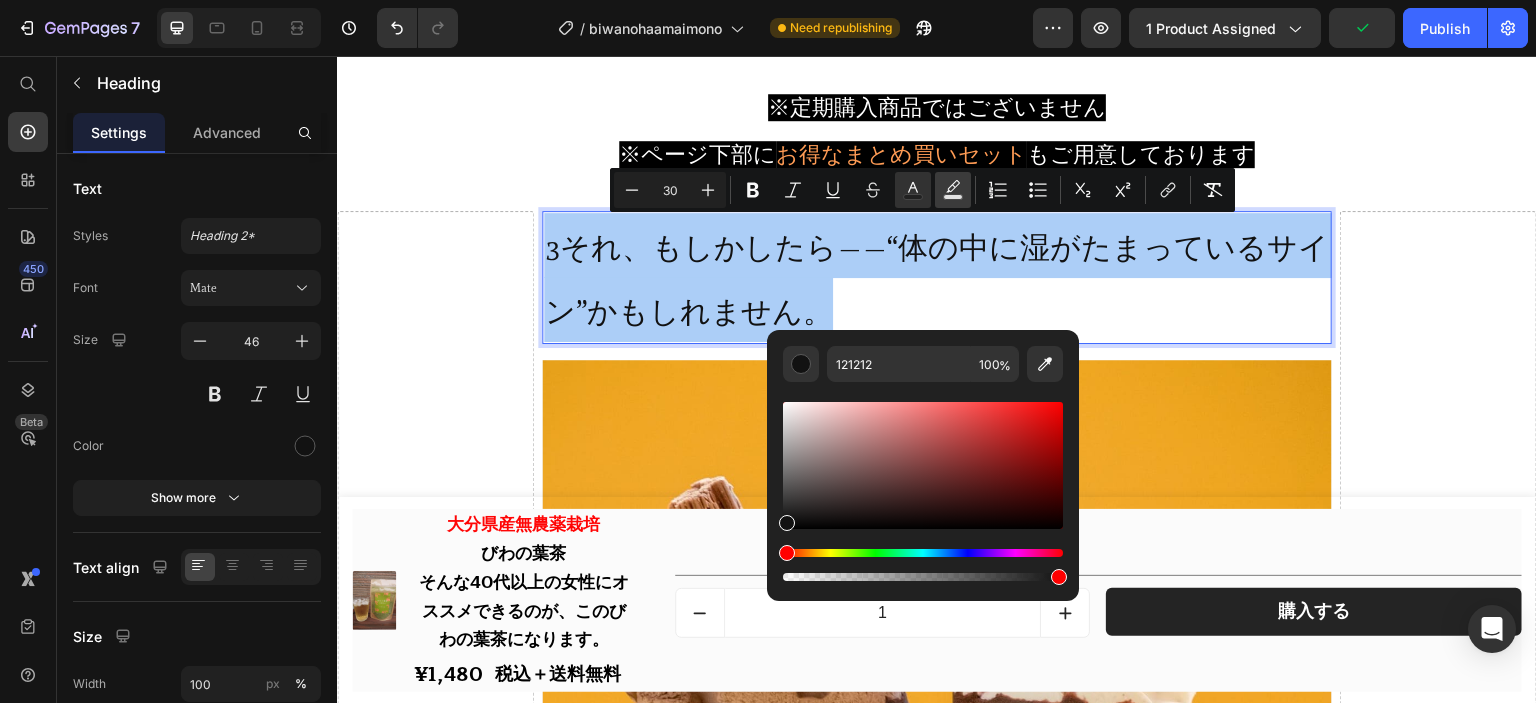 click 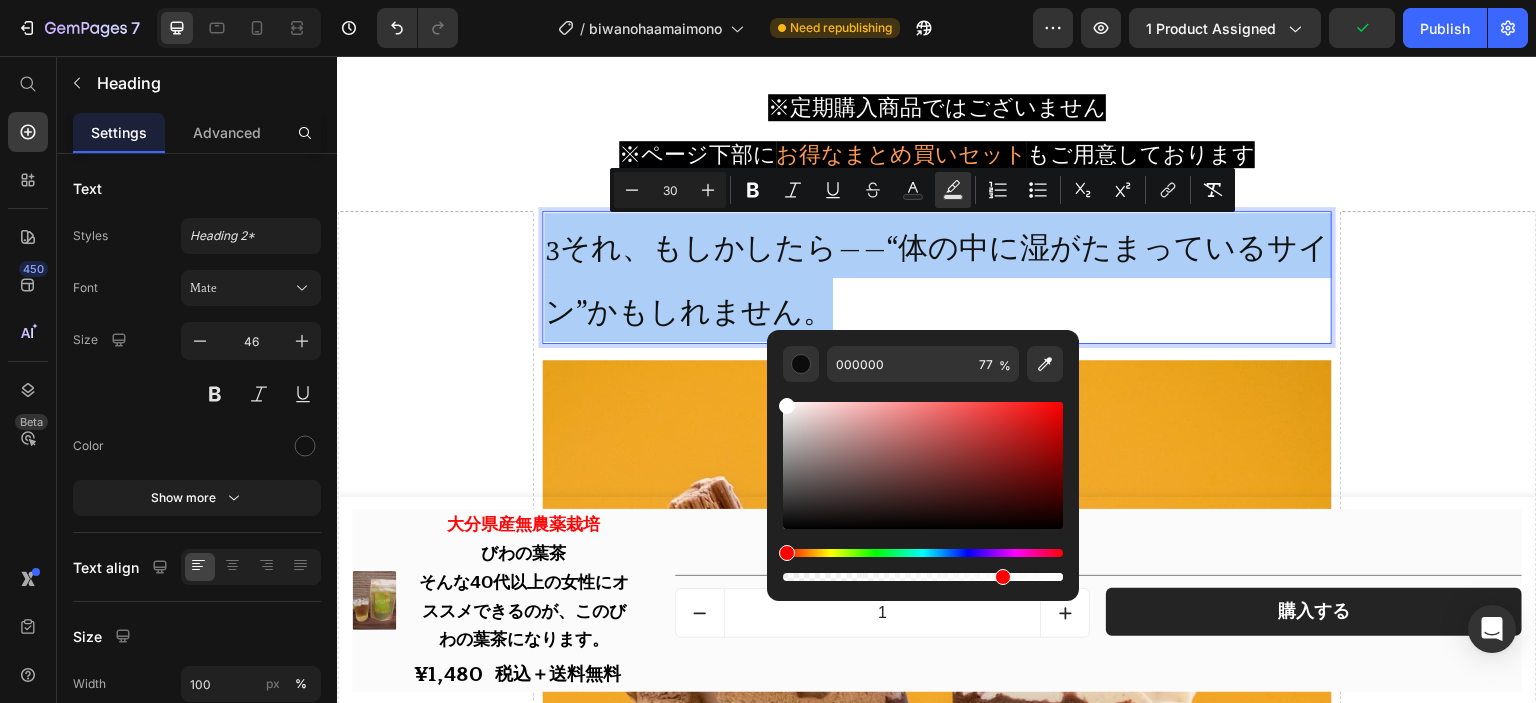 drag, startPoint x: 1186, startPoint y: 519, endPoint x: 754, endPoint y: 379, distance: 454.11893 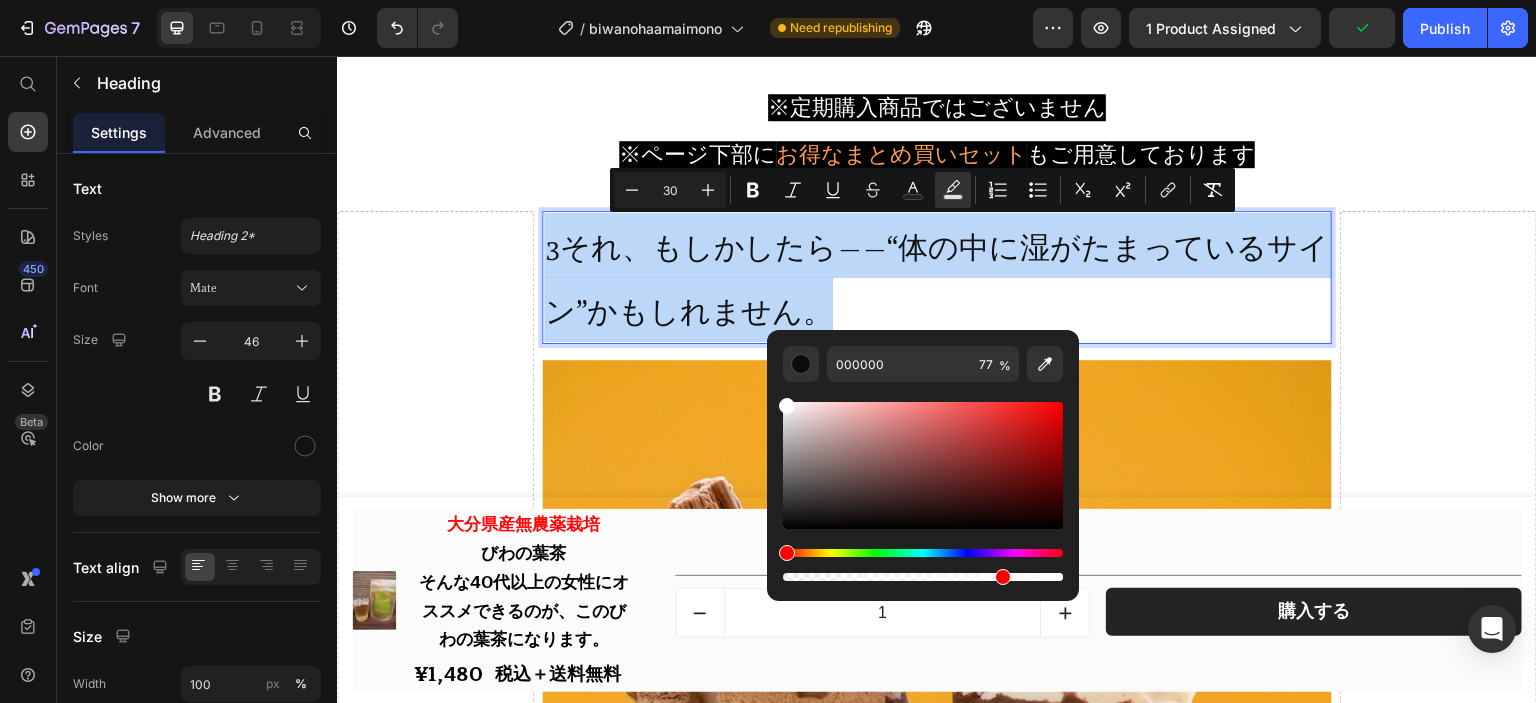 type on "FFFFFF" 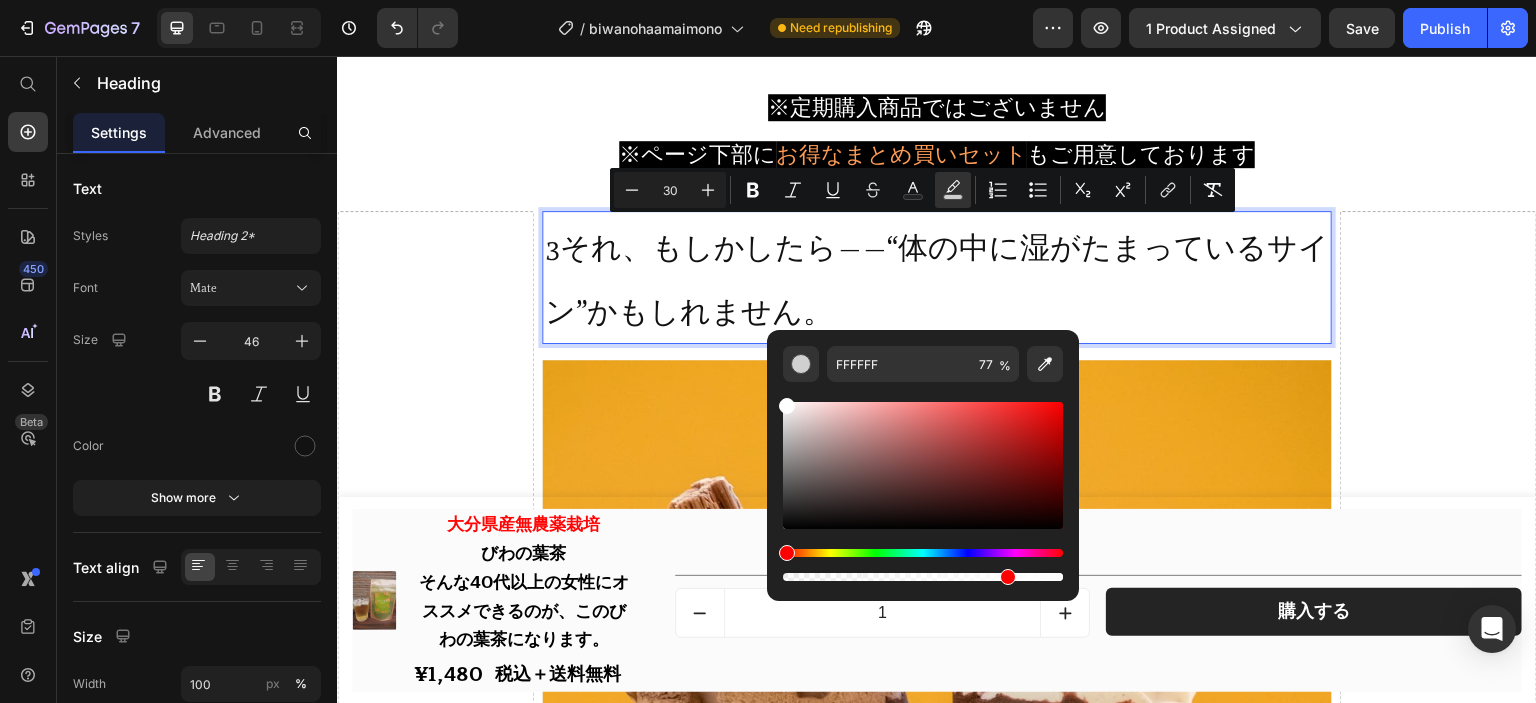 type on "87" 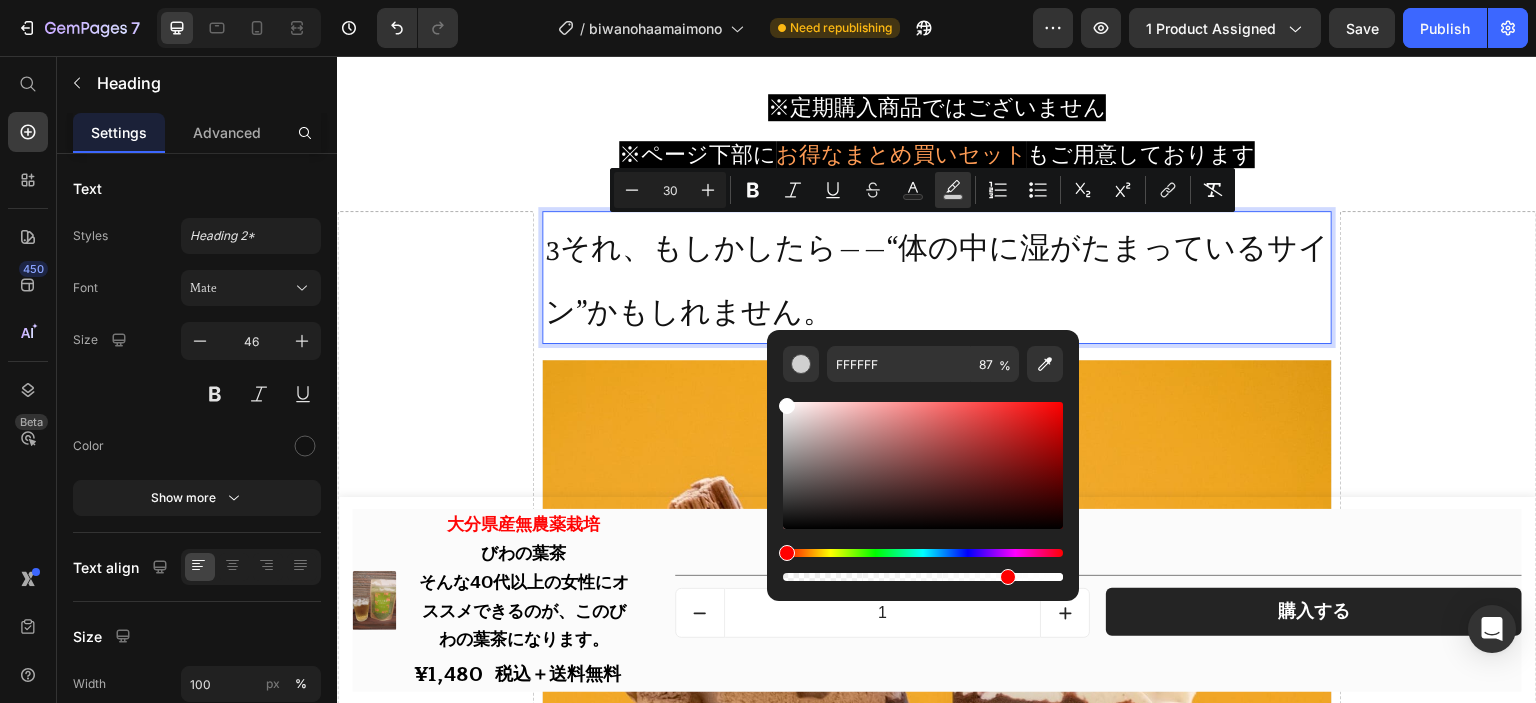 drag, startPoint x: 1332, startPoint y: 629, endPoint x: 1082, endPoint y: 482, distance: 290.0155 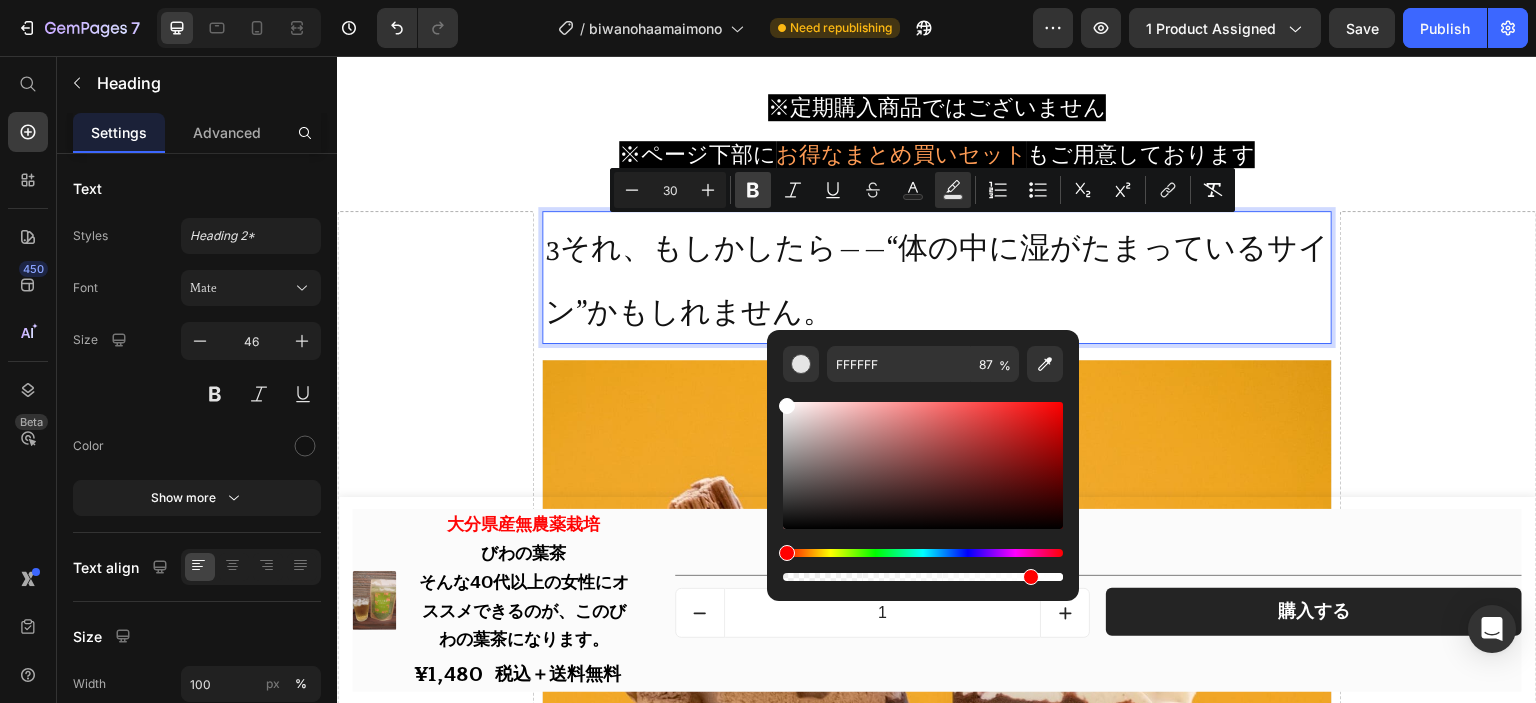 click on "Bold" at bounding box center (753, 190) 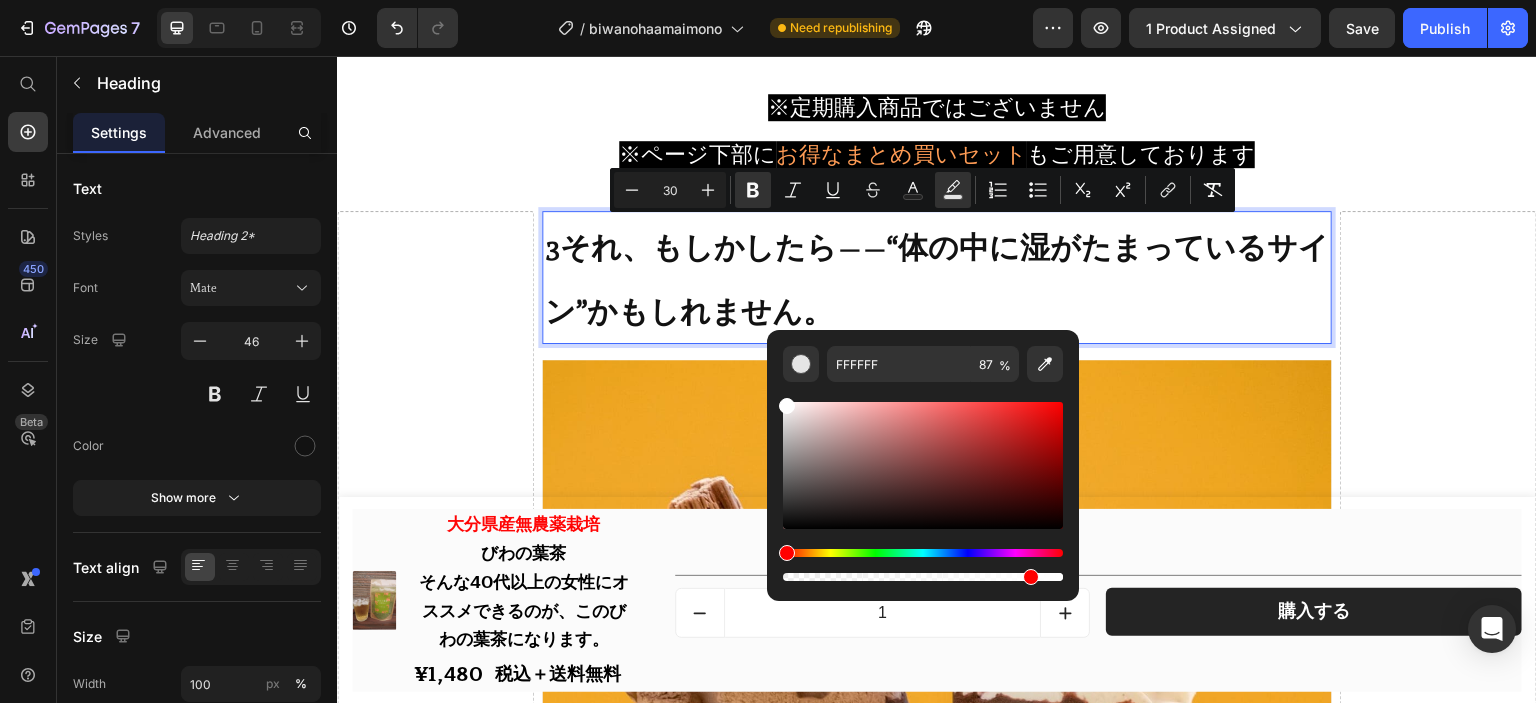 click on "3それ、もしかしたら——“体の中に湿がたまっているサイン”かもしれません。" at bounding box center (936, 278) 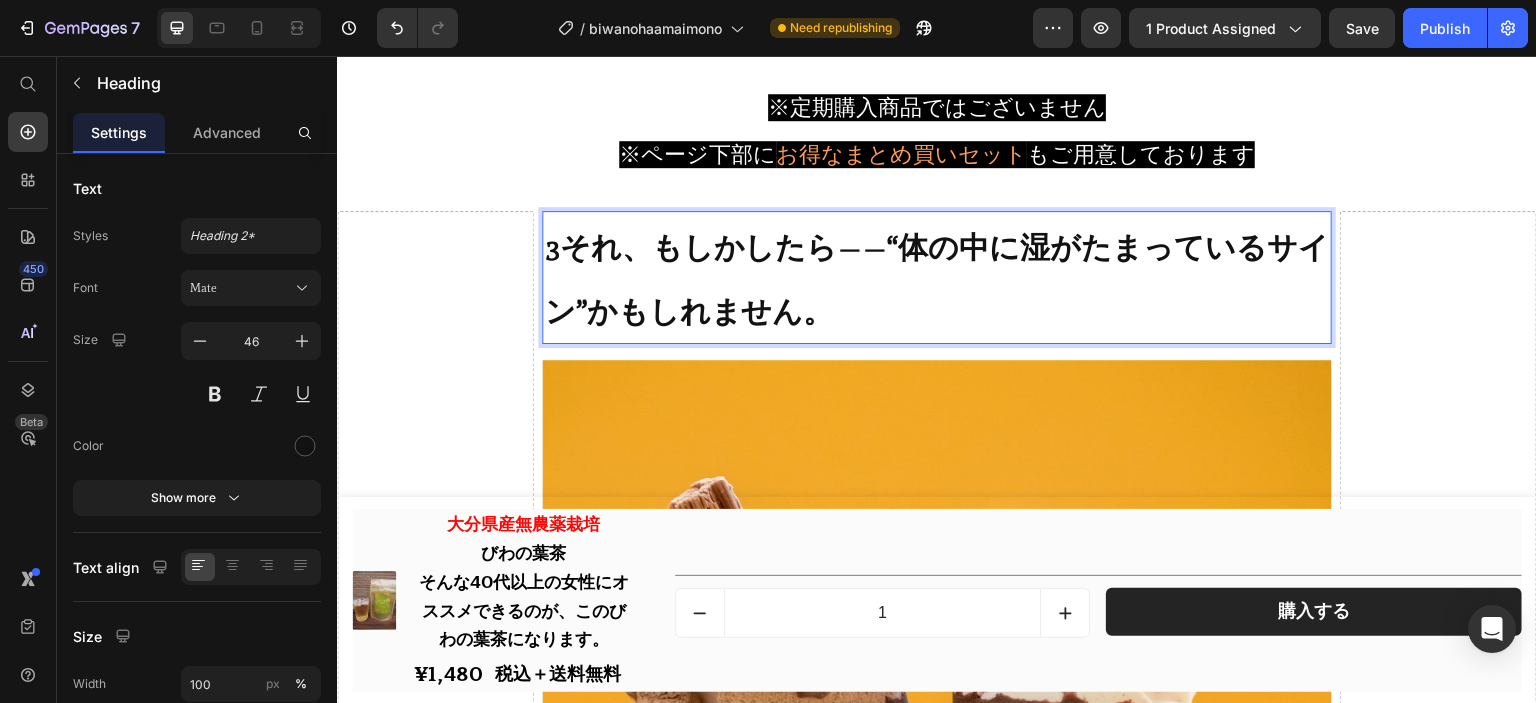 click on "3それ、もしかしたら——“体の中に湿がたまっているサイン”かもしれません。" at bounding box center [936, 280] 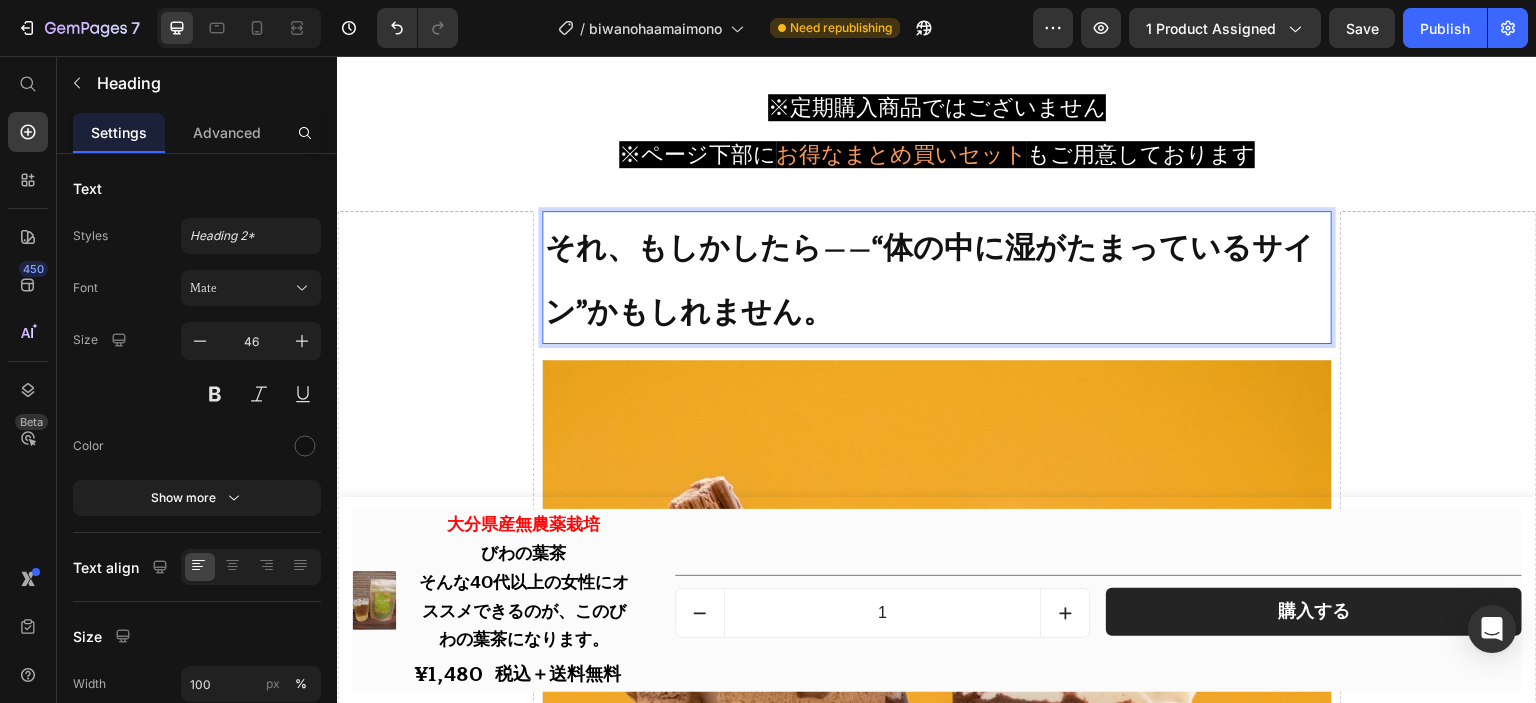 click on "それ、もしかしたら——“体の中に湿がたまっているサイン”かもしれません。" at bounding box center (929, 280) 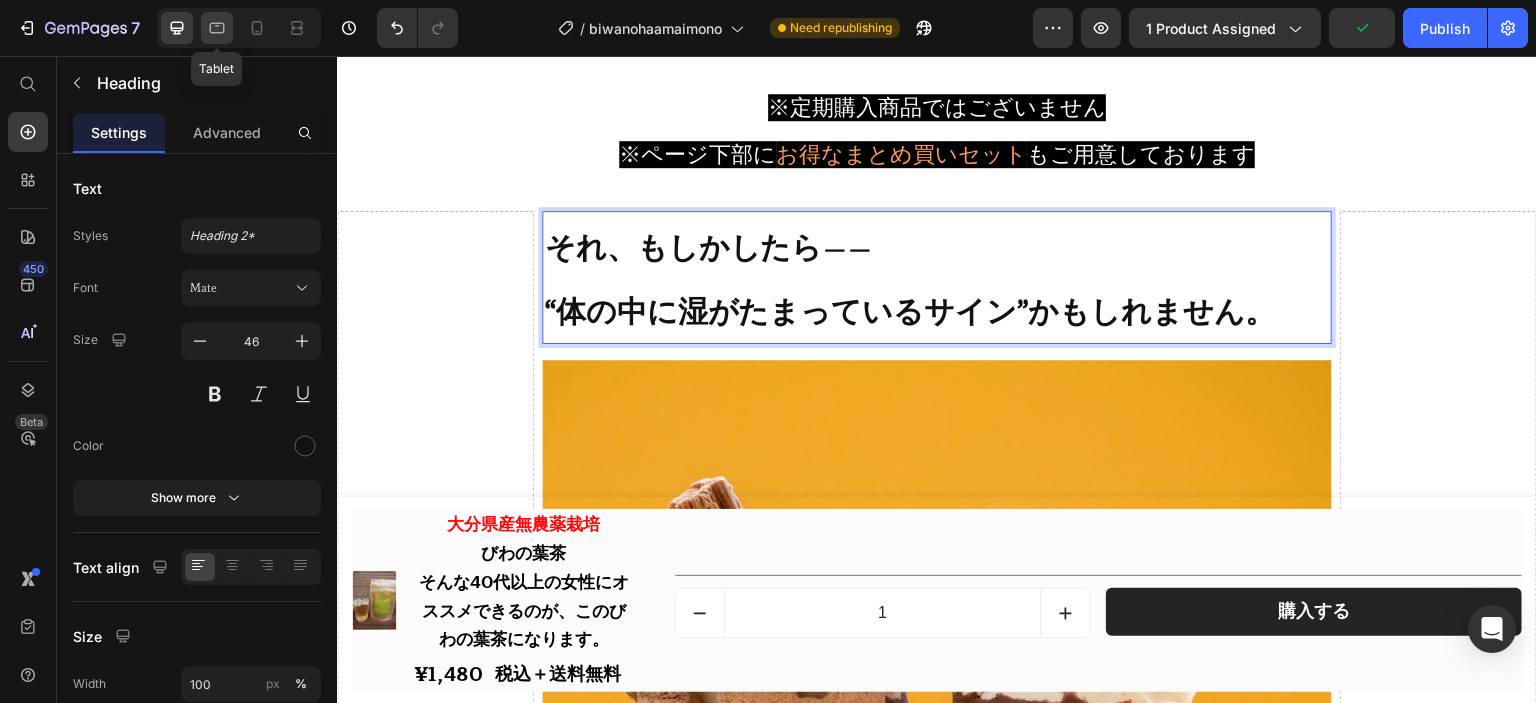 click 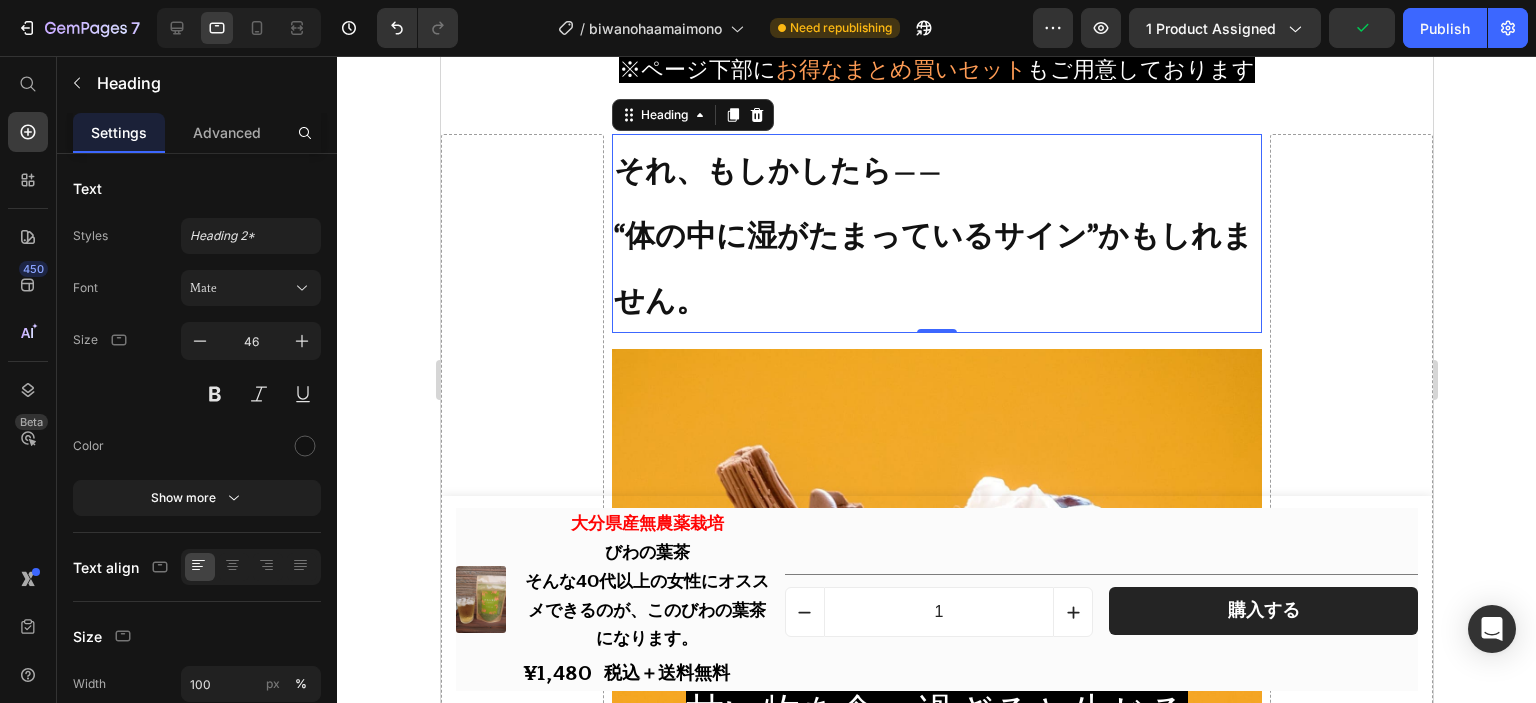 scroll, scrollTop: 979, scrollLeft: 0, axis: vertical 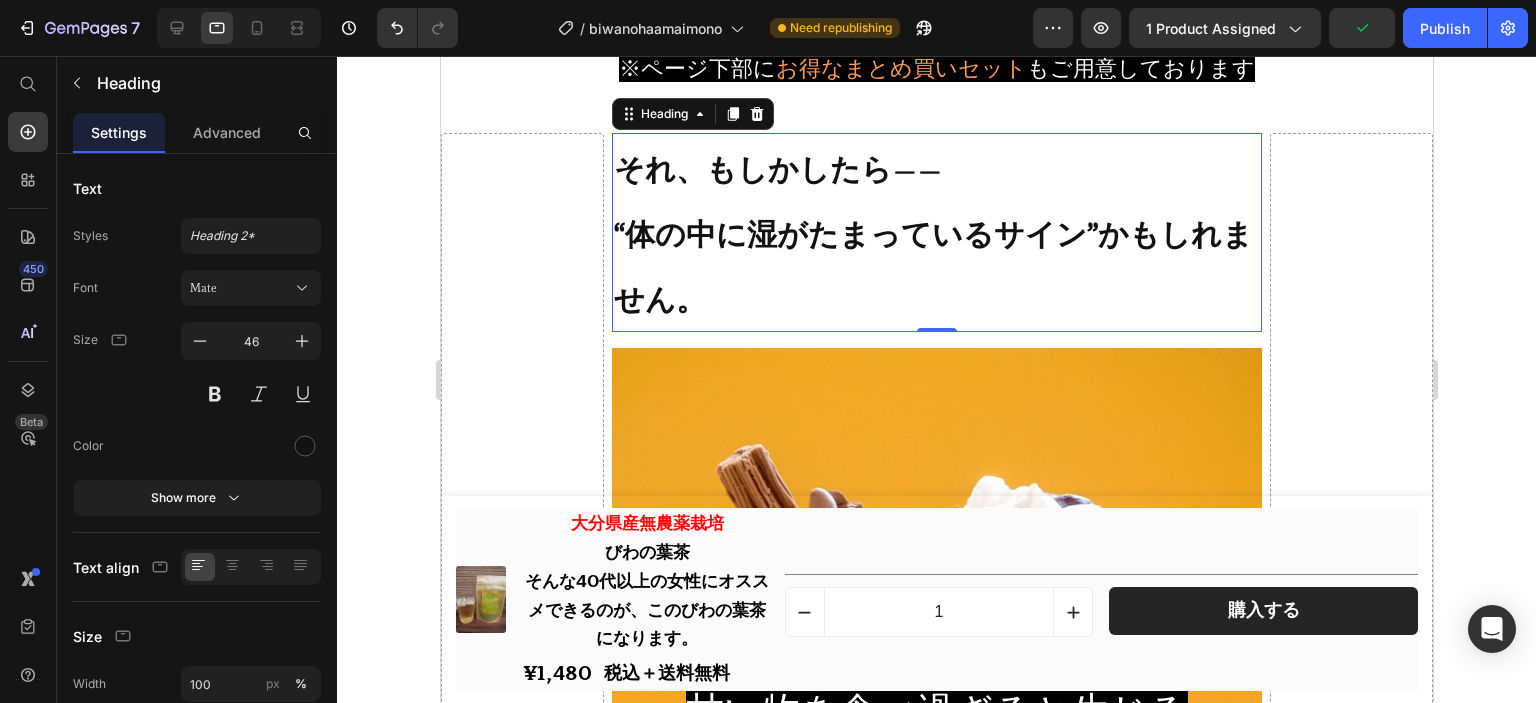 click at bounding box center (239, 28) 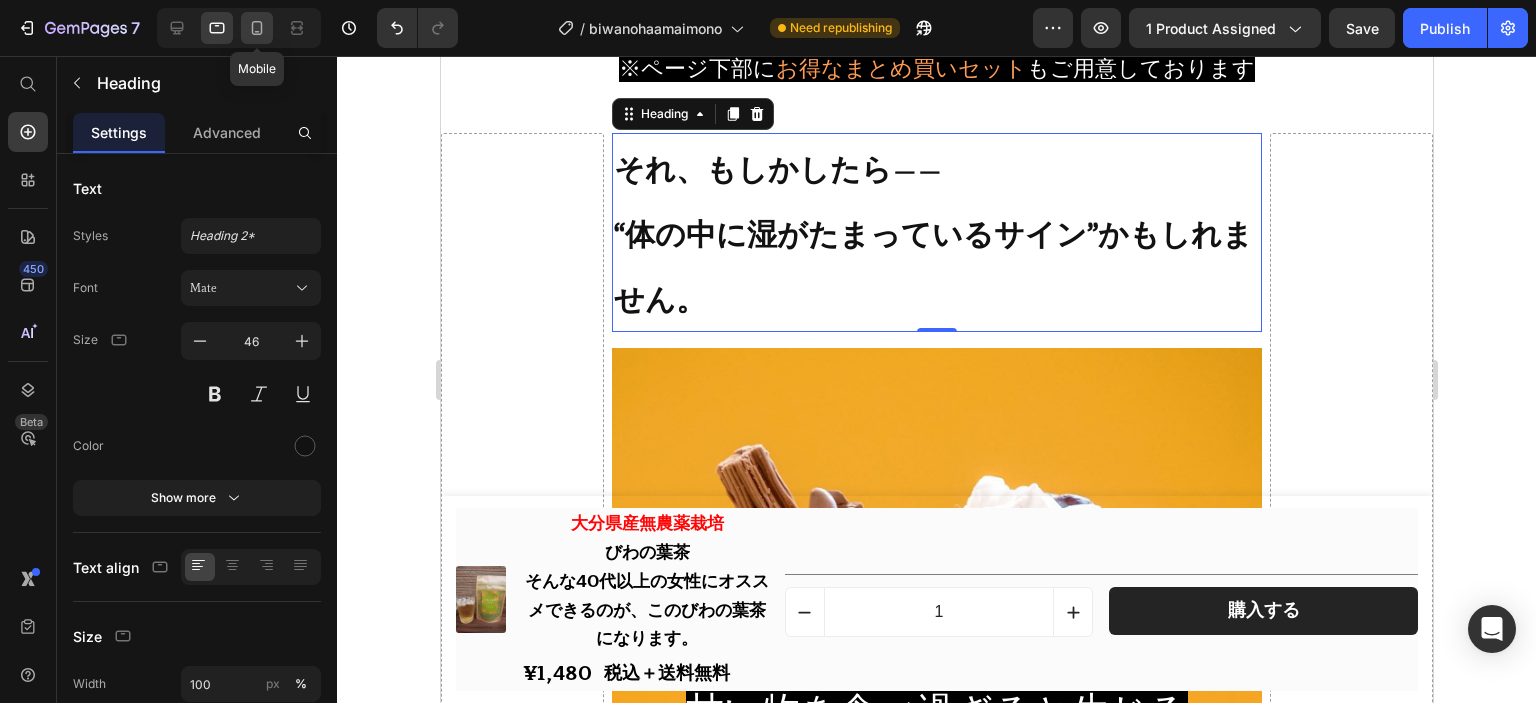 click 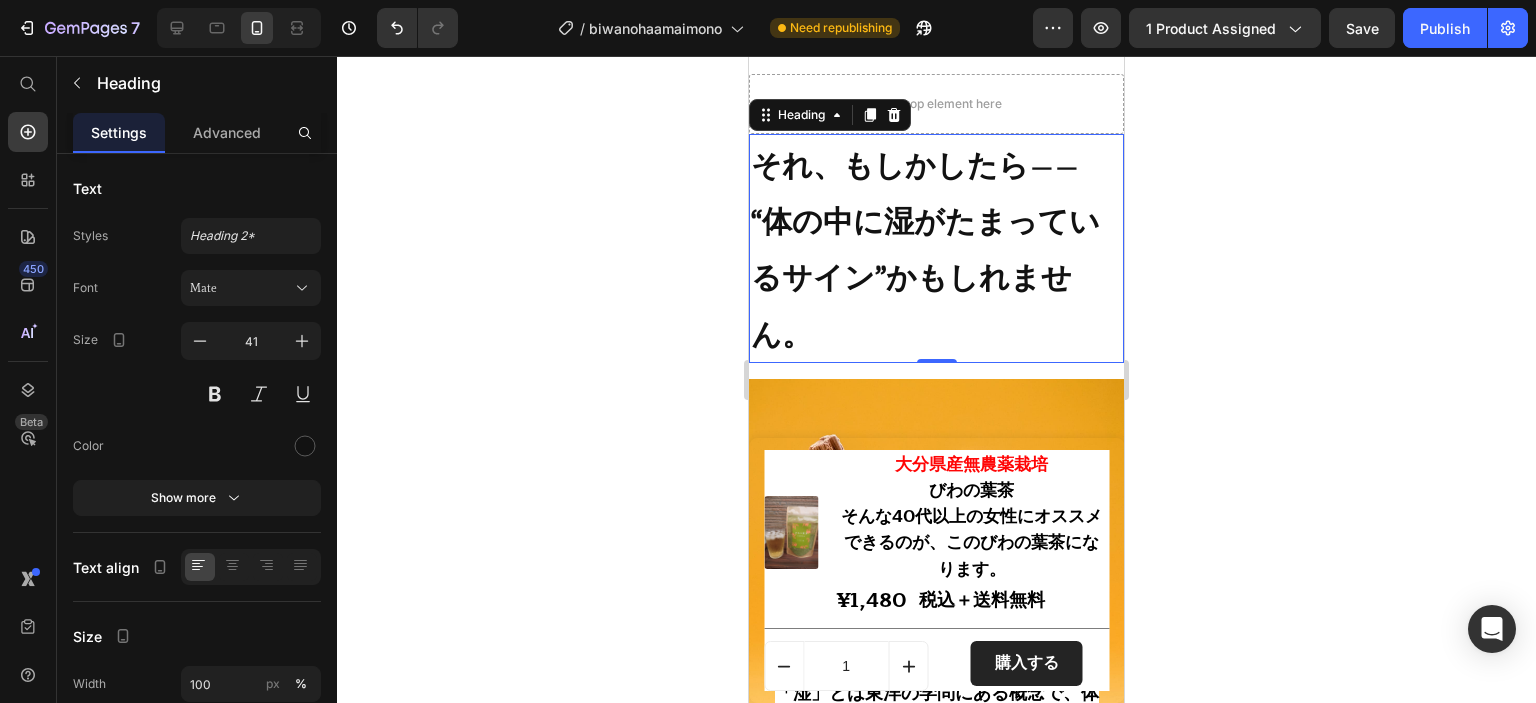 scroll, scrollTop: 799, scrollLeft: 0, axis: vertical 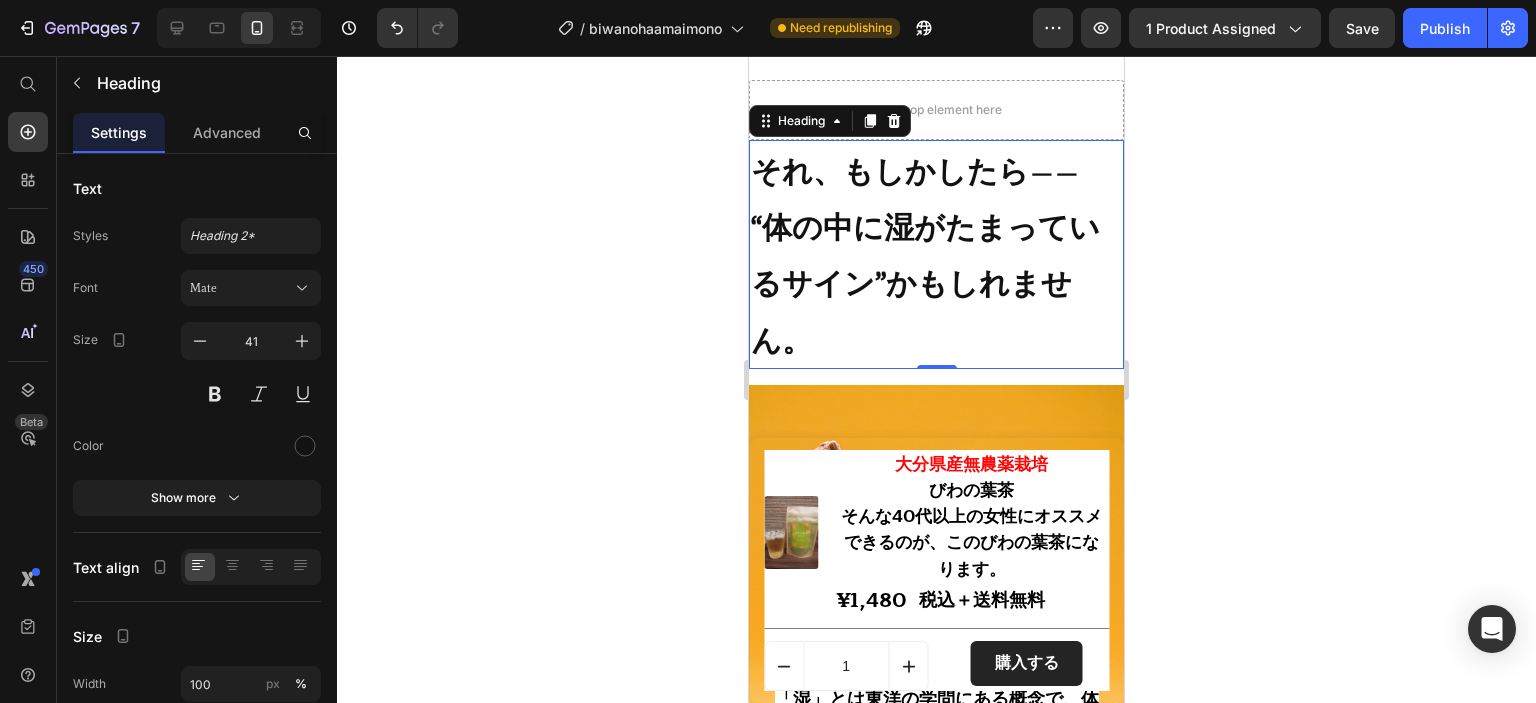 click 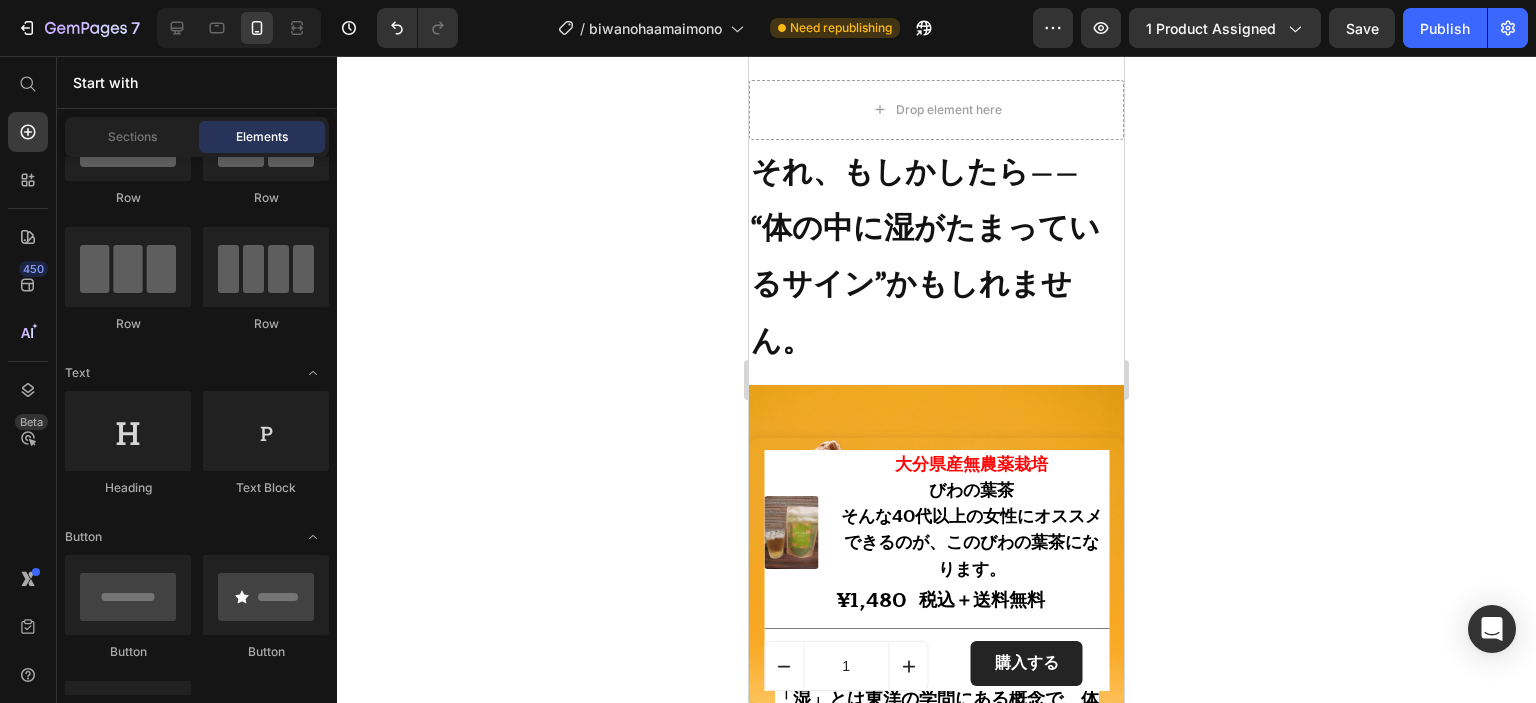 click on "それ、もしかしたら—— “体の中に湿がたまっているサイン”かもしれません。" at bounding box center (936, 254) 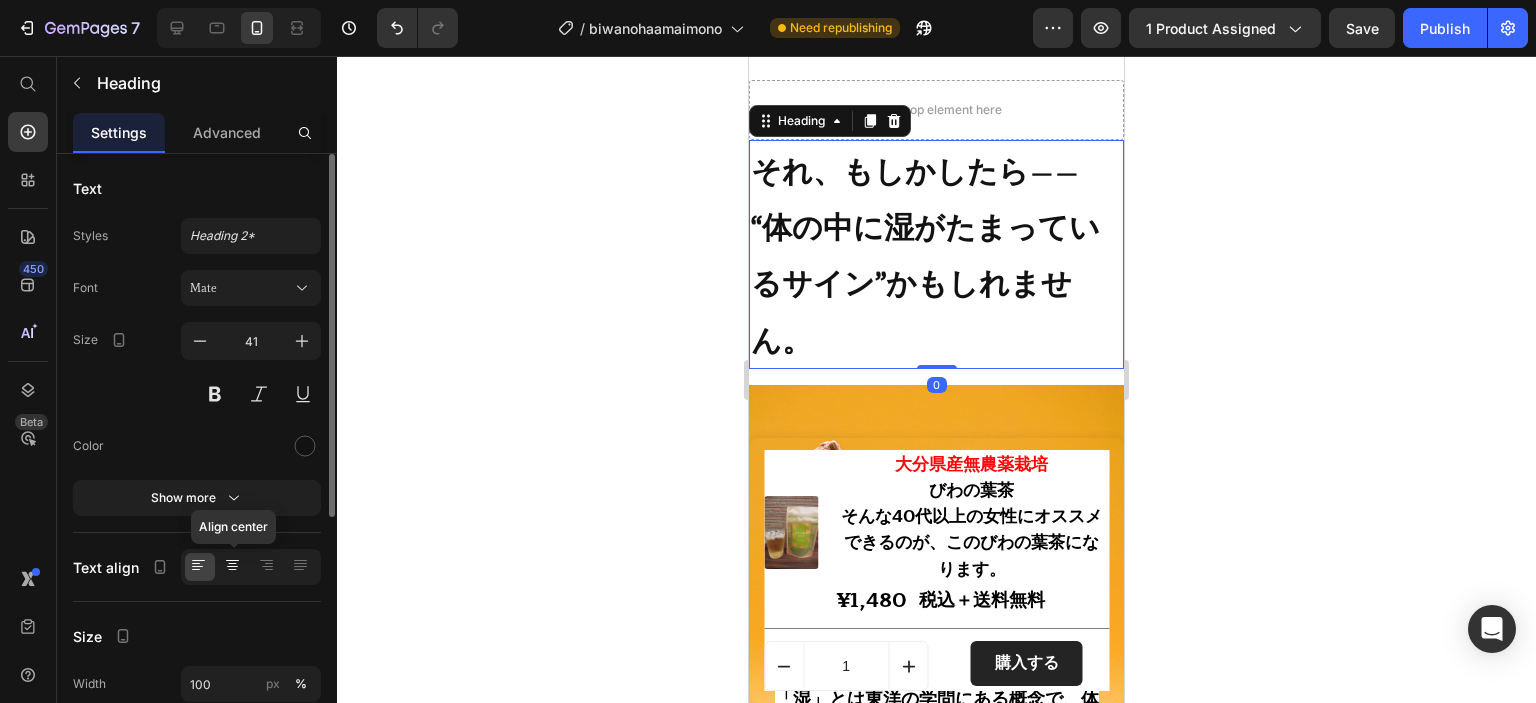 click 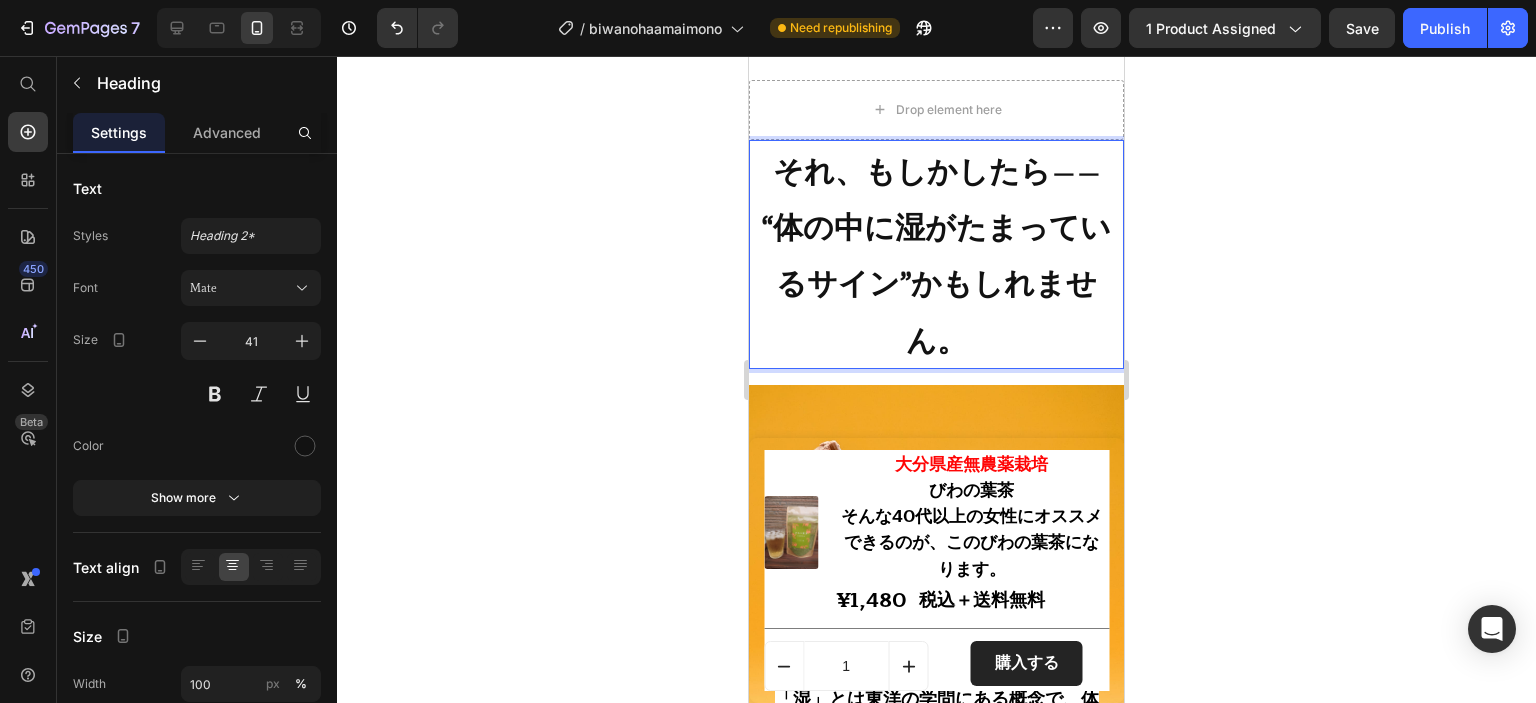 click on "“体の中に湿がたまっているサイン”かもしれません。" at bounding box center [936, 284] 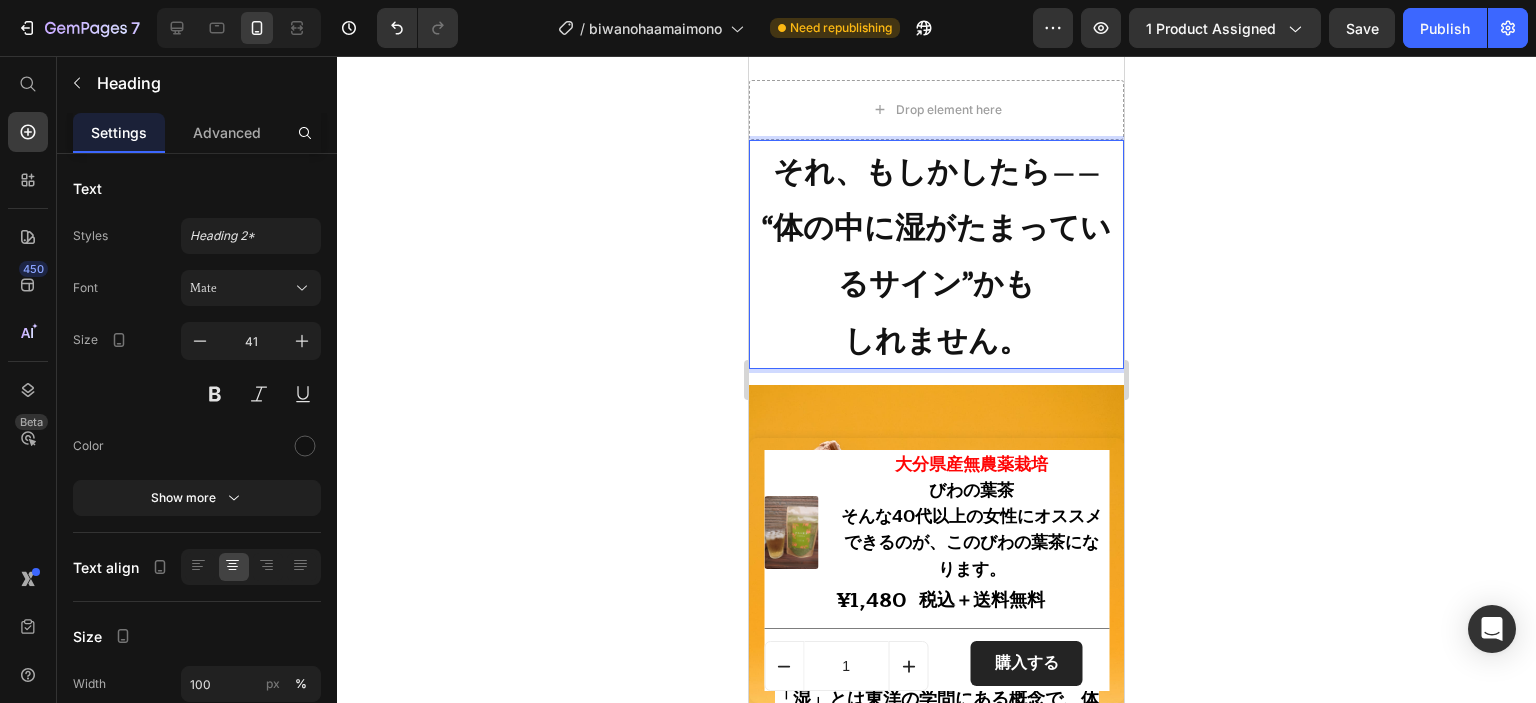 click on "それ、もしかしたら—— “体の中に湿がたまっているサイン”かも しれません。" at bounding box center (936, 254) 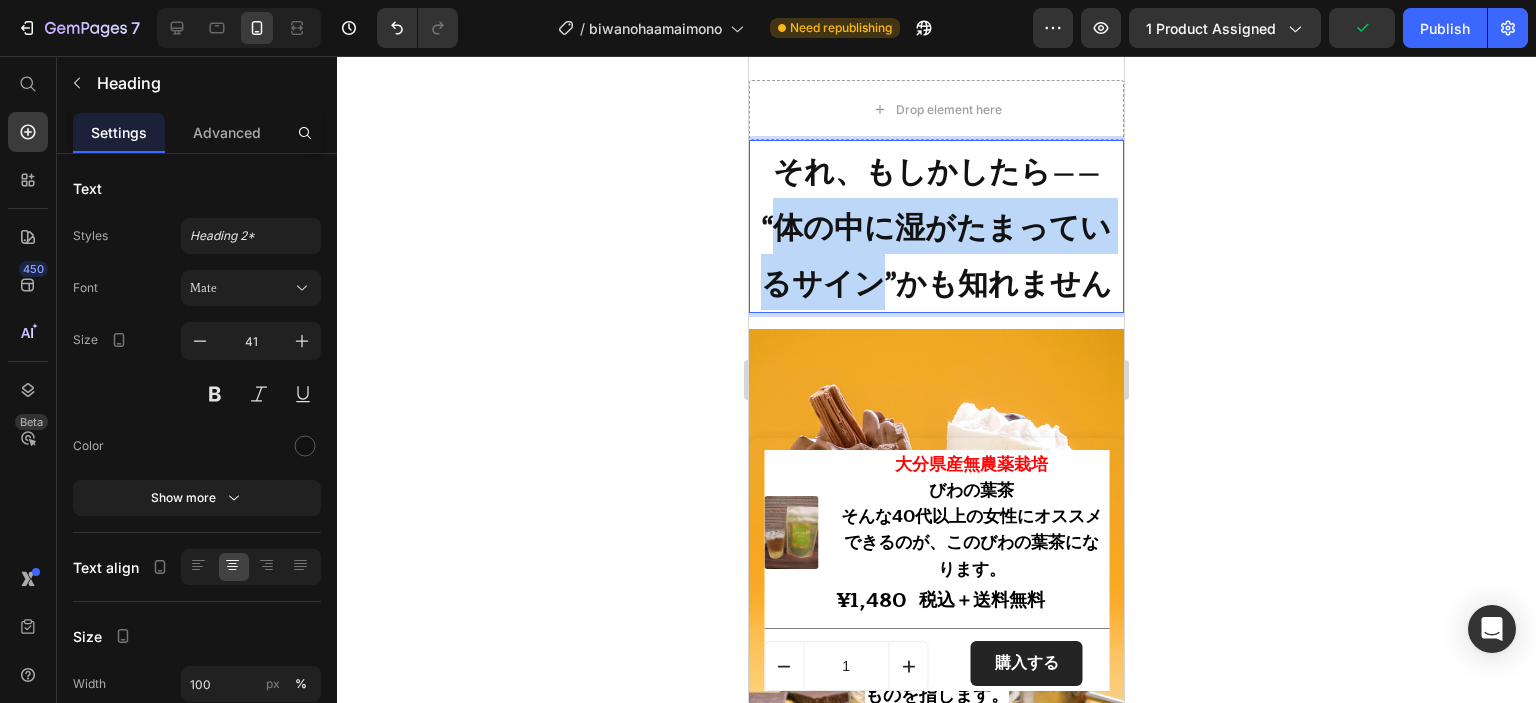 drag, startPoint x: 776, startPoint y: 211, endPoint x: 875, endPoint y: 265, distance: 112.76968 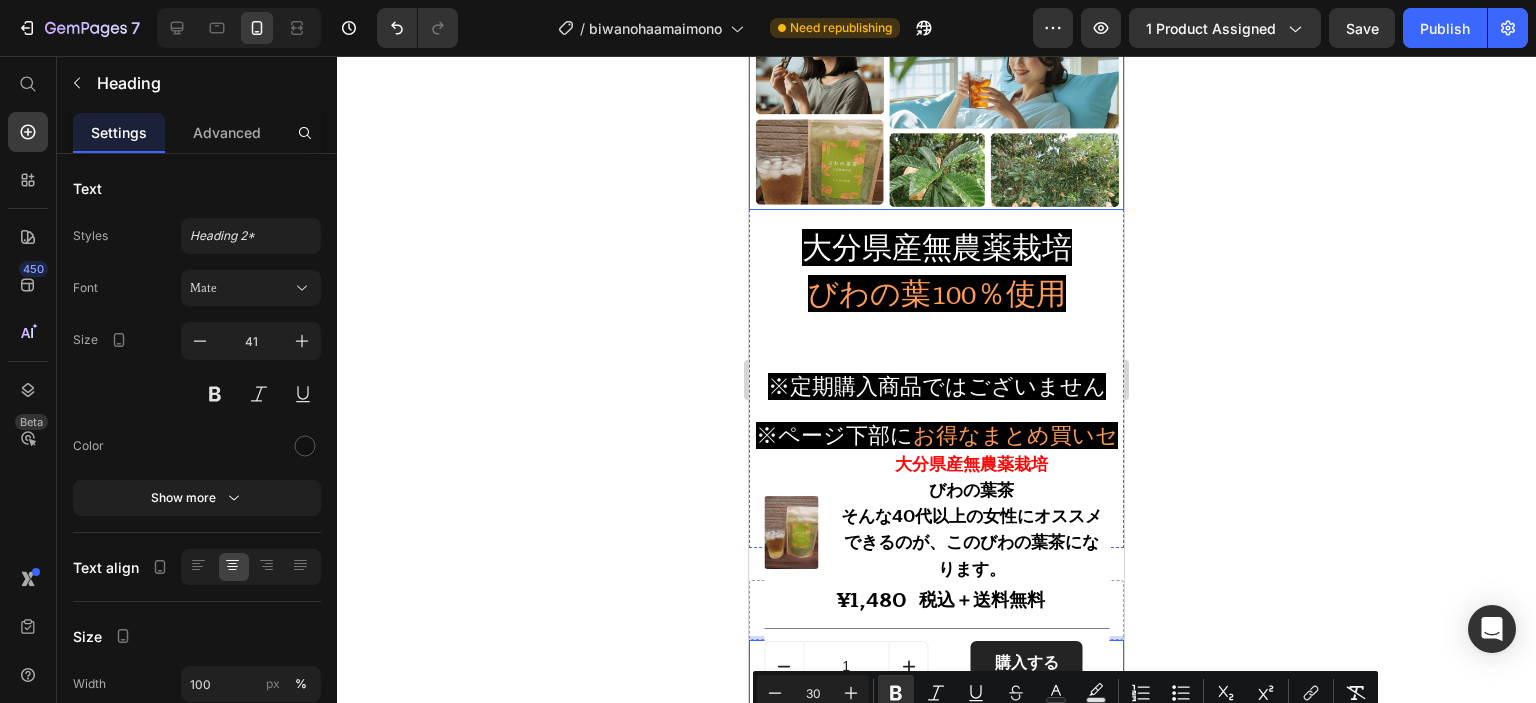scroll, scrollTop: 0, scrollLeft: 0, axis: both 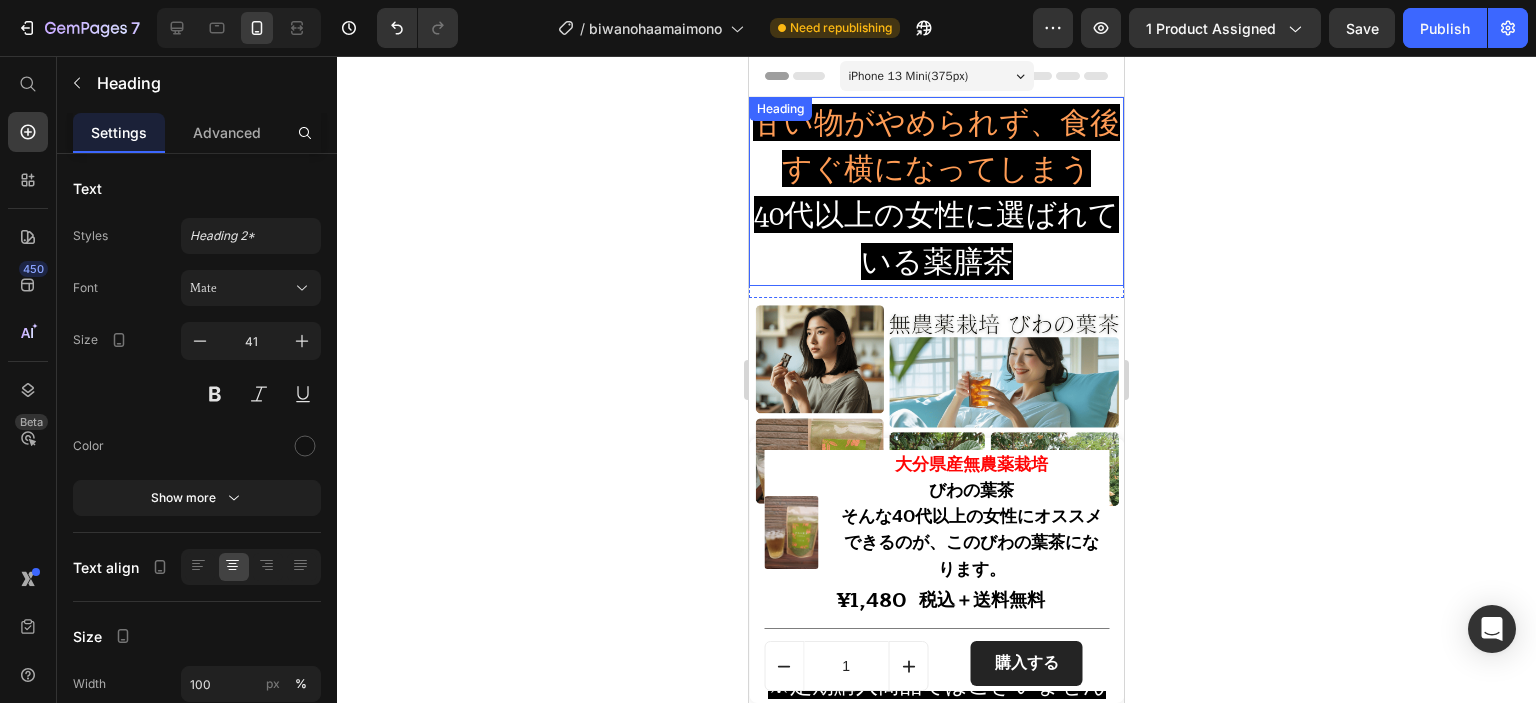 click on "甘い物がやめられず、食後すぐ横になってしまう" at bounding box center [936, 145] 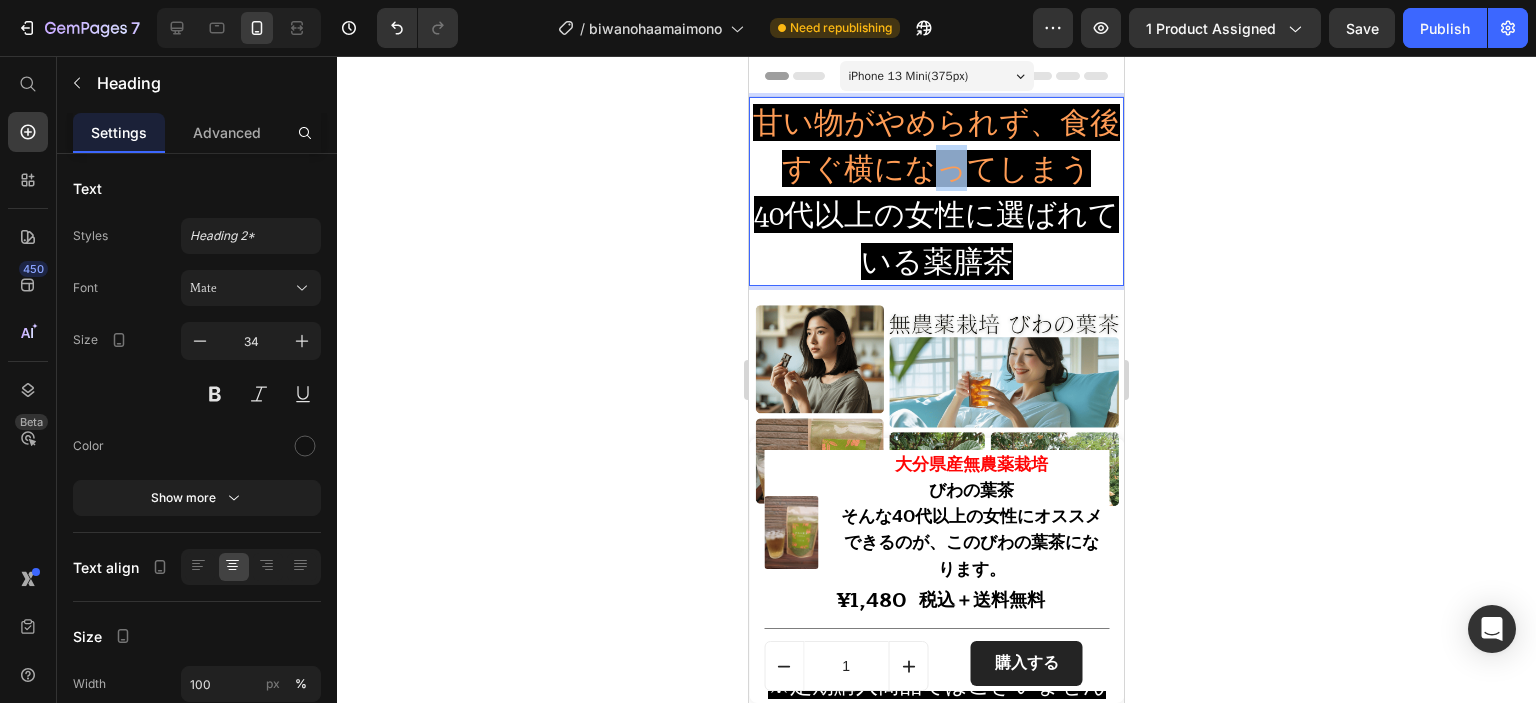 drag, startPoint x: 930, startPoint y: 162, endPoint x: 968, endPoint y: 164, distance: 38.052597 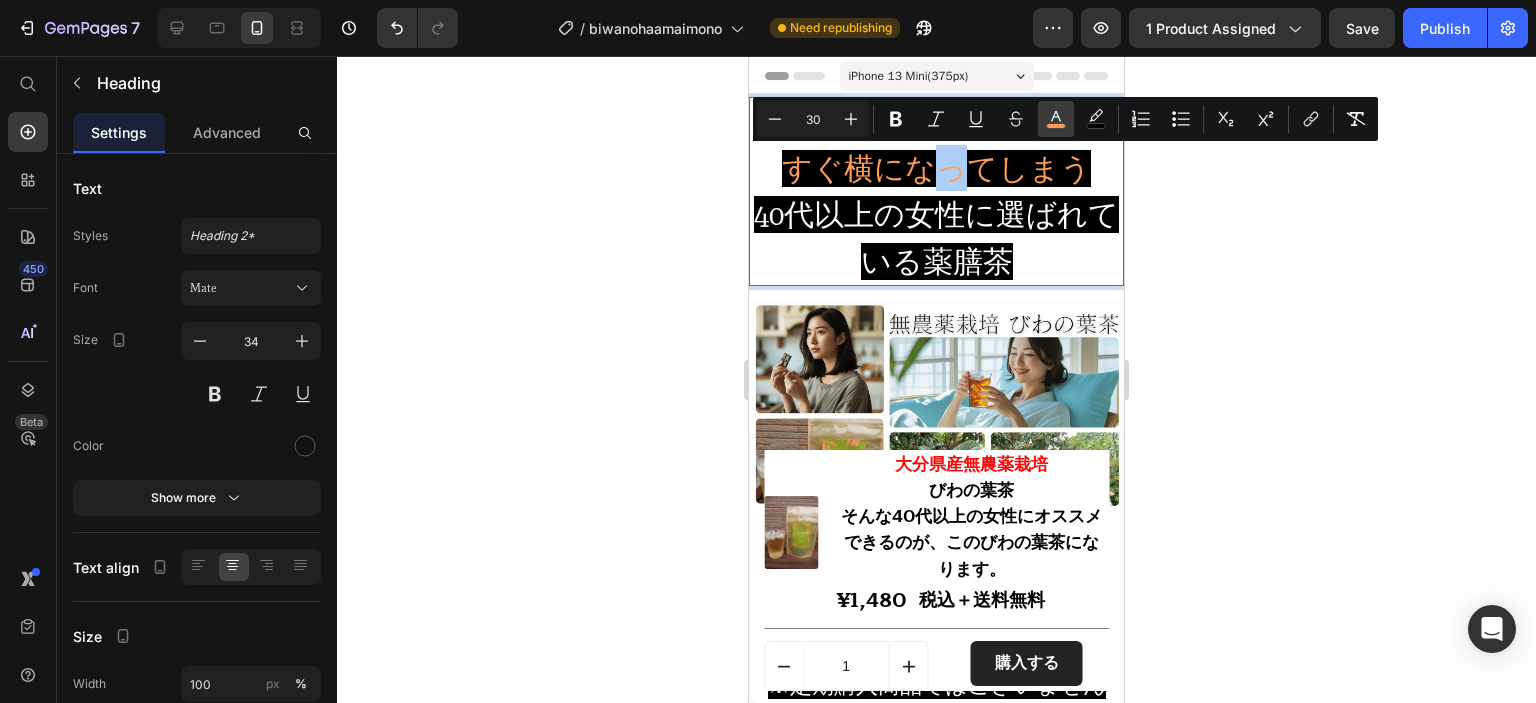 click 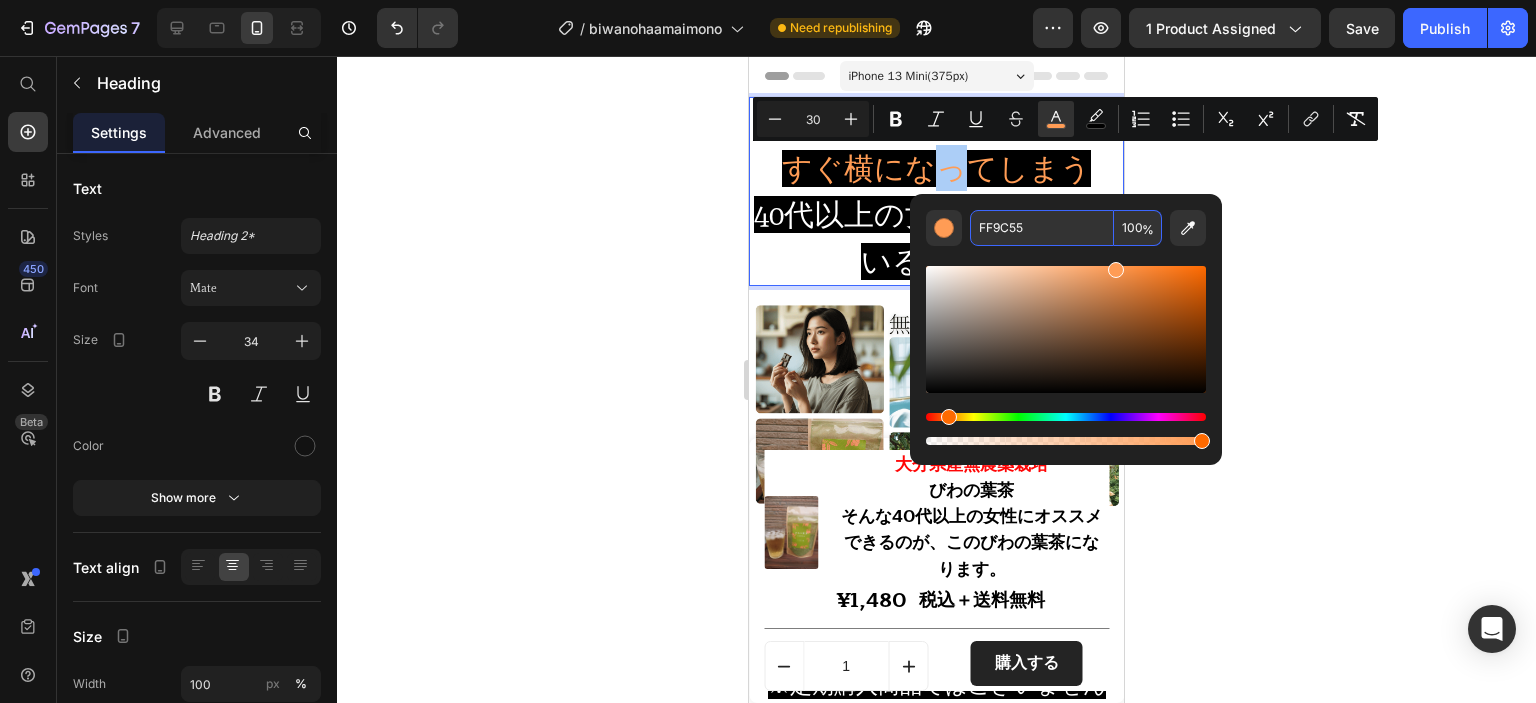 click on "FF9C55" at bounding box center (1042, 228) 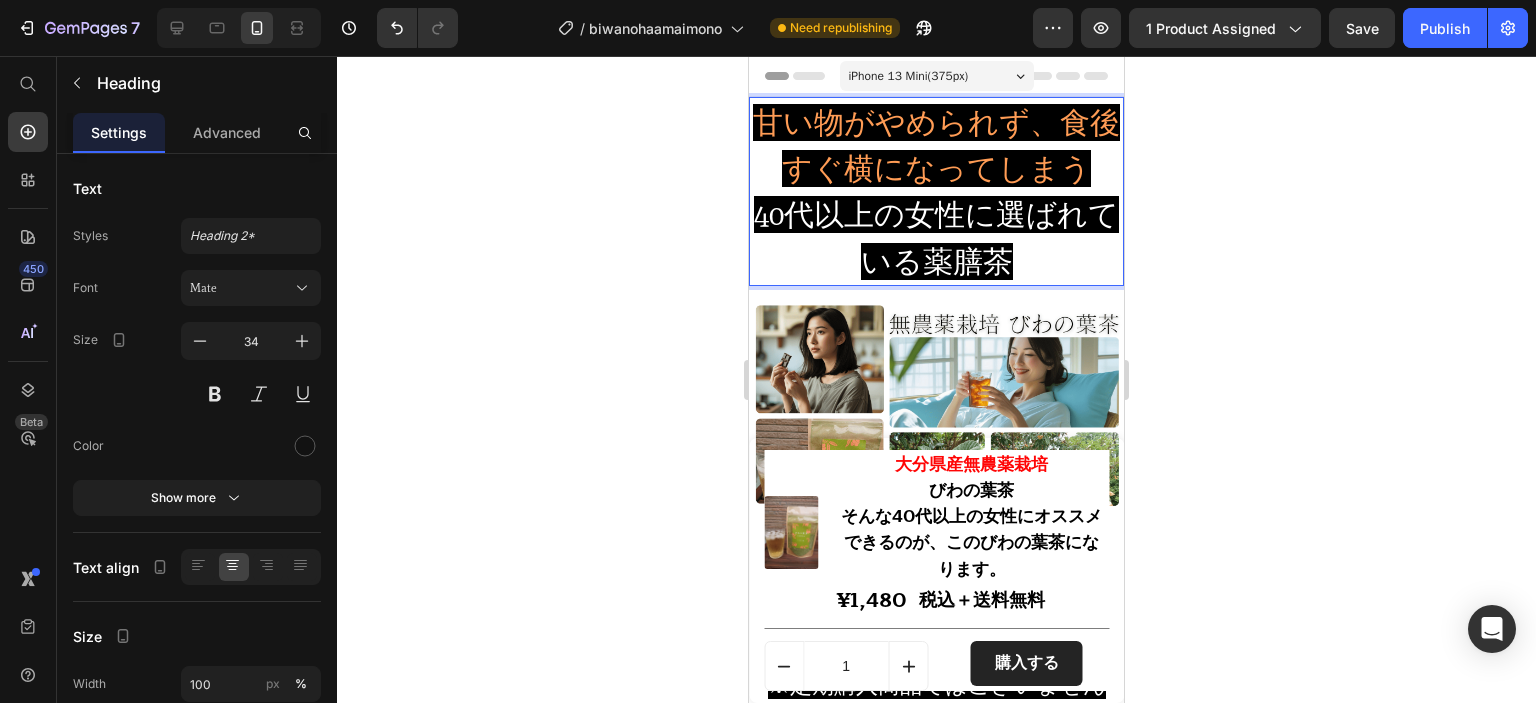 click on "甘い物がやめられず、食後すぐ横になってしまう" at bounding box center (936, 145) 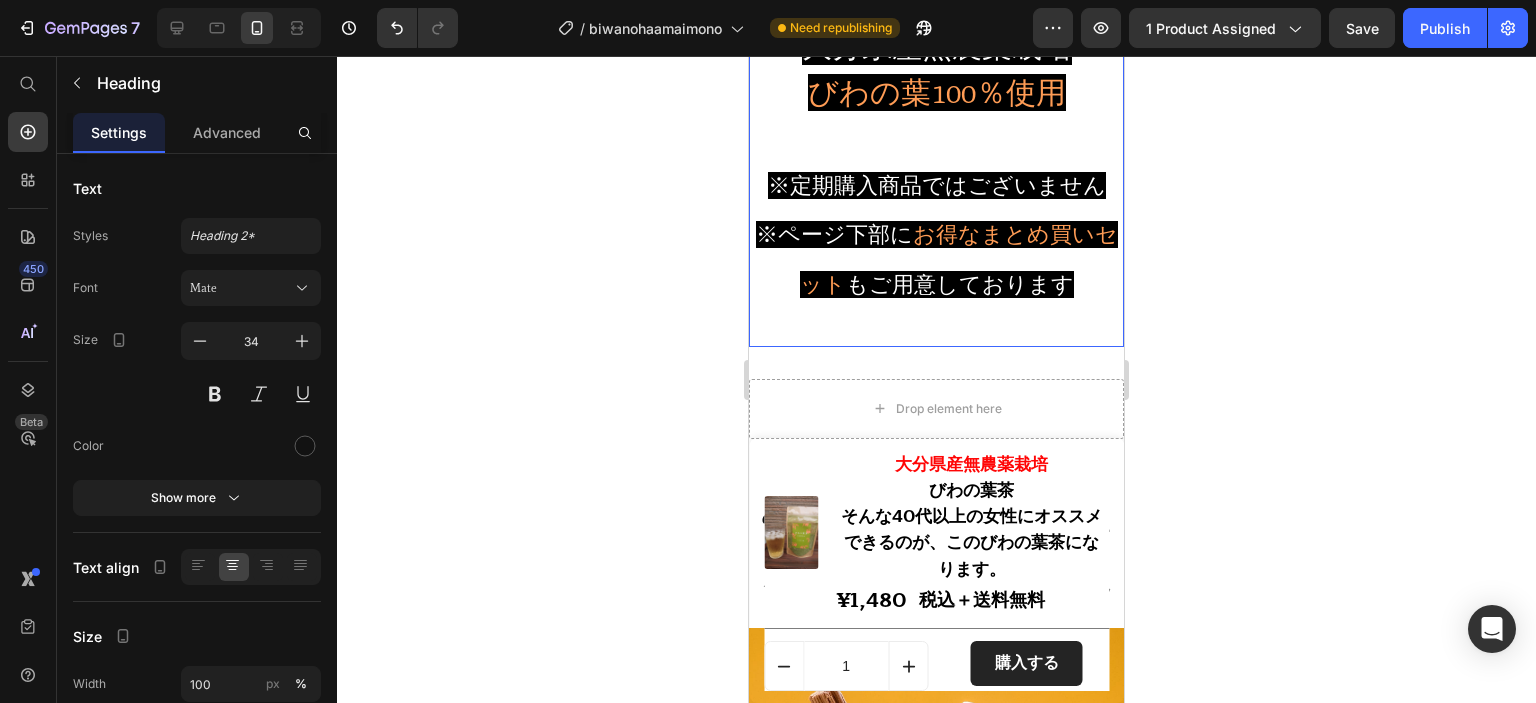 scroll, scrollTop: 800, scrollLeft: 0, axis: vertical 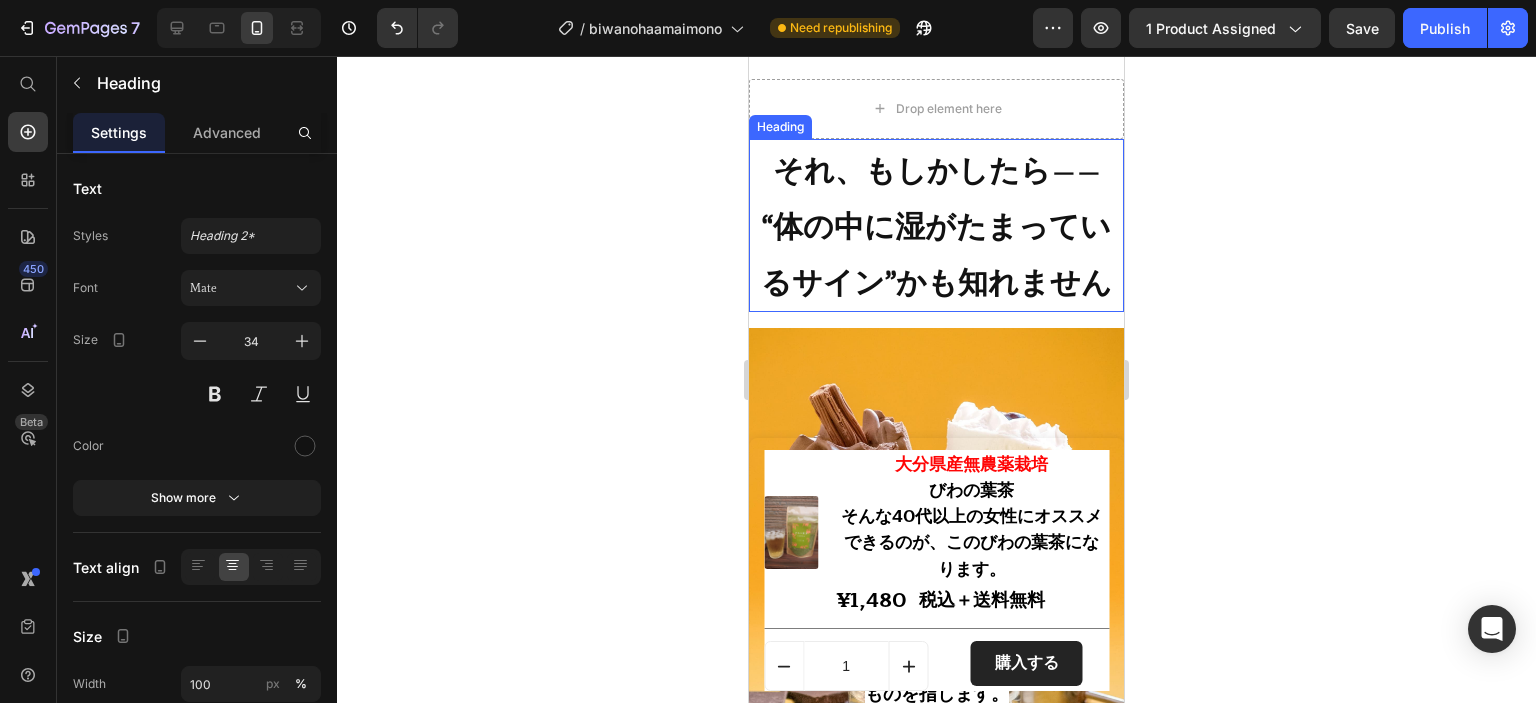 click on "“体の中に湿がたまっているサイン”かも知れません" at bounding box center [936, 254] 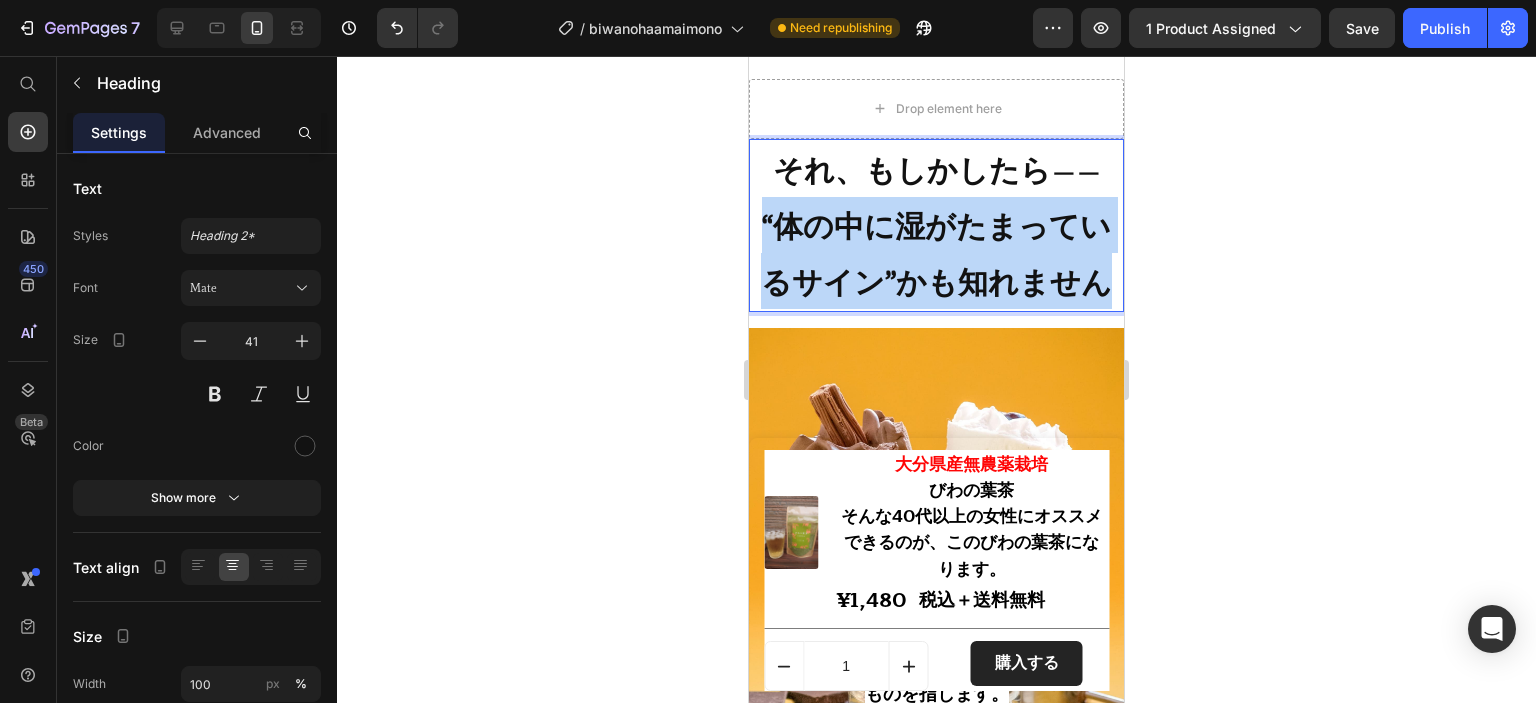 click on "“体の中に湿がたまっているサイン”かも知れません" at bounding box center (936, 254) 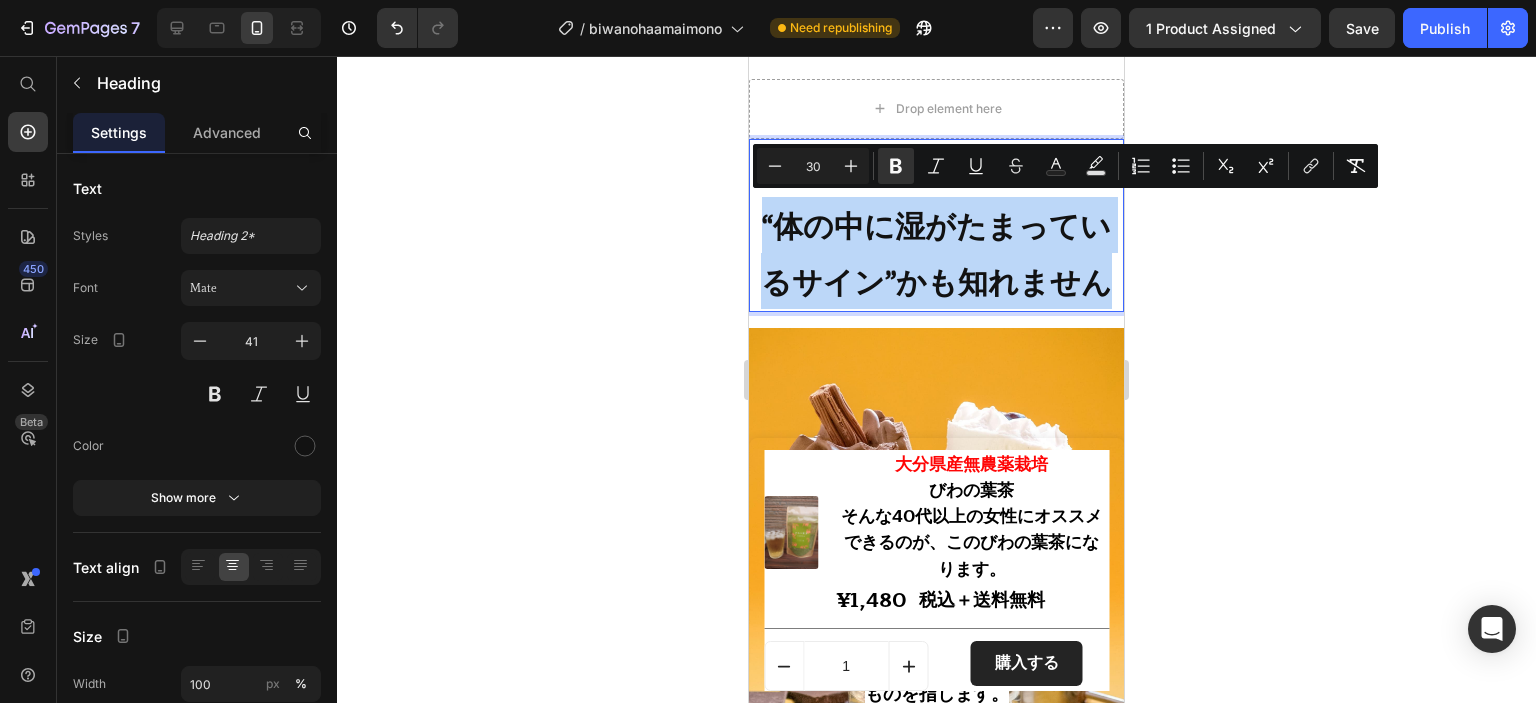 click on "それ、もしかしたら—— “体の中に湿がたまっているサイン”かも知れません" at bounding box center [936, 225] 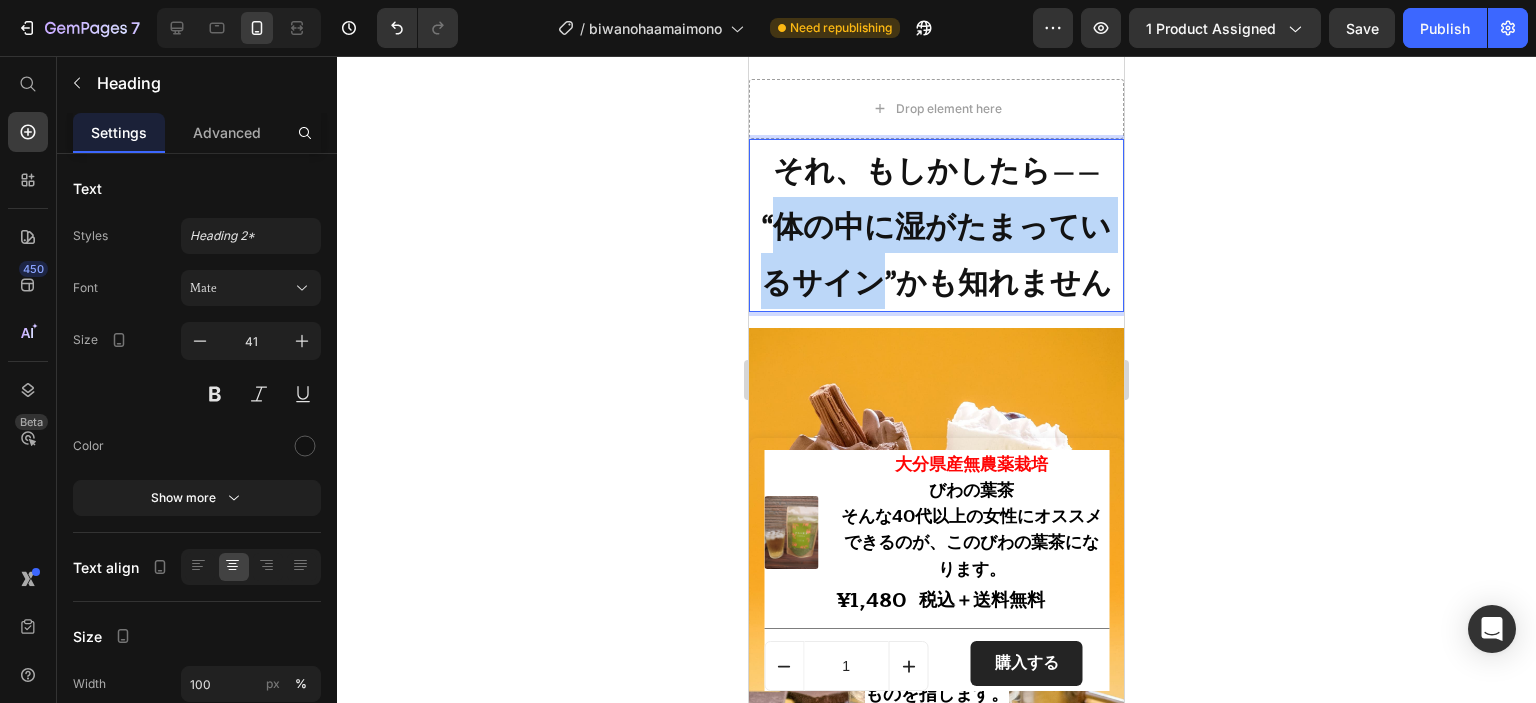 drag, startPoint x: 777, startPoint y: 218, endPoint x: 873, endPoint y: 264, distance: 106.451866 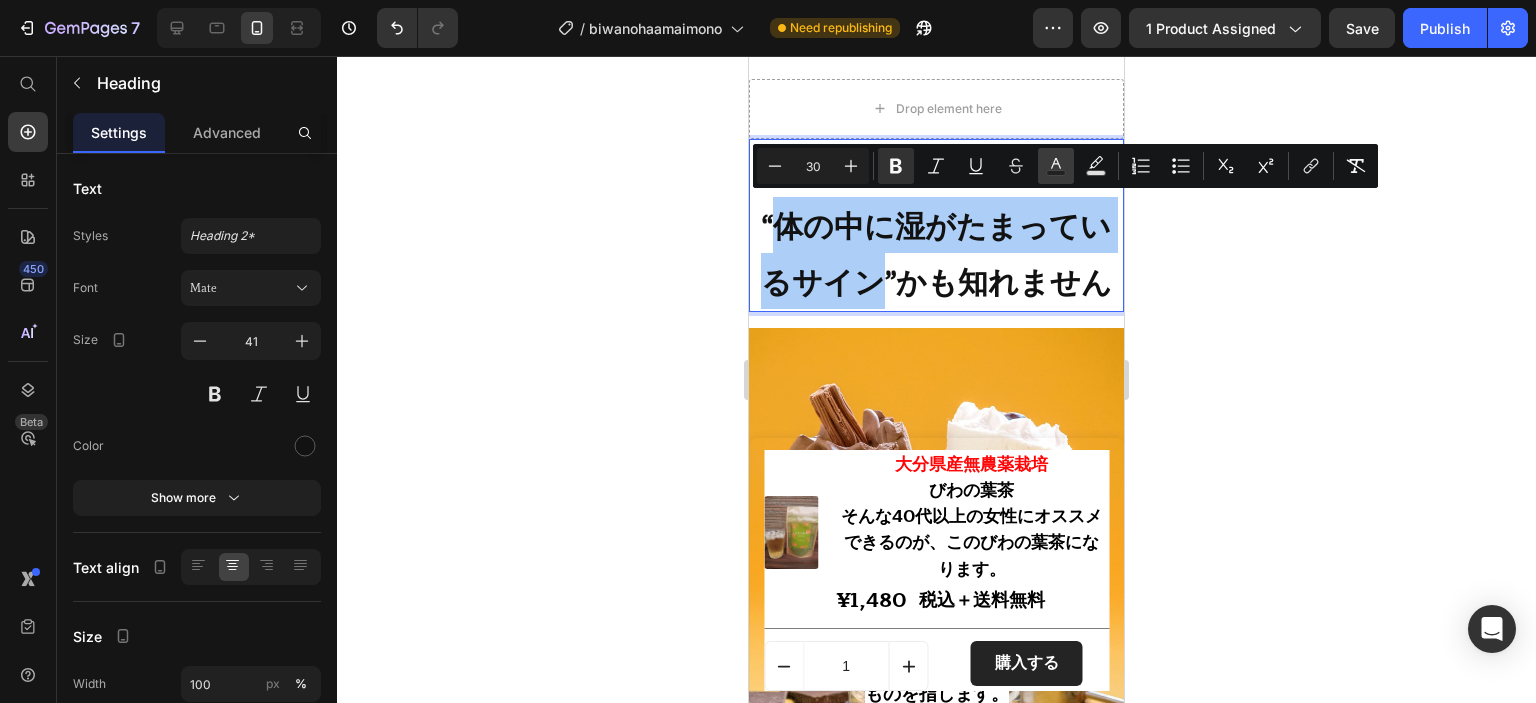 drag, startPoint x: 104, startPoint y: 206, endPoint x: 1059, endPoint y: 164, distance: 955.9231 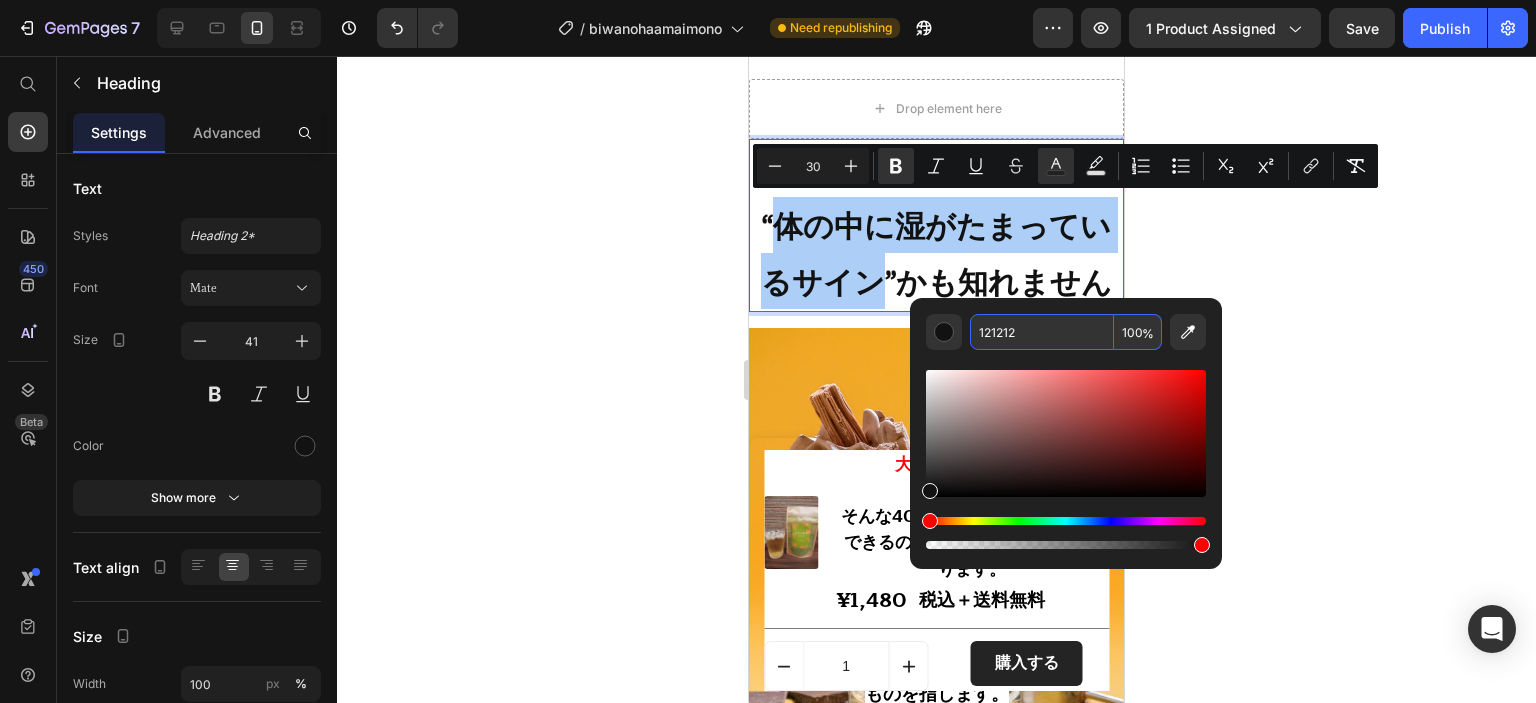 click on "121212" at bounding box center [1042, 332] 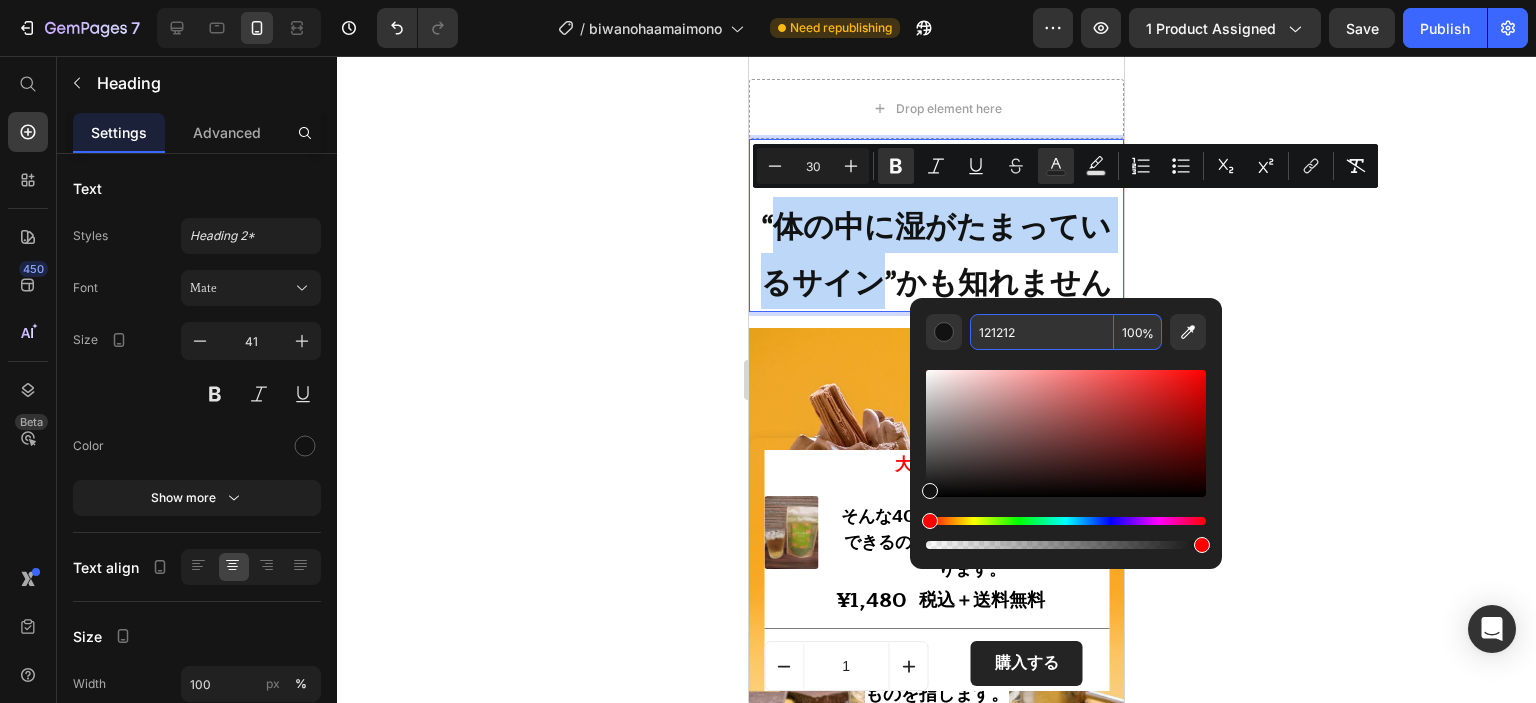 drag, startPoint x: 1761, startPoint y: 395, endPoint x: 825, endPoint y: 255, distance: 946.4122 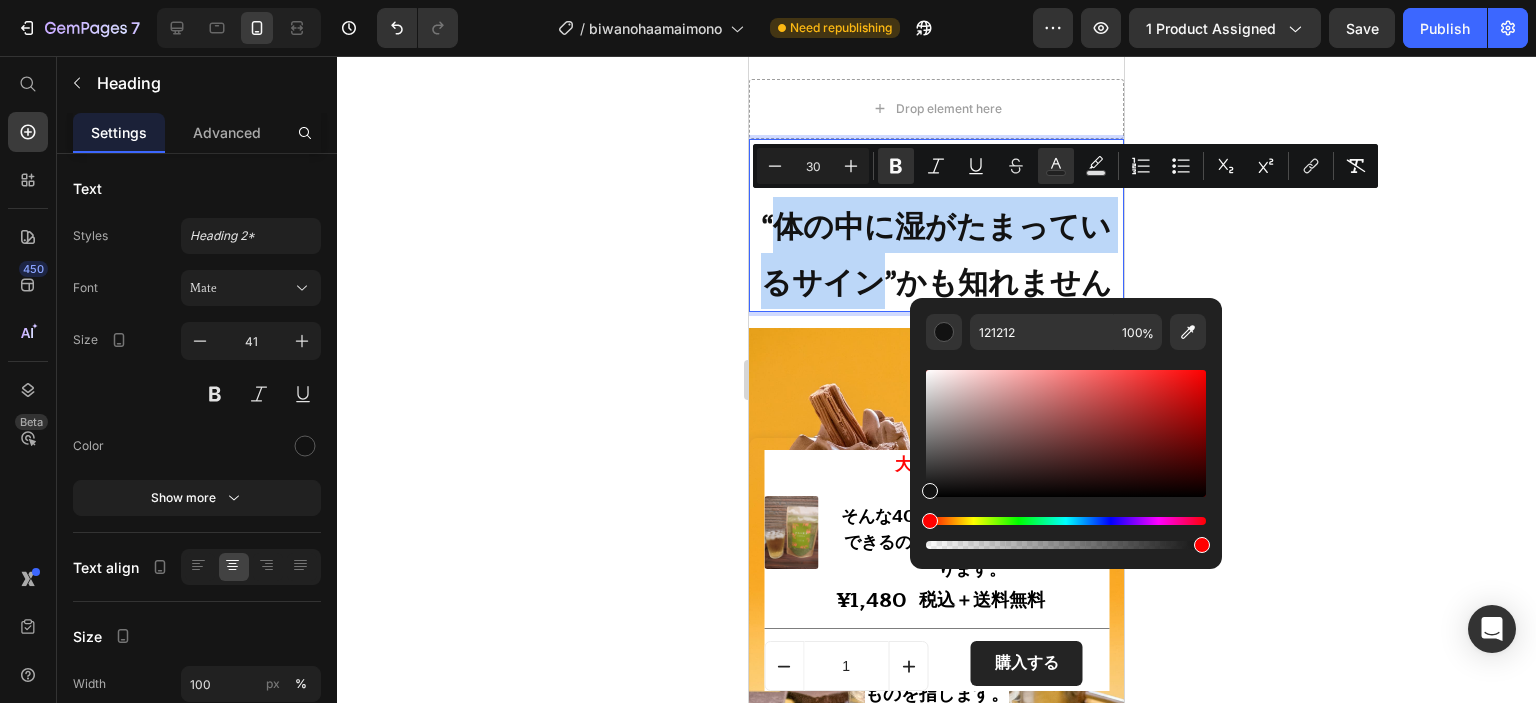 click on "それ、もしかしたら—— “体の中に湿がたまっているサイン”かも知れません" at bounding box center [936, 225] 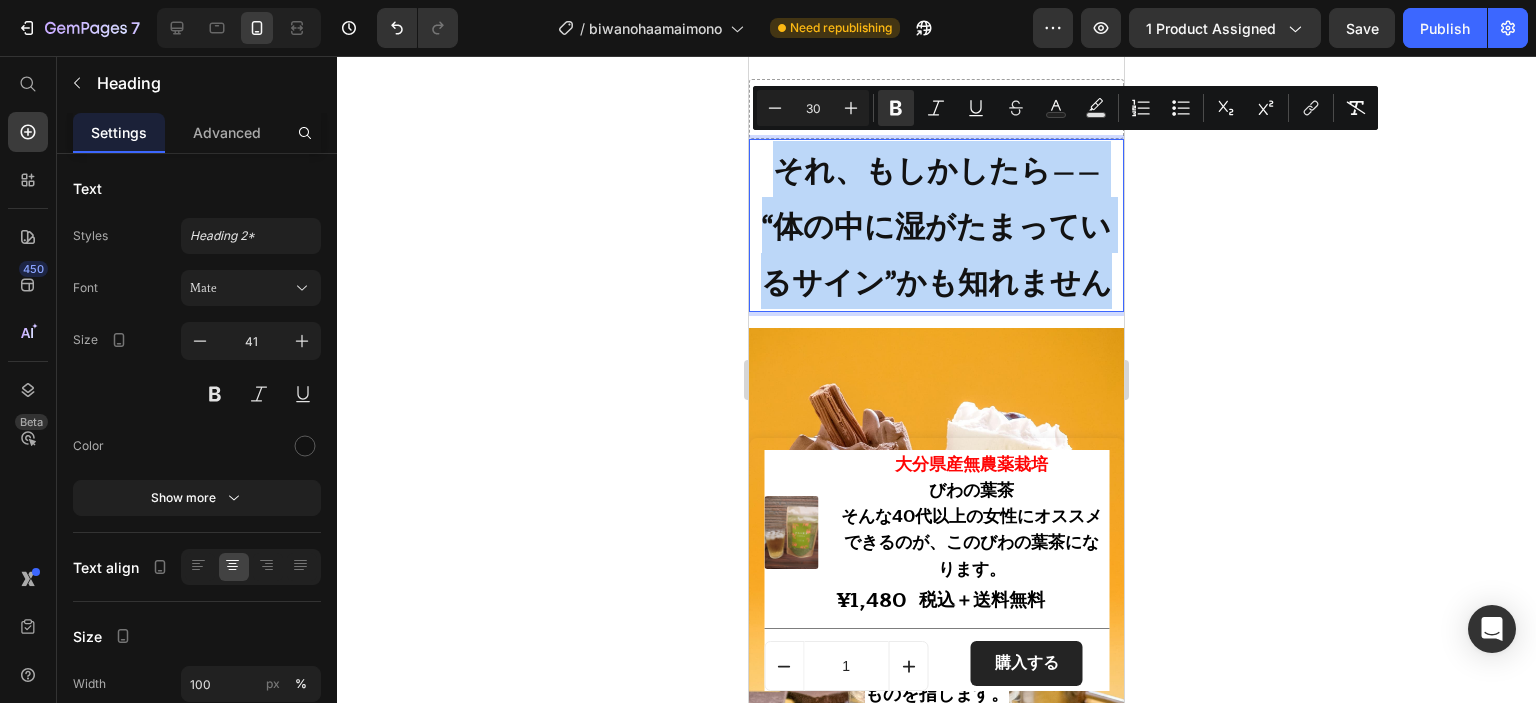 drag, startPoint x: 1089, startPoint y: 271, endPoint x: 720, endPoint y: 168, distance: 383.10574 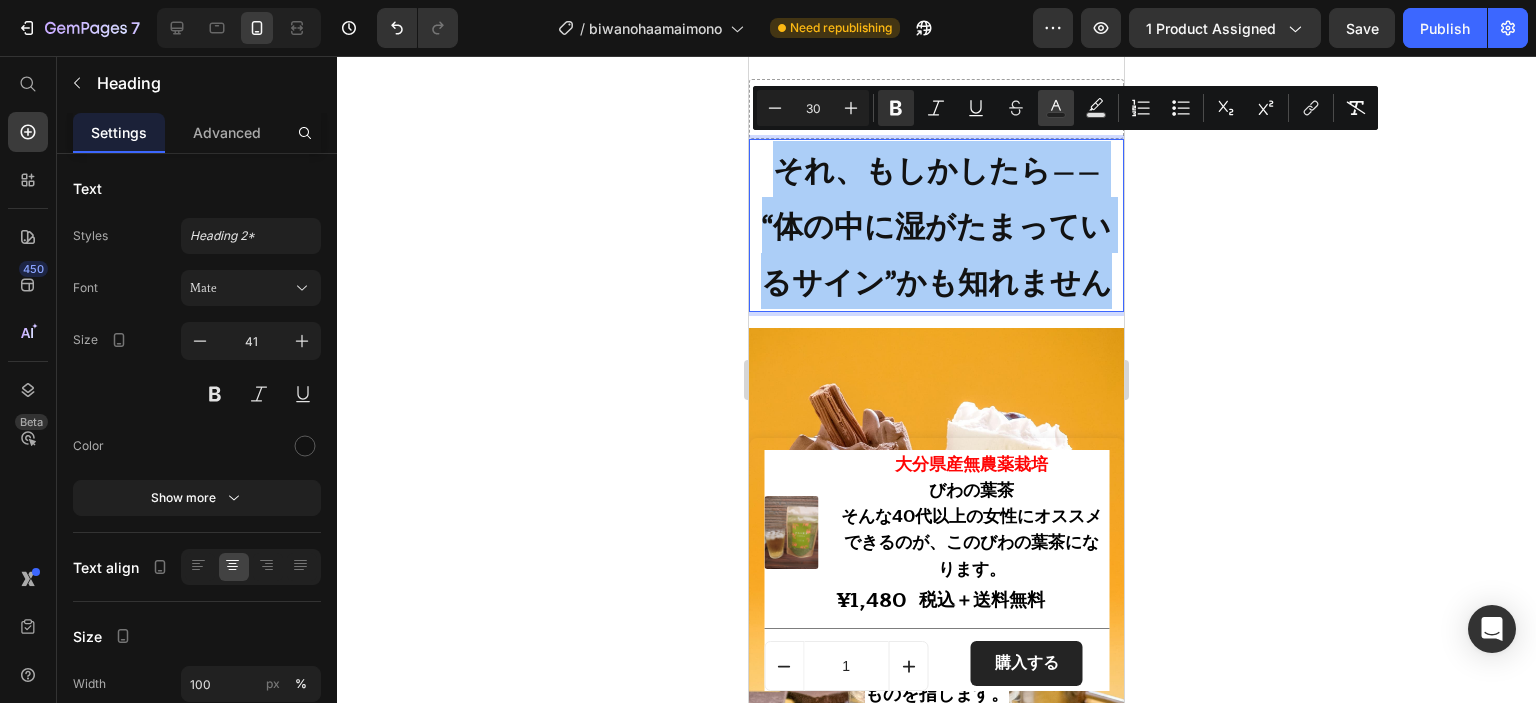 click on "Text Color" at bounding box center [1056, 108] 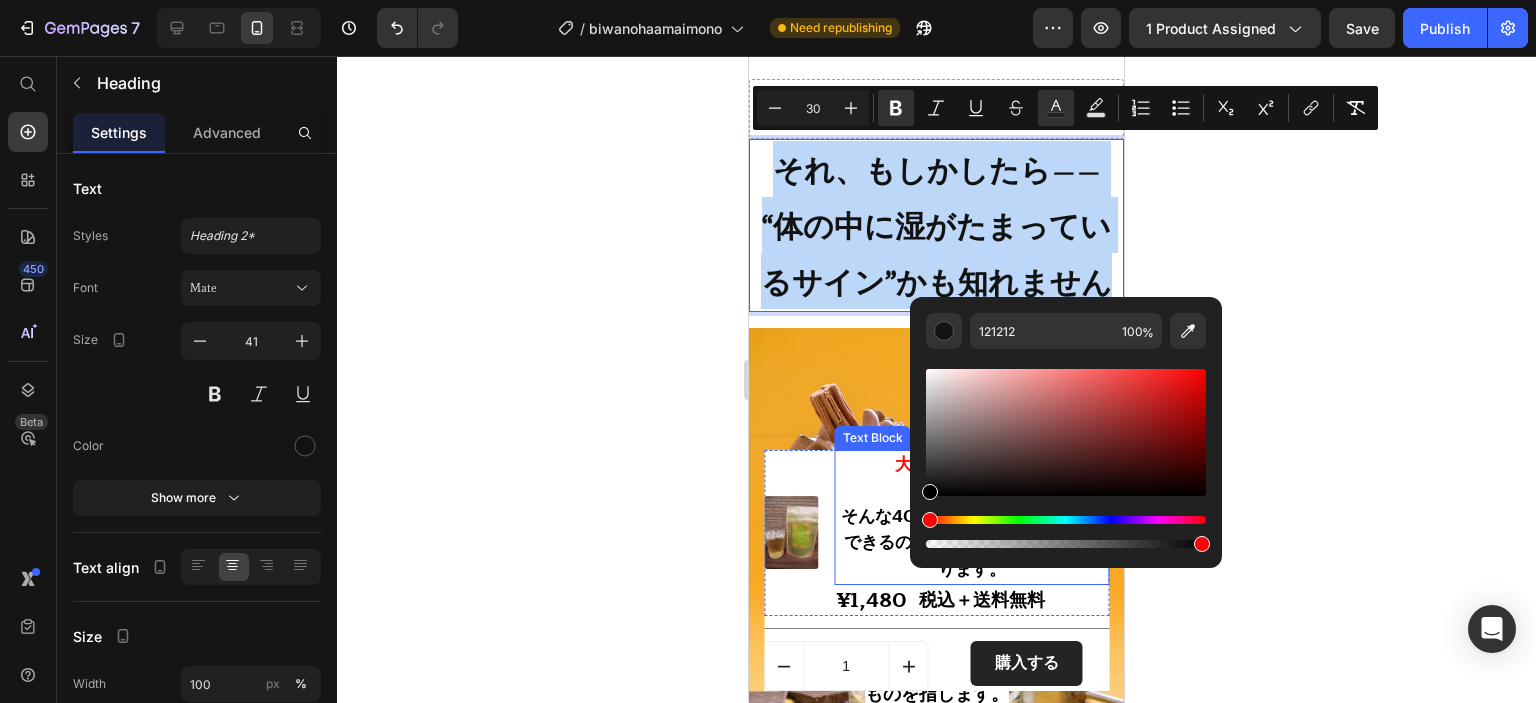 type on "000000" 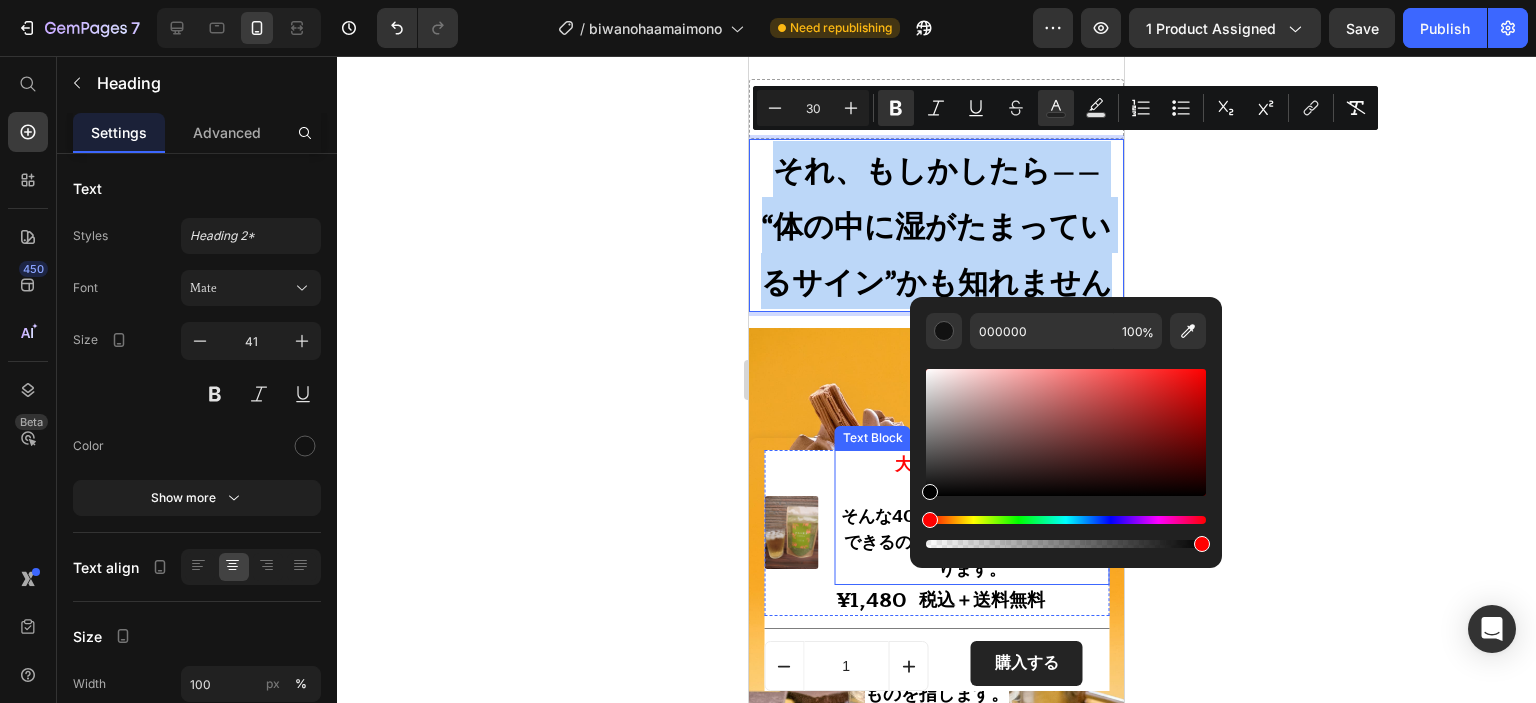drag, startPoint x: 1700, startPoint y: 551, endPoint x: 872, endPoint y: 546, distance: 828.0151 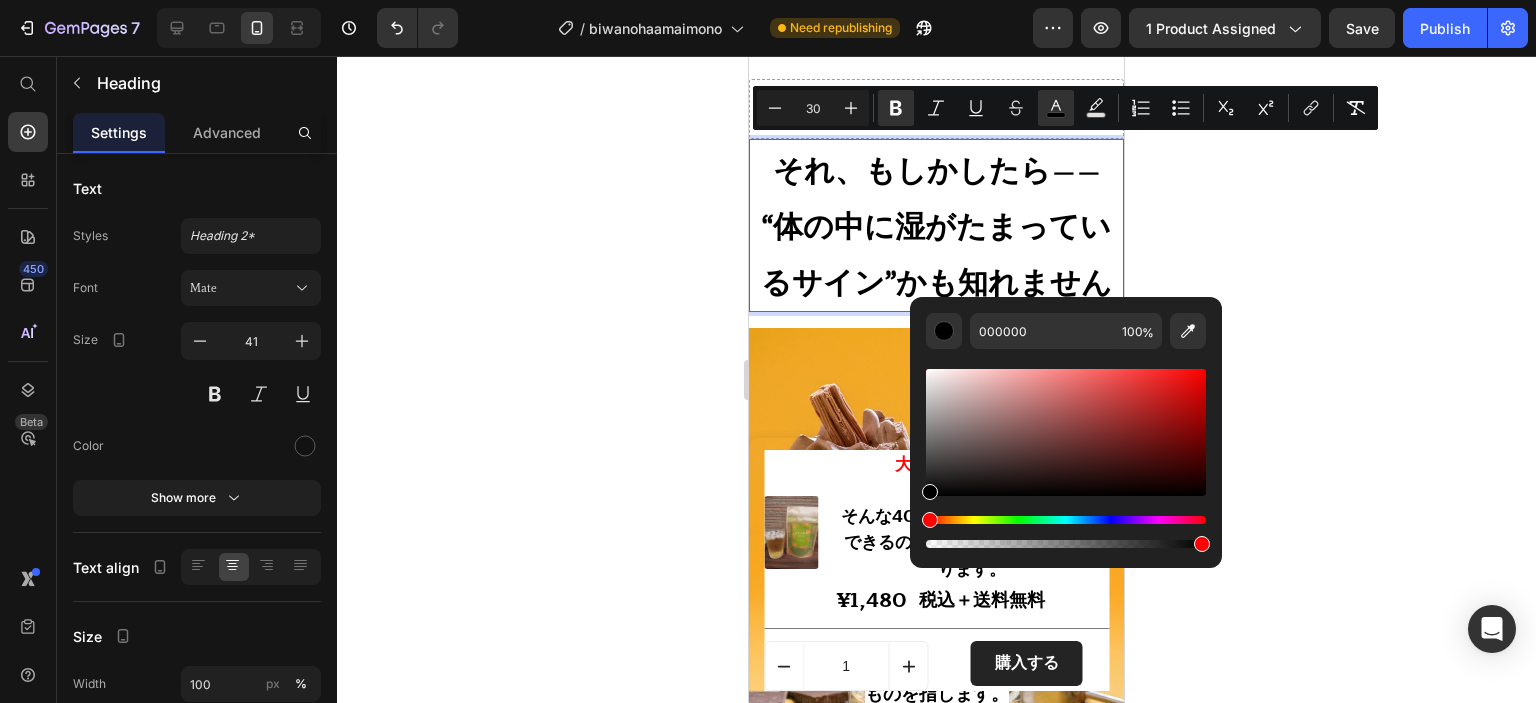 click on "それ、もしかしたら—— “体の中に湿がたまっているサイン”かも知れません" at bounding box center (936, 225) 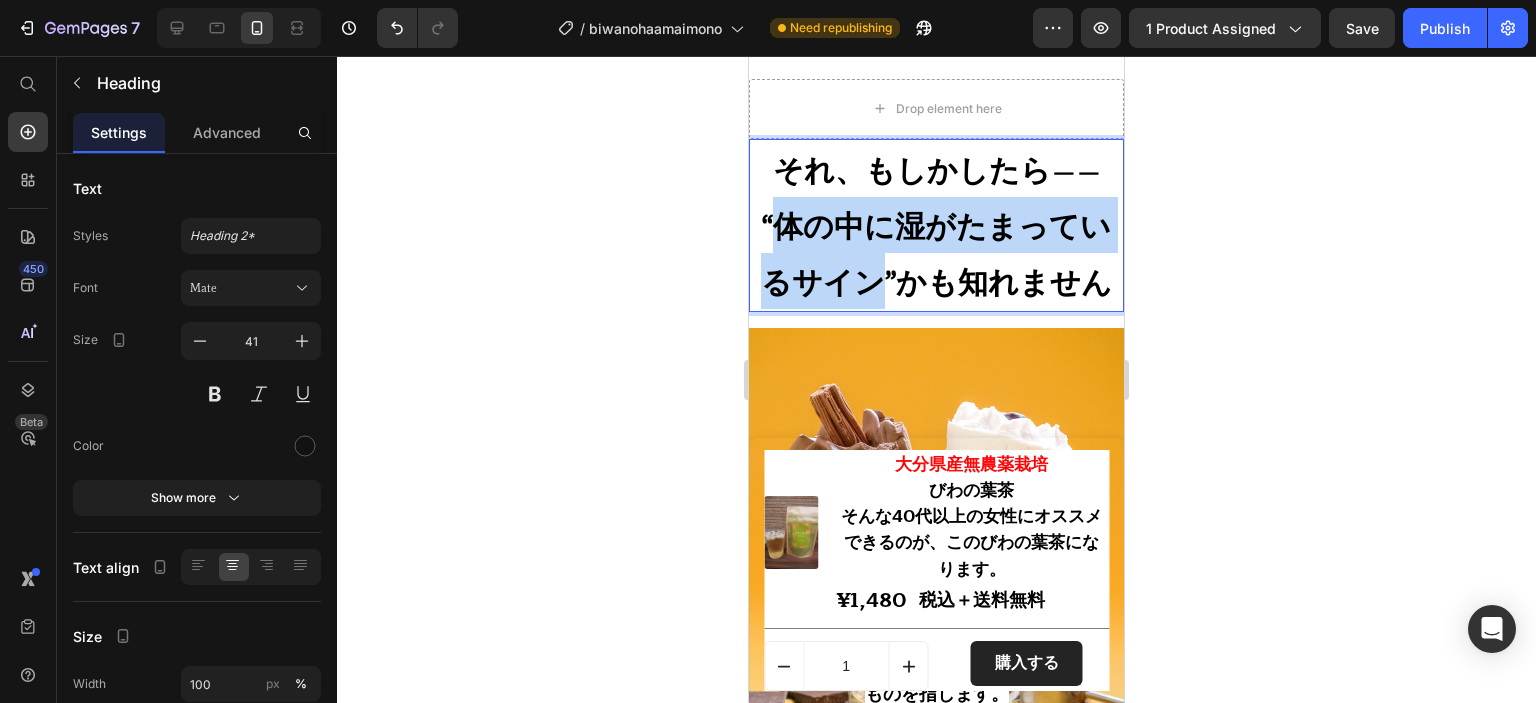 drag, startPoint x: 778, startPoint y: 211, endPoint x: 870, endPoint y: 268, distance: 108.226616 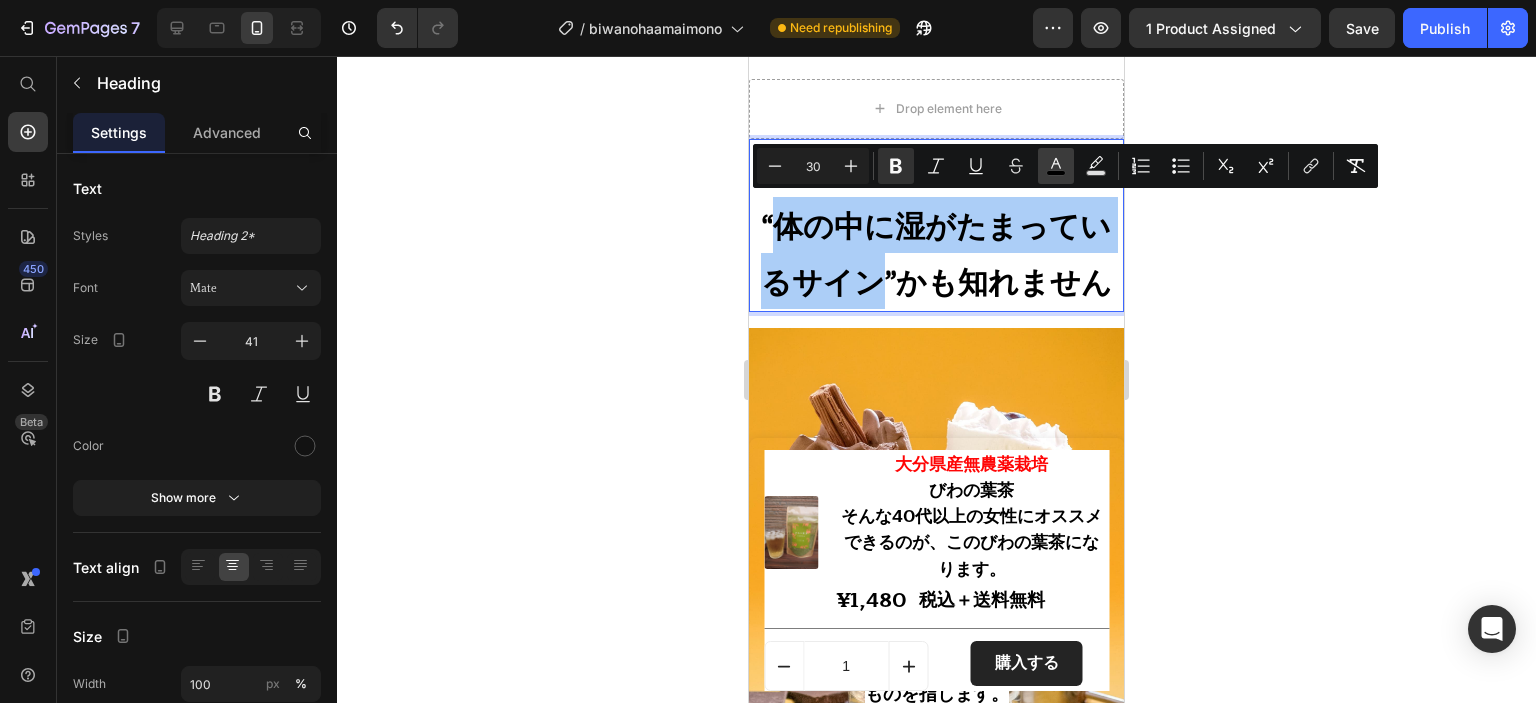 click 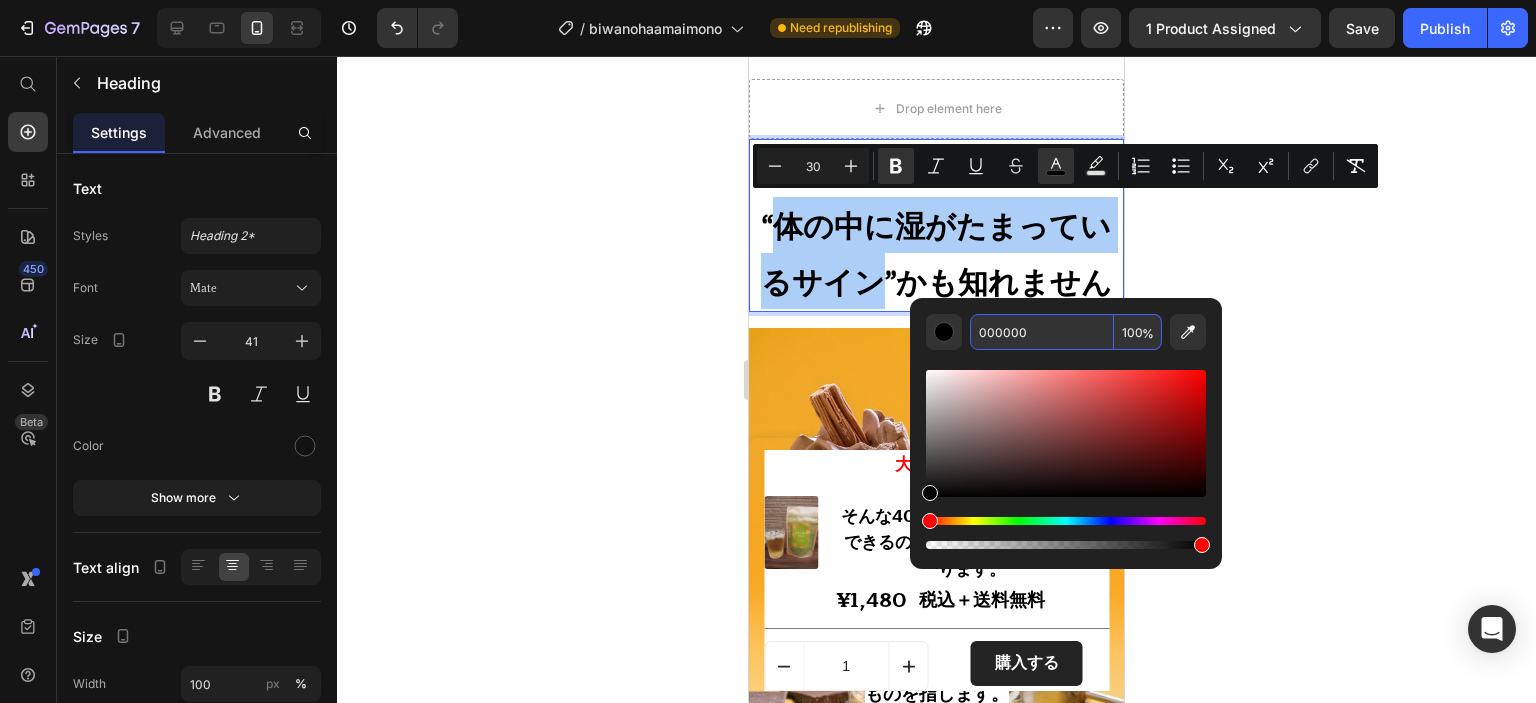 click on "000000" at bounding box center (1042, 332) 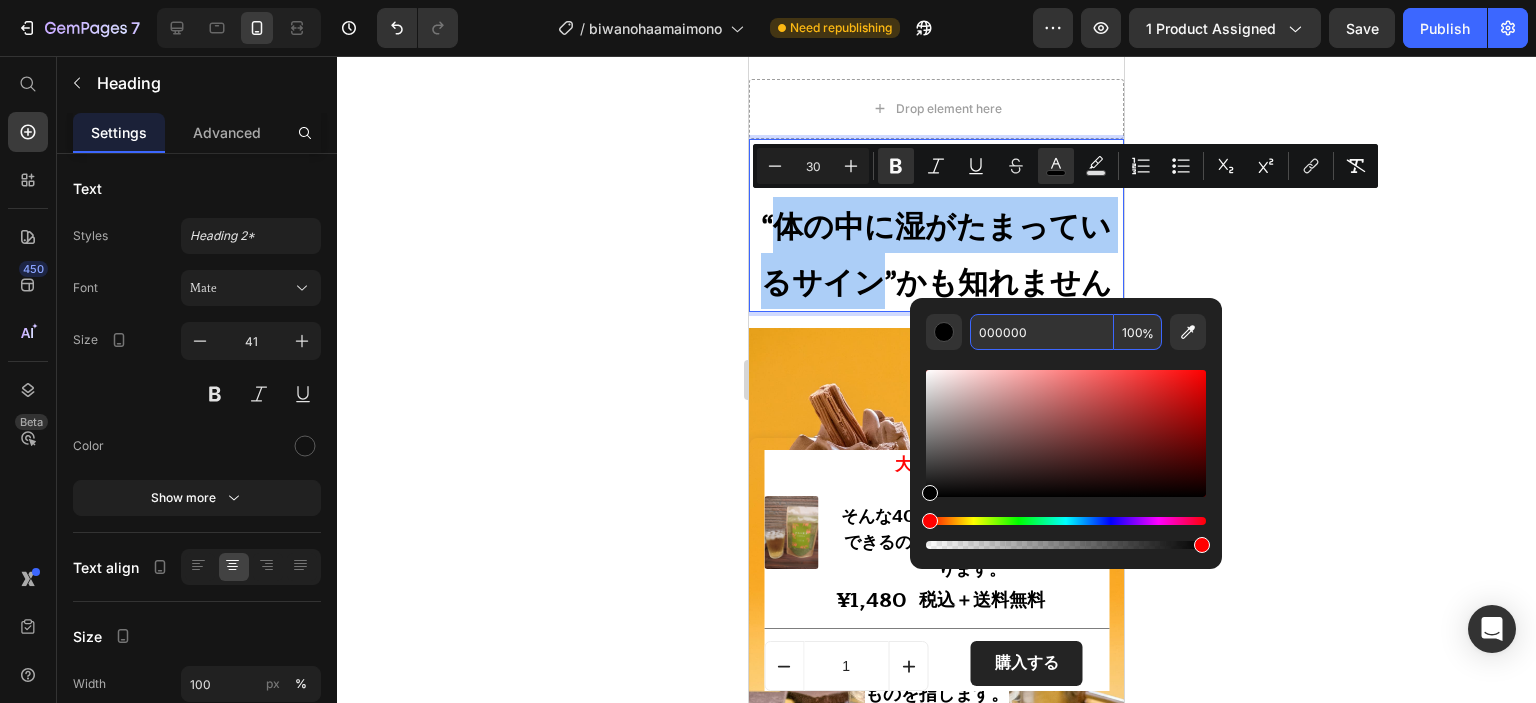 paste on "FF9C55" 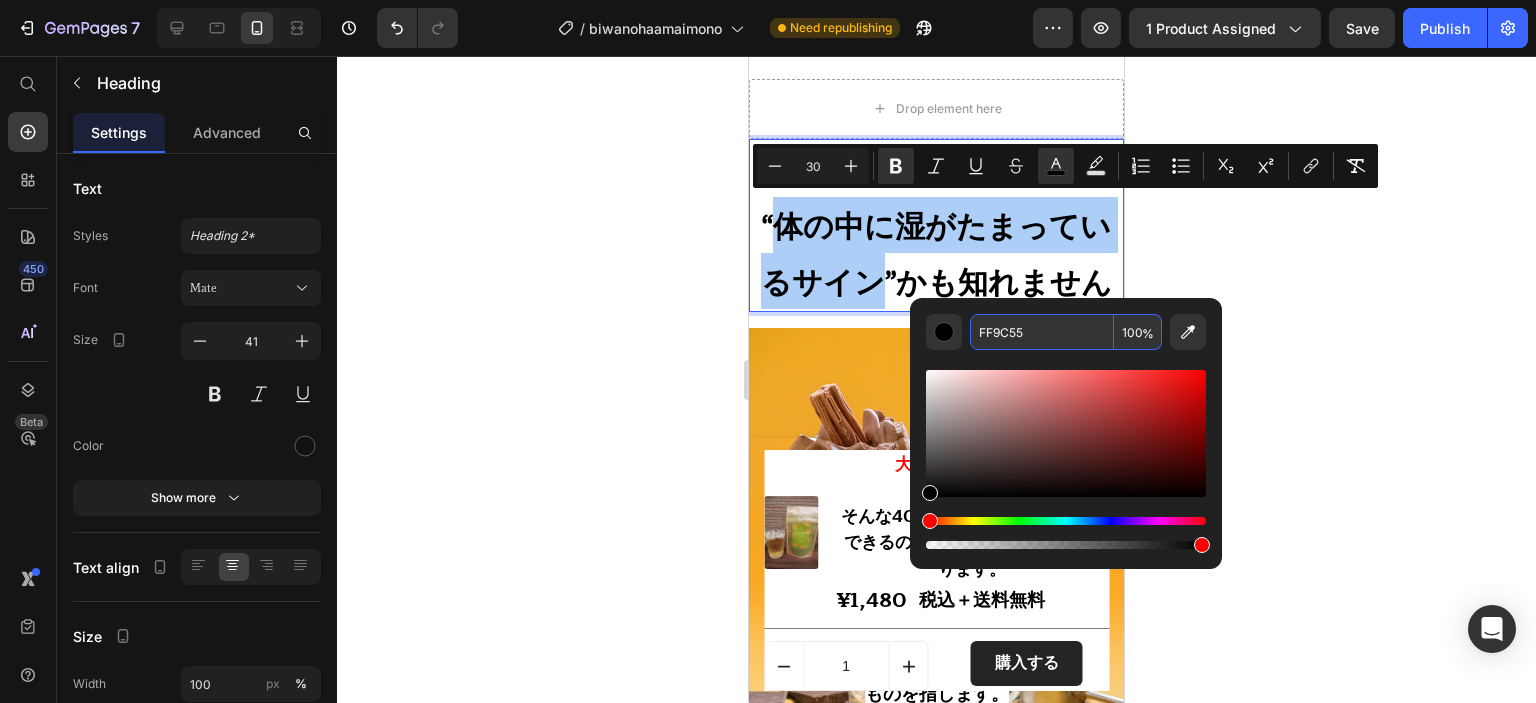 type on "FF9C55" 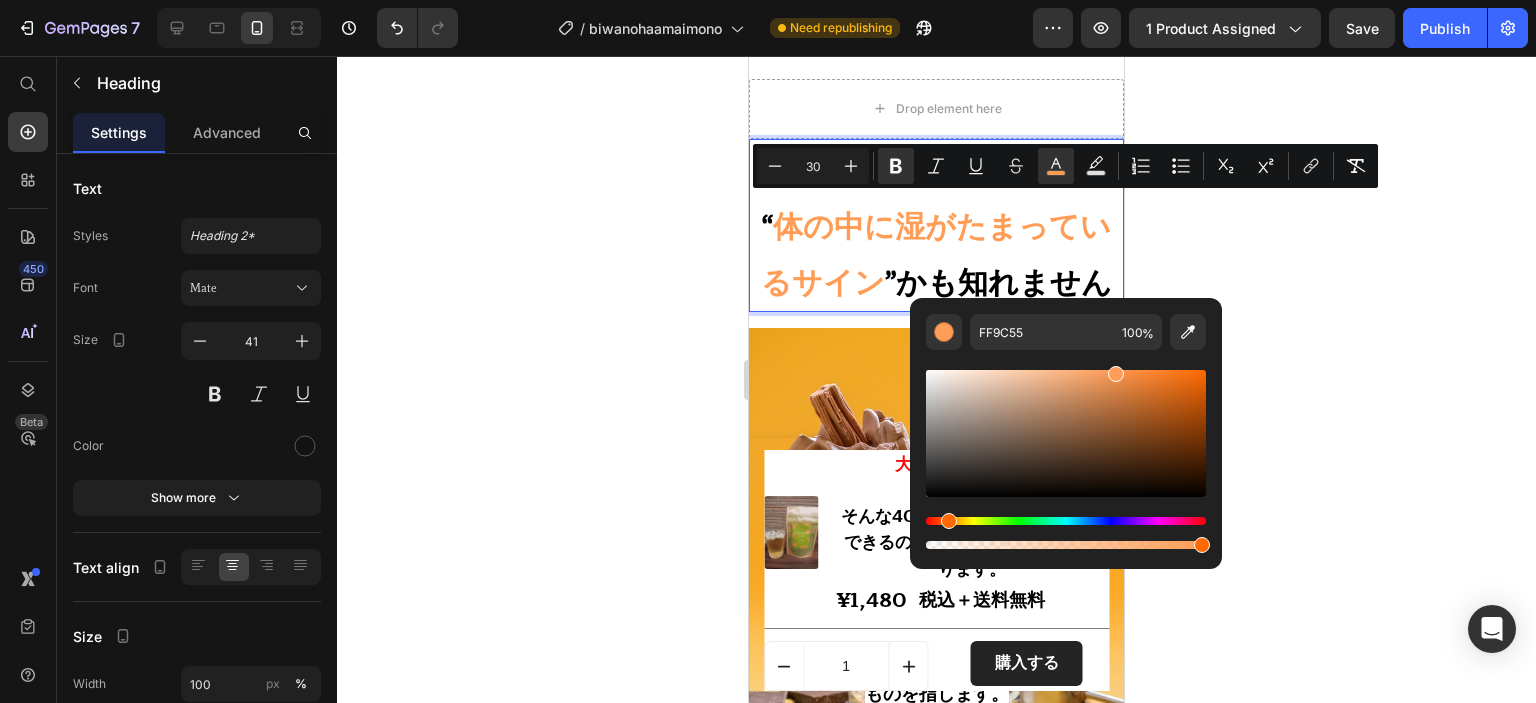 click on "それ、もしかしたら—— “ 体の中に湿がたまっているサイン ”かも知れません" at bounding box center (936, 225) 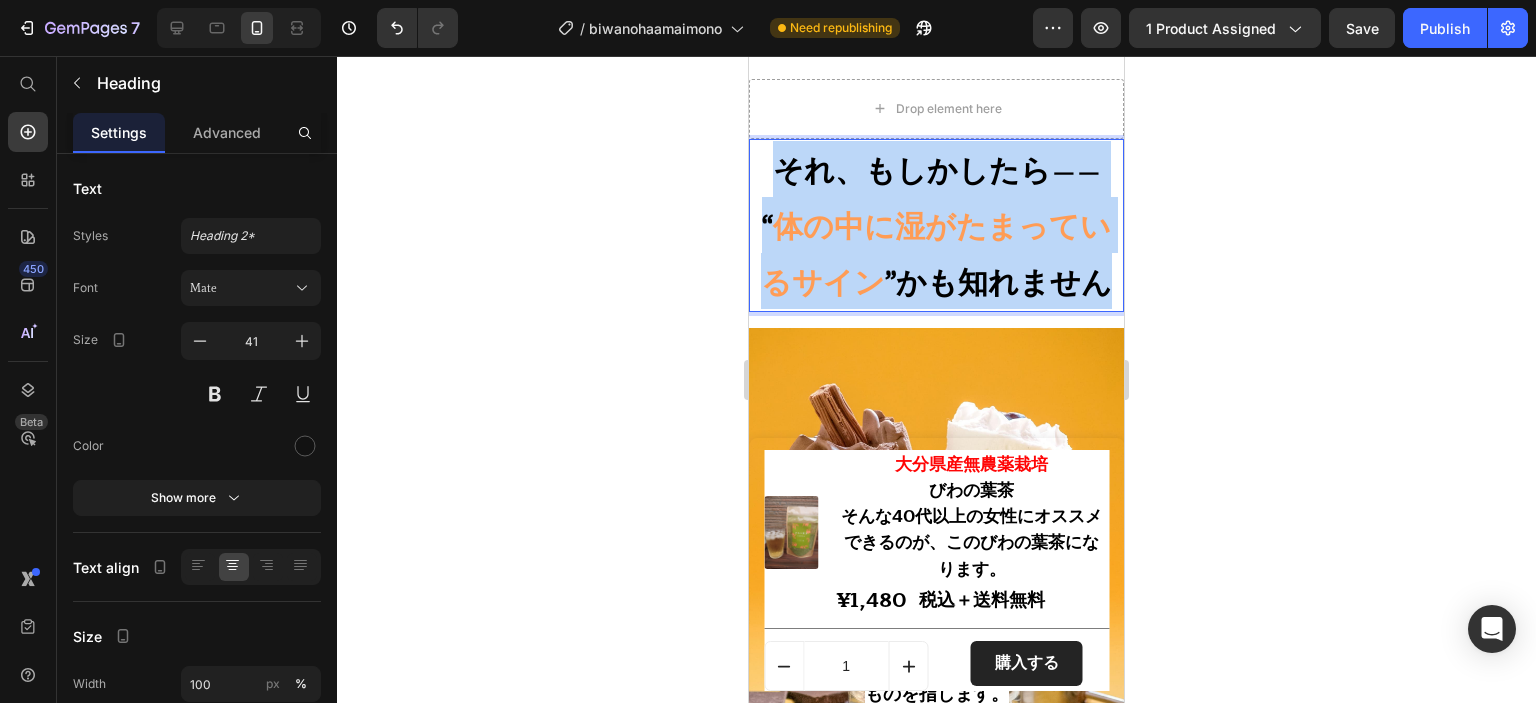 drag, startPoint x: 1098, startPoint y: 280, endPoint x: 739, endPoint y: 155, distance: 380.13943 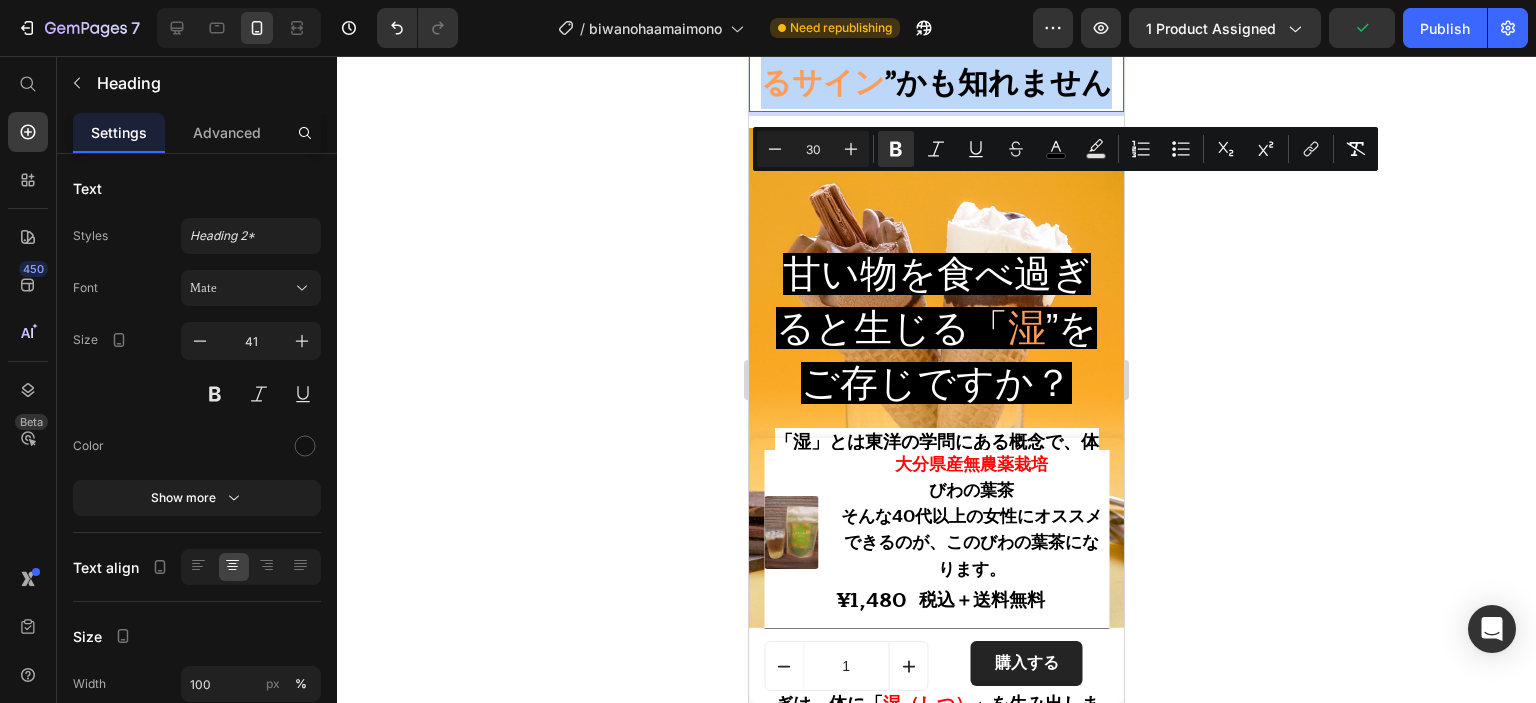 scroll, scrollTop: 700, scrollLeft: 0, axis: vertical 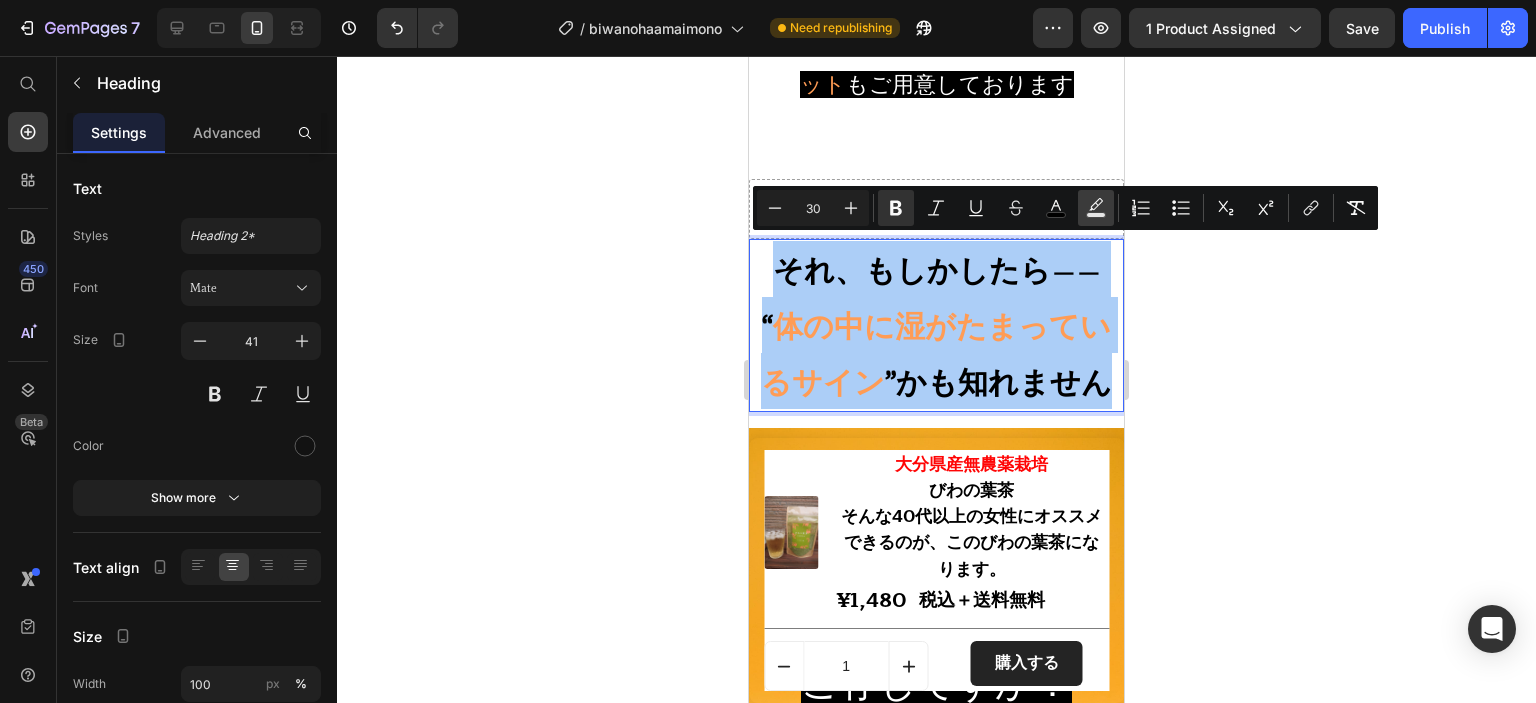 click 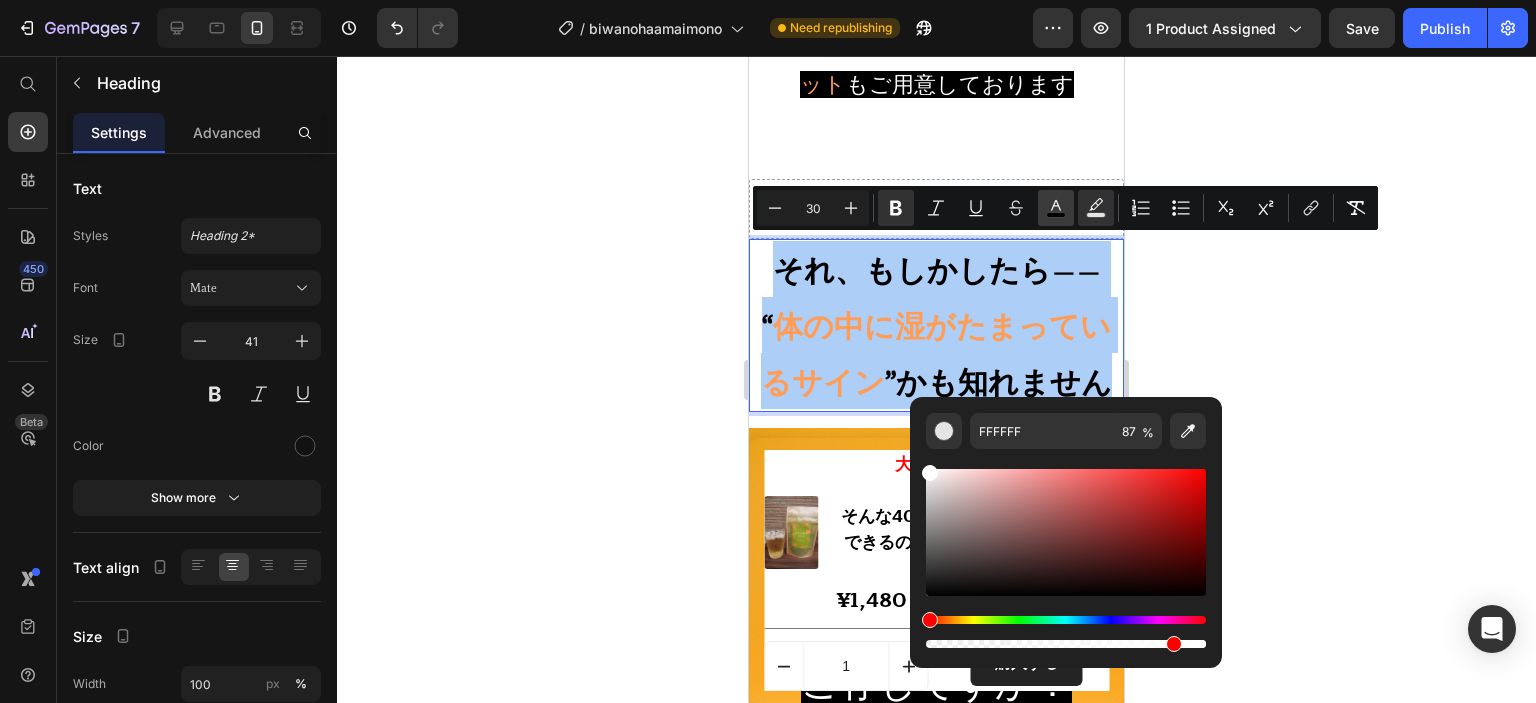 click on "color" at bounding box center (1056, 208) 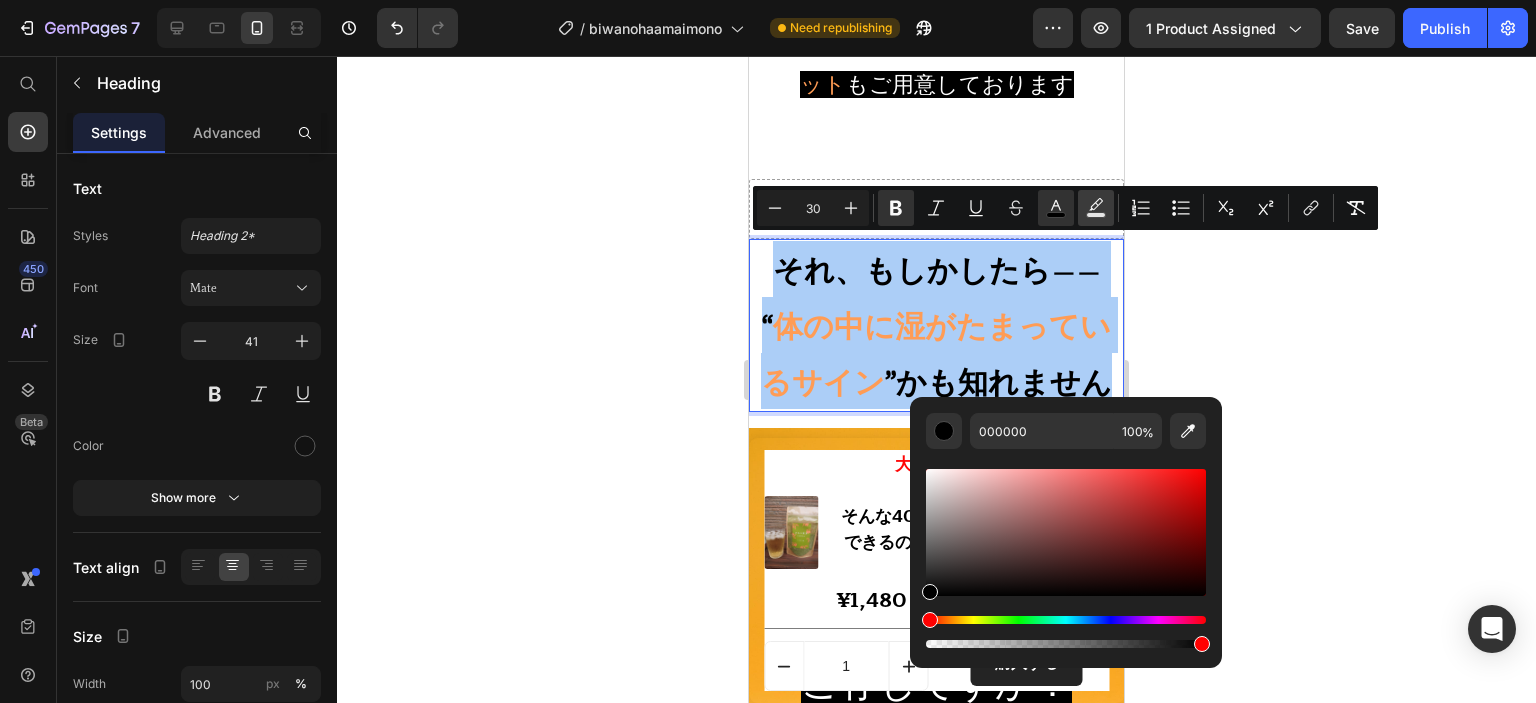 click on "color" at bounding box center [1096, 208] 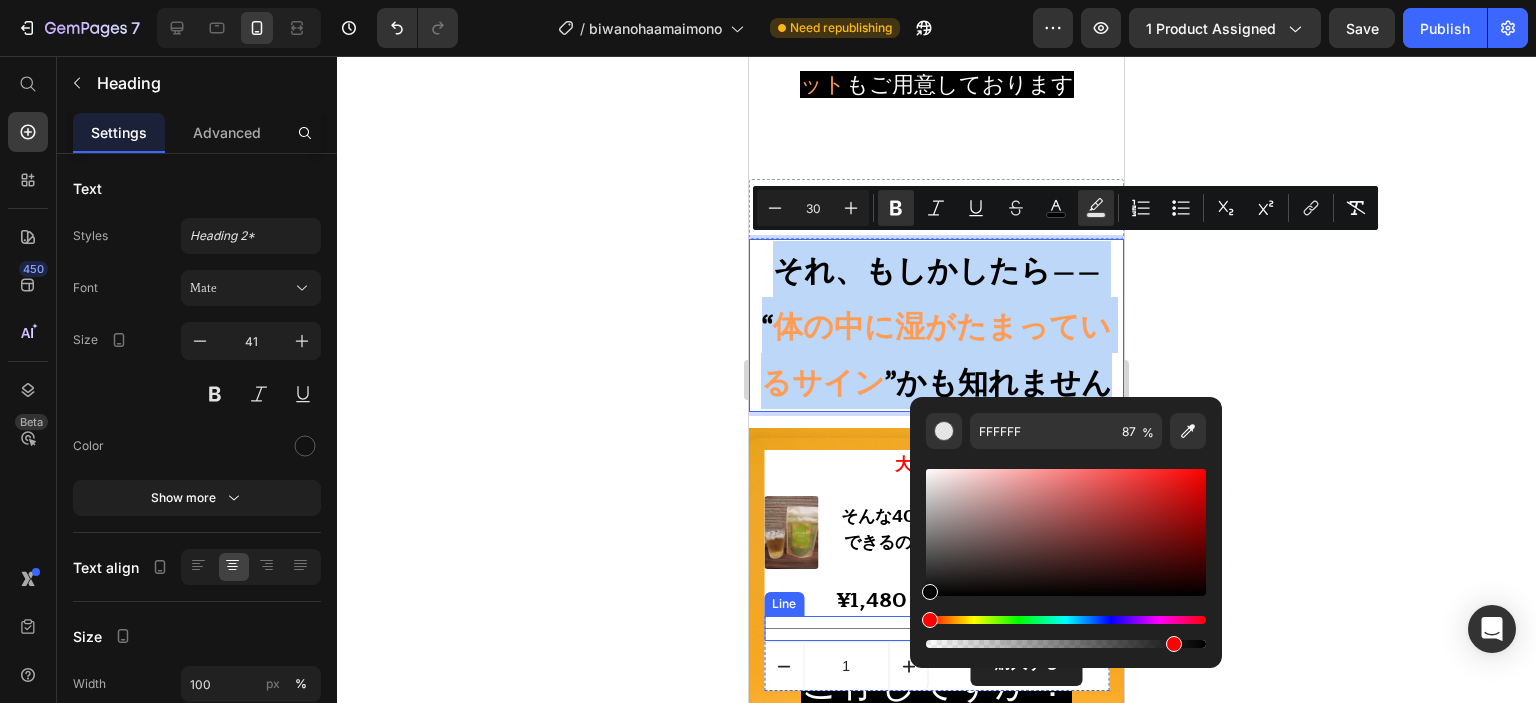 drag, startPoint x: 1721, startPoint y: 569, endPoint x: 884, endPoint y: 655, distance: 841.40656 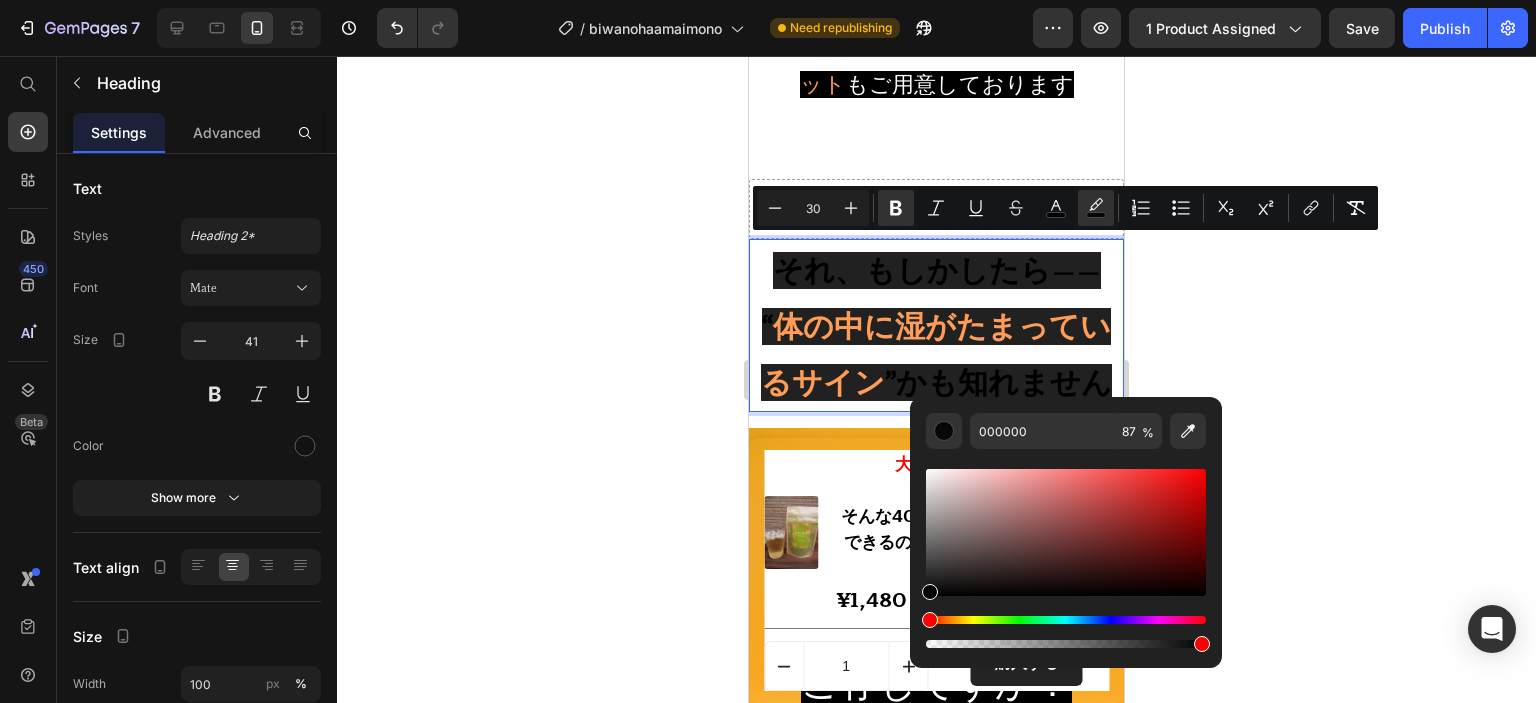 drag, startPoint x: 1168, startPoint y: 646, endPoint x: 1280, endPoint y: 632, distance: 112.871605 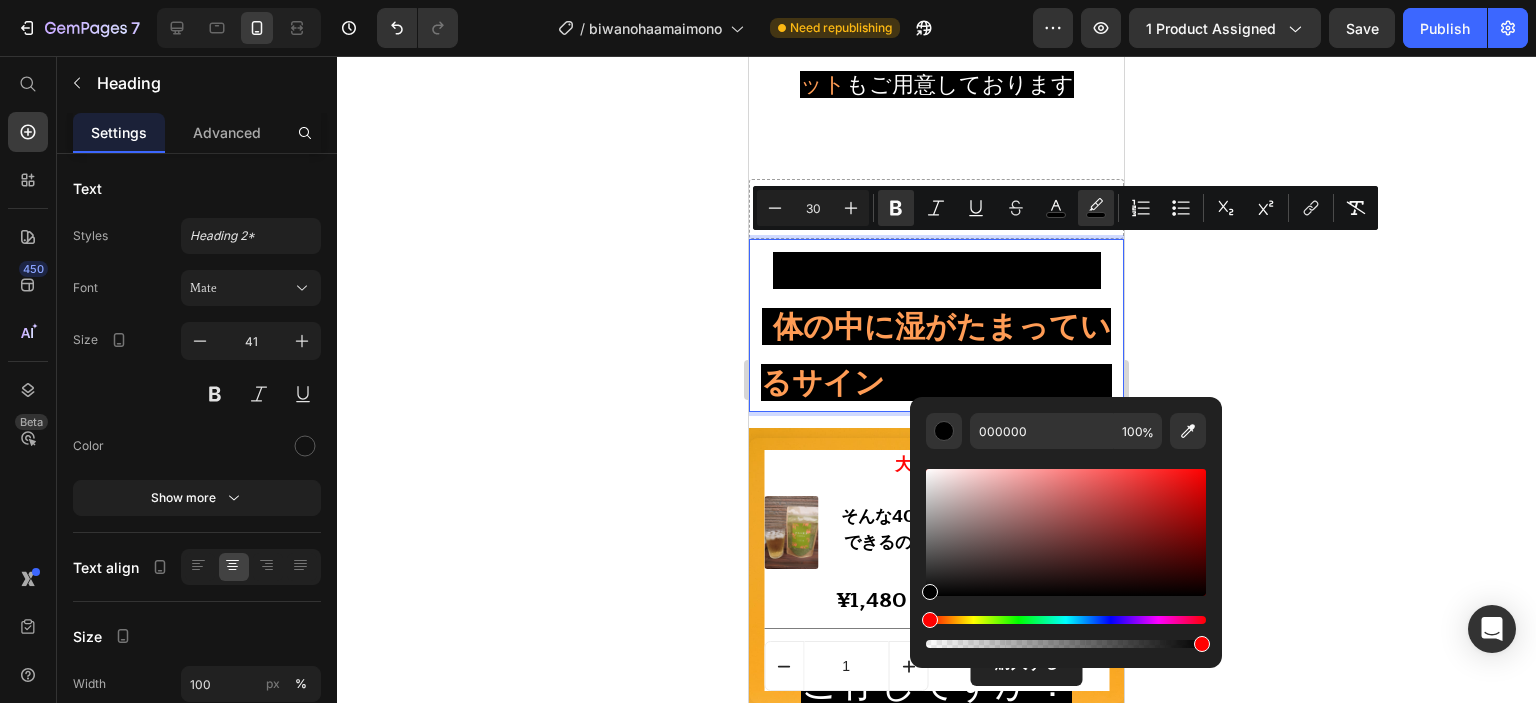 click on "体の中に湿がたまっているサイン" at bounding box center [936, 354] 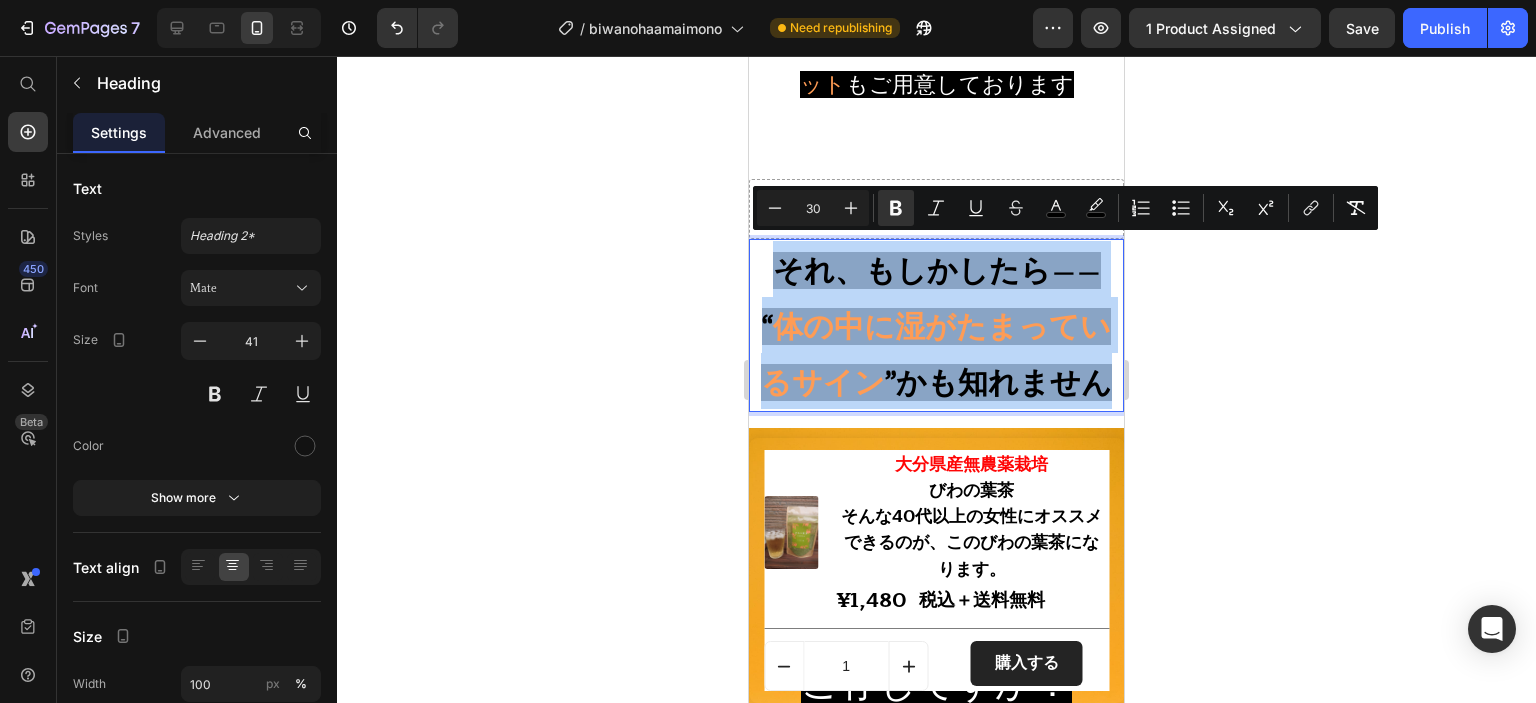 drag, startPoint x: 773, startPoint y: 259, endPoint x: 1110, endPoint y: 365, distance: 353.2775 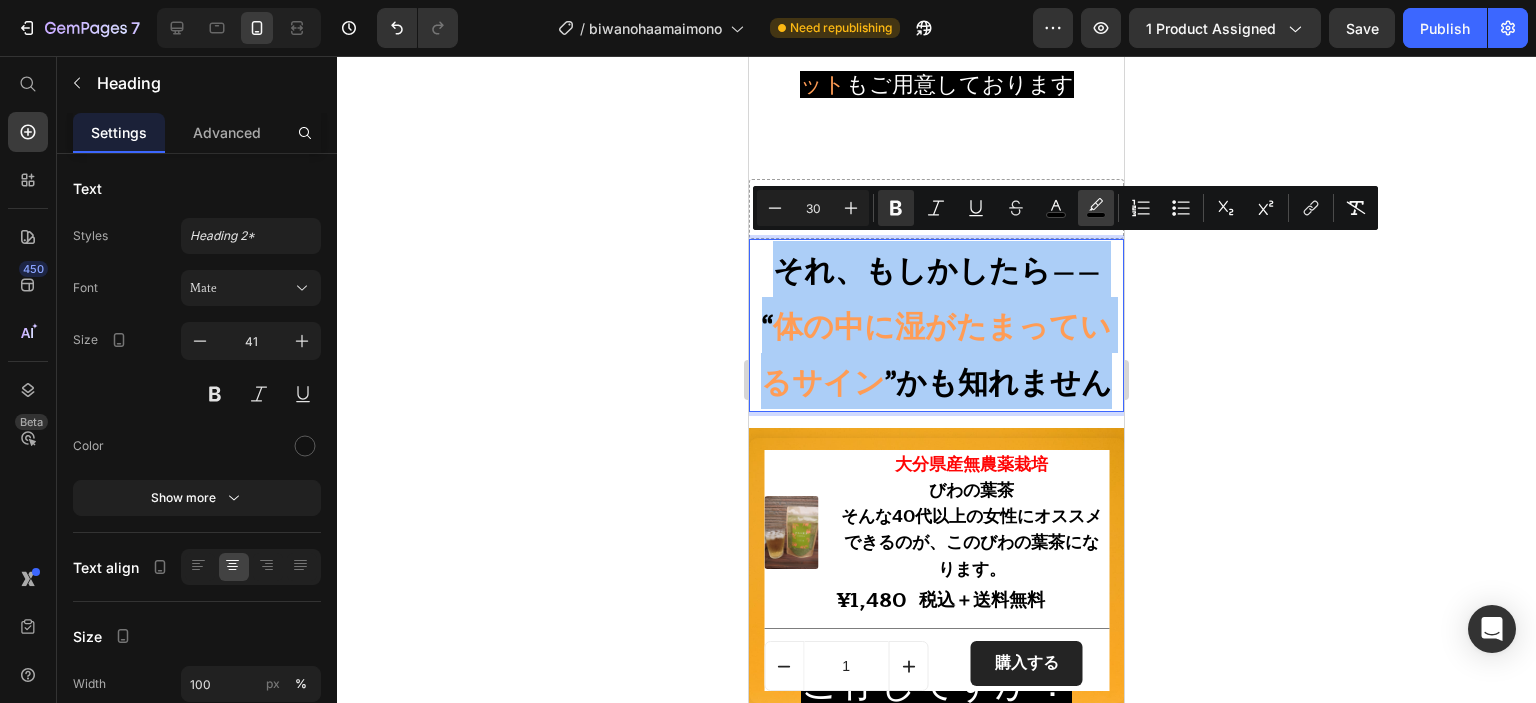 click 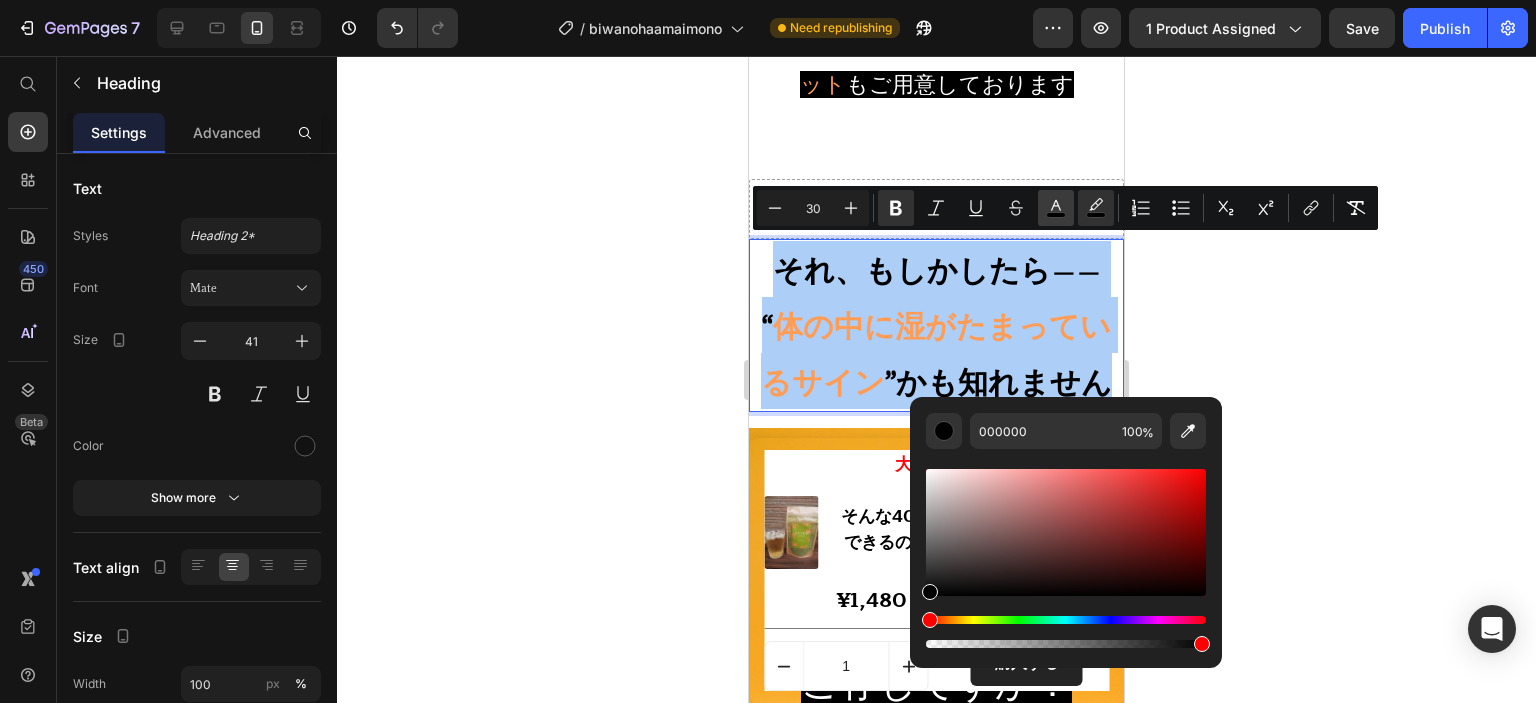 click 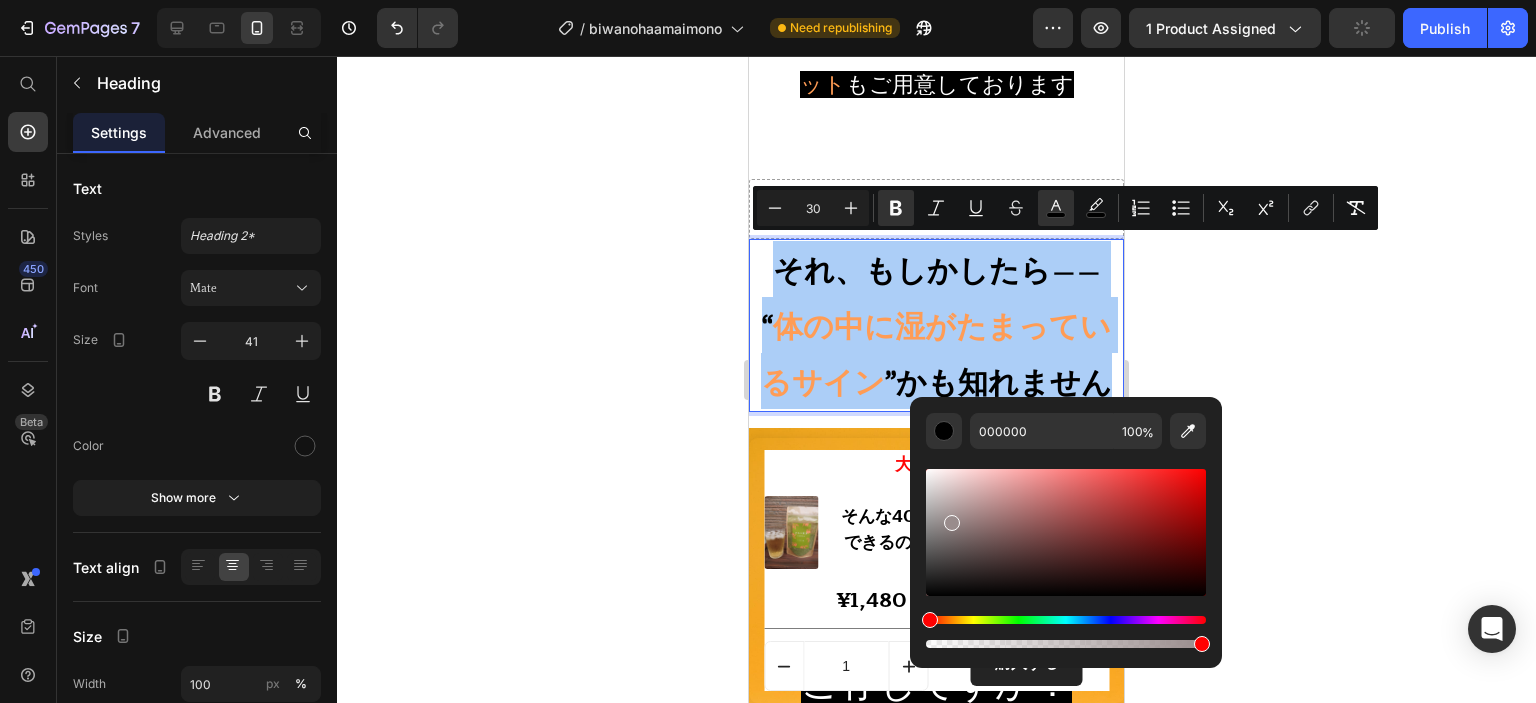 drag, startPoint x: 1693, startPoint y: 614, endPoint x: 896, endPoint y: 398, distance: 825.75116 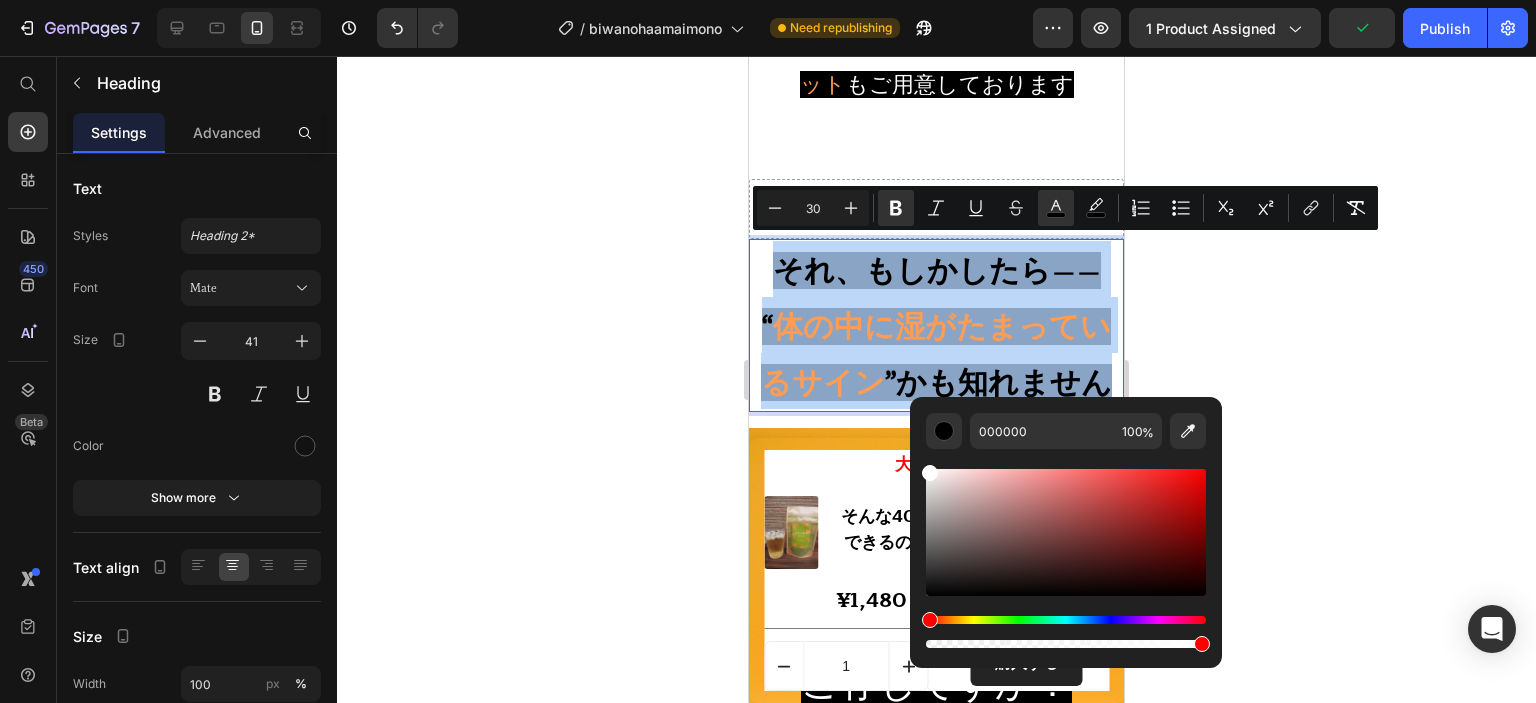 type on "FFFFFF" 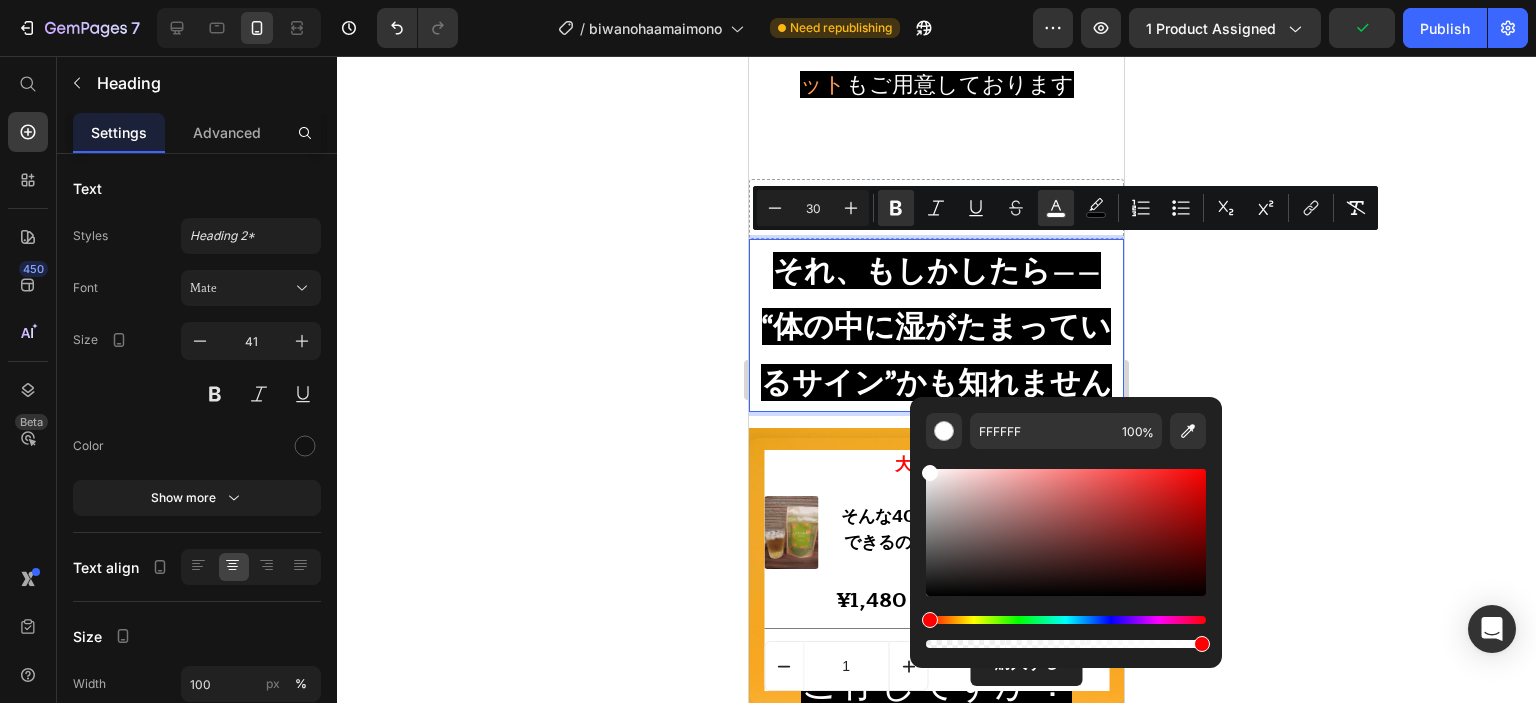 click on "それ、もしかしたら—— “体の中に湿がたまっているサイン”かも知れません" at bounding box center (936, 325) 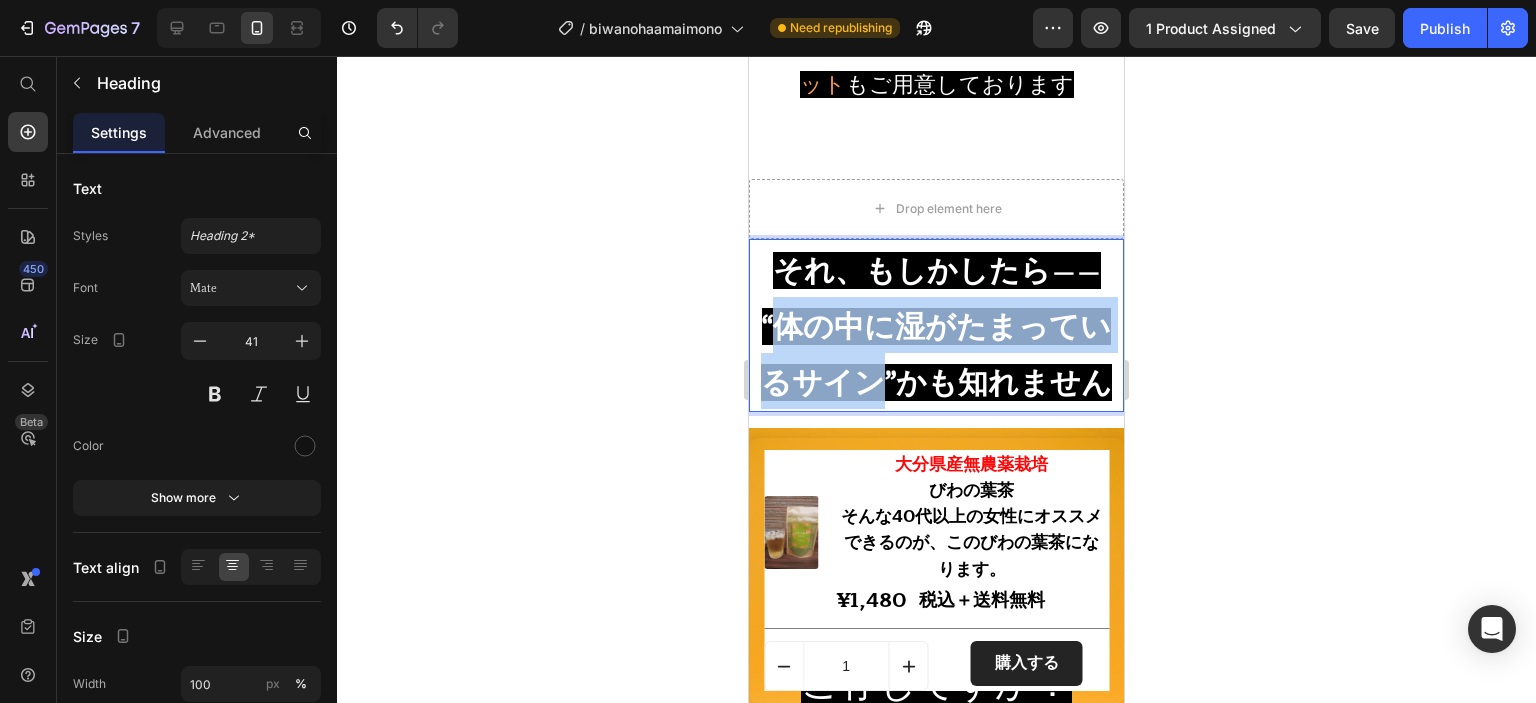 drag, startPoint x: 777, startPoint y: 313, endPoint x: 872, endPoint y: 367, distance: 109.27488 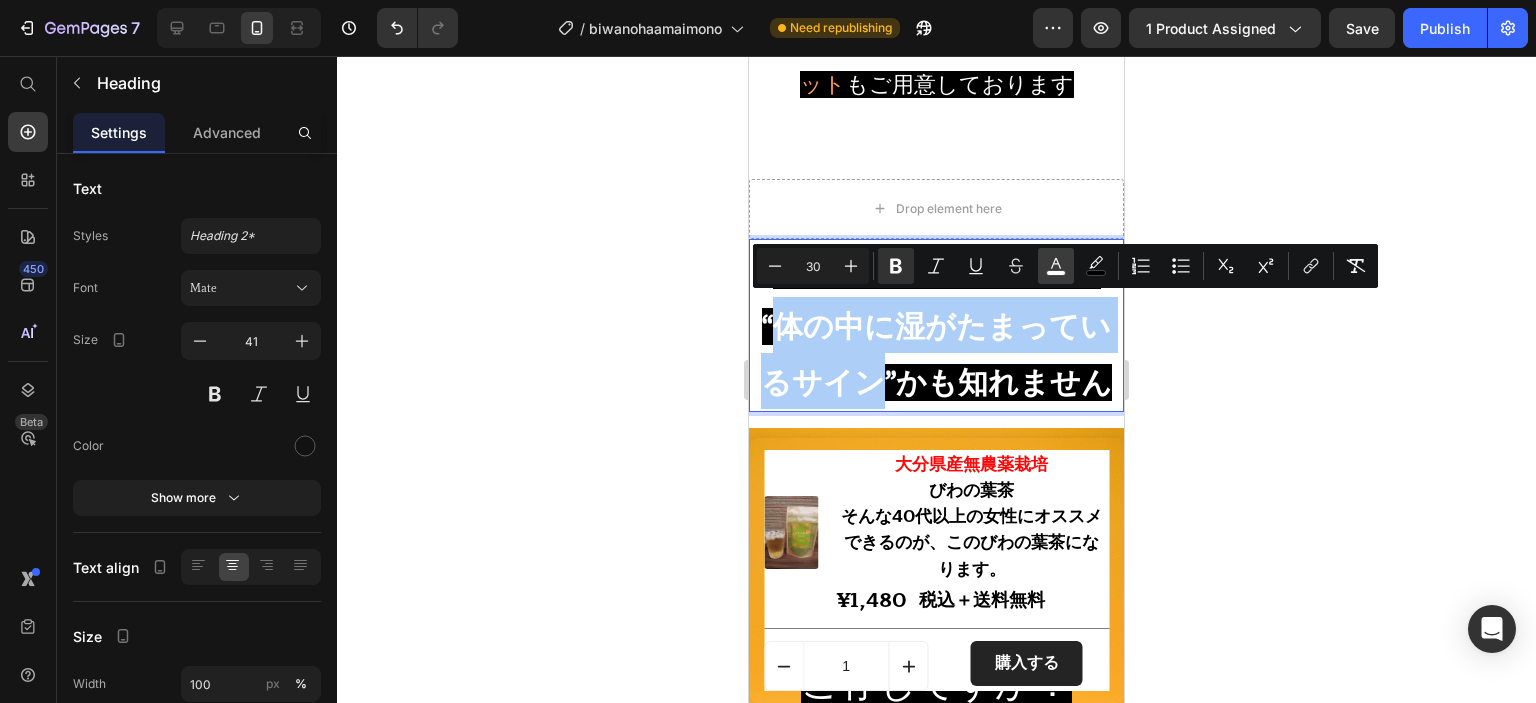 click 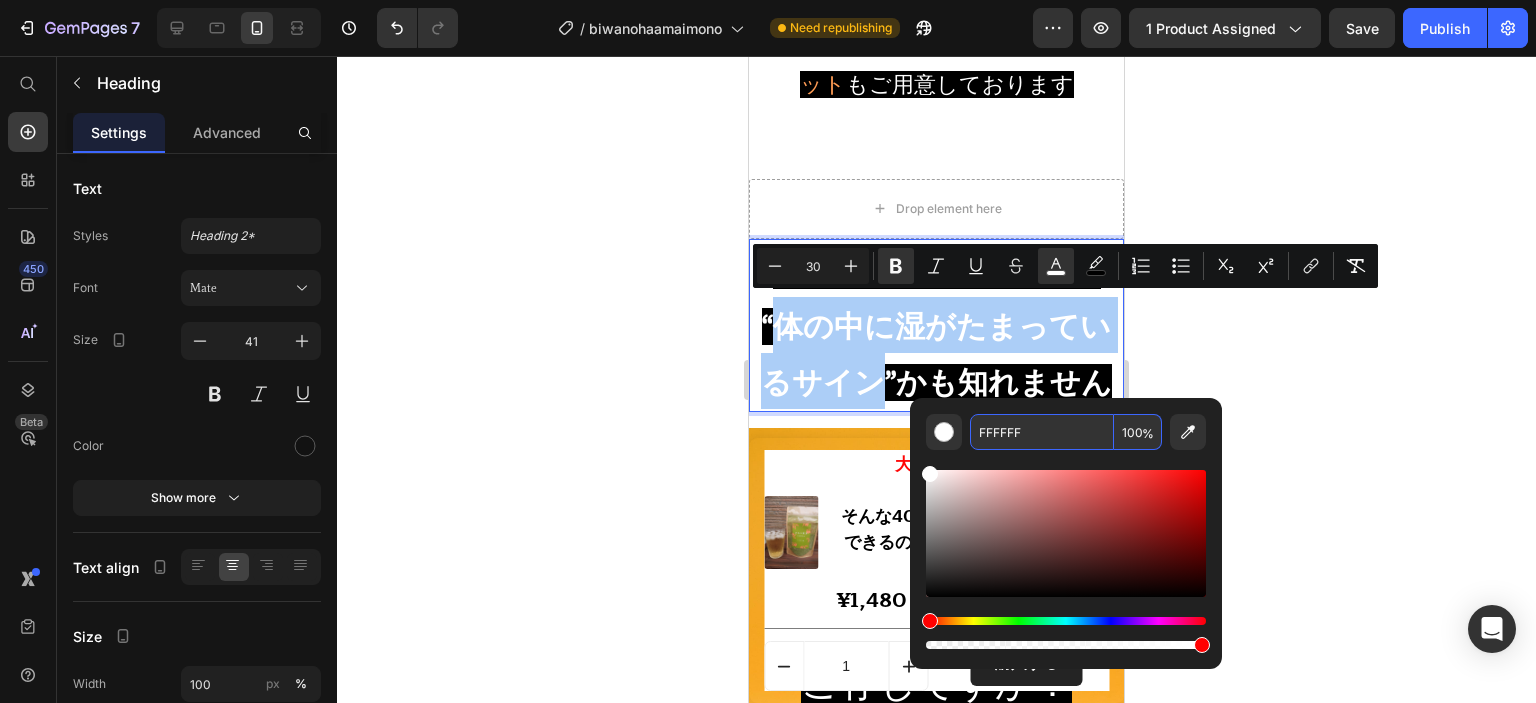 click on "FFFFFF" at bounding box center (1042, 432) 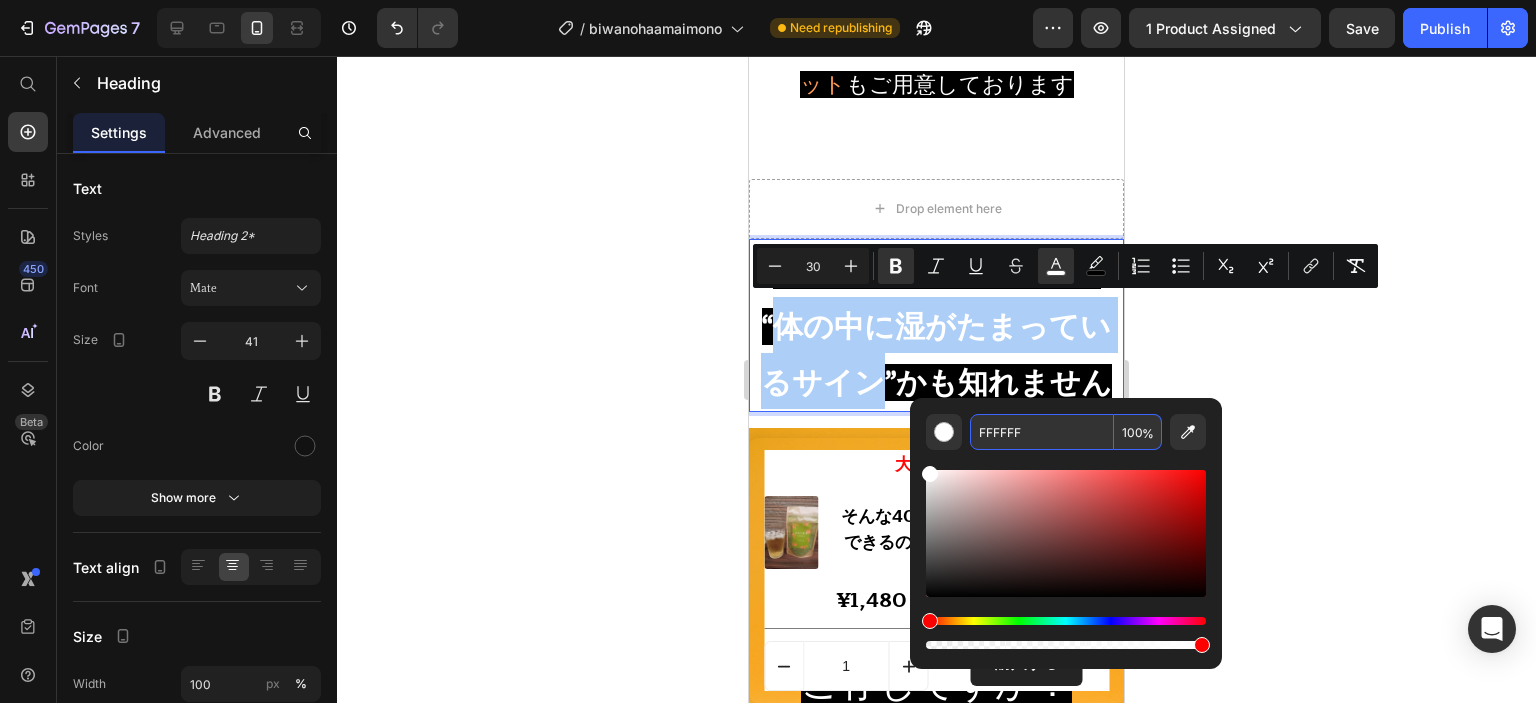 paste on "9C55" 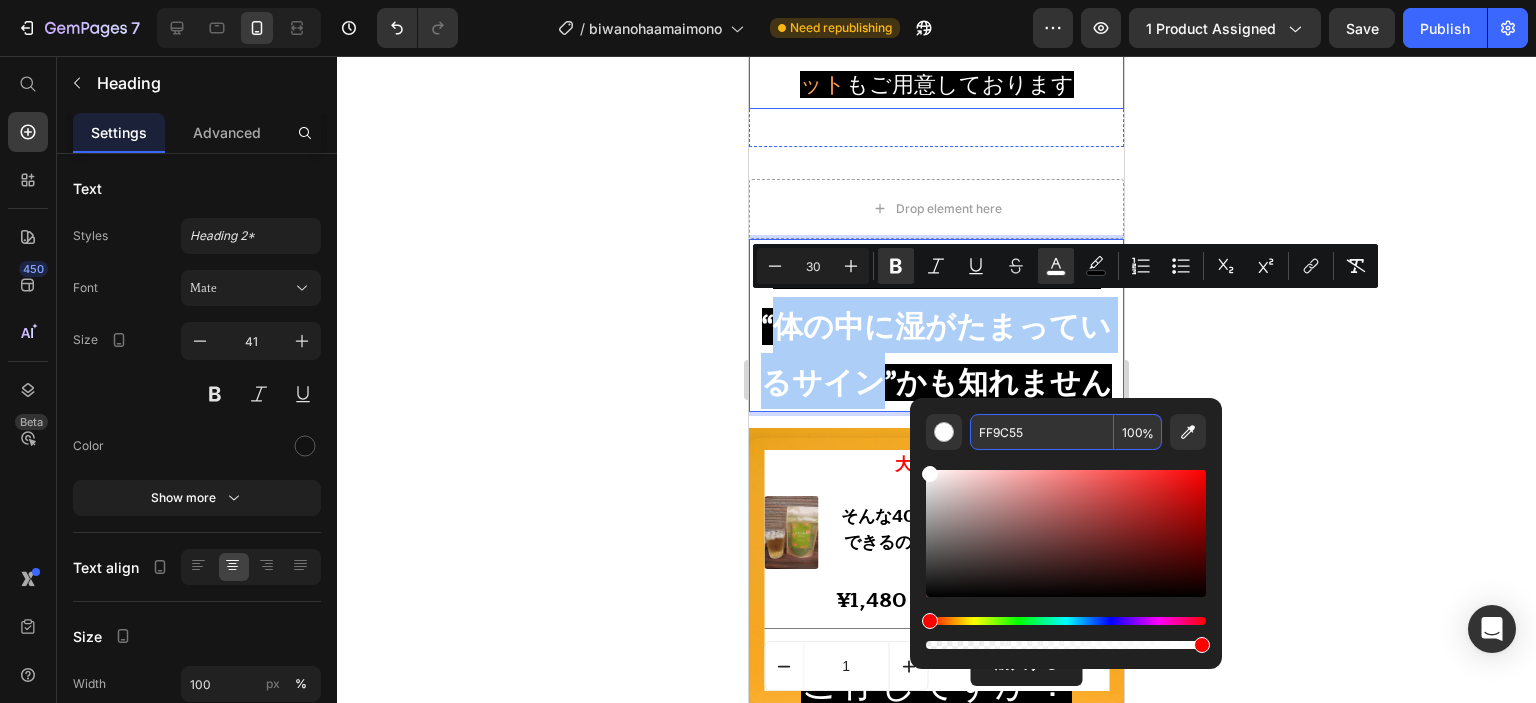 type on "FF9C55" 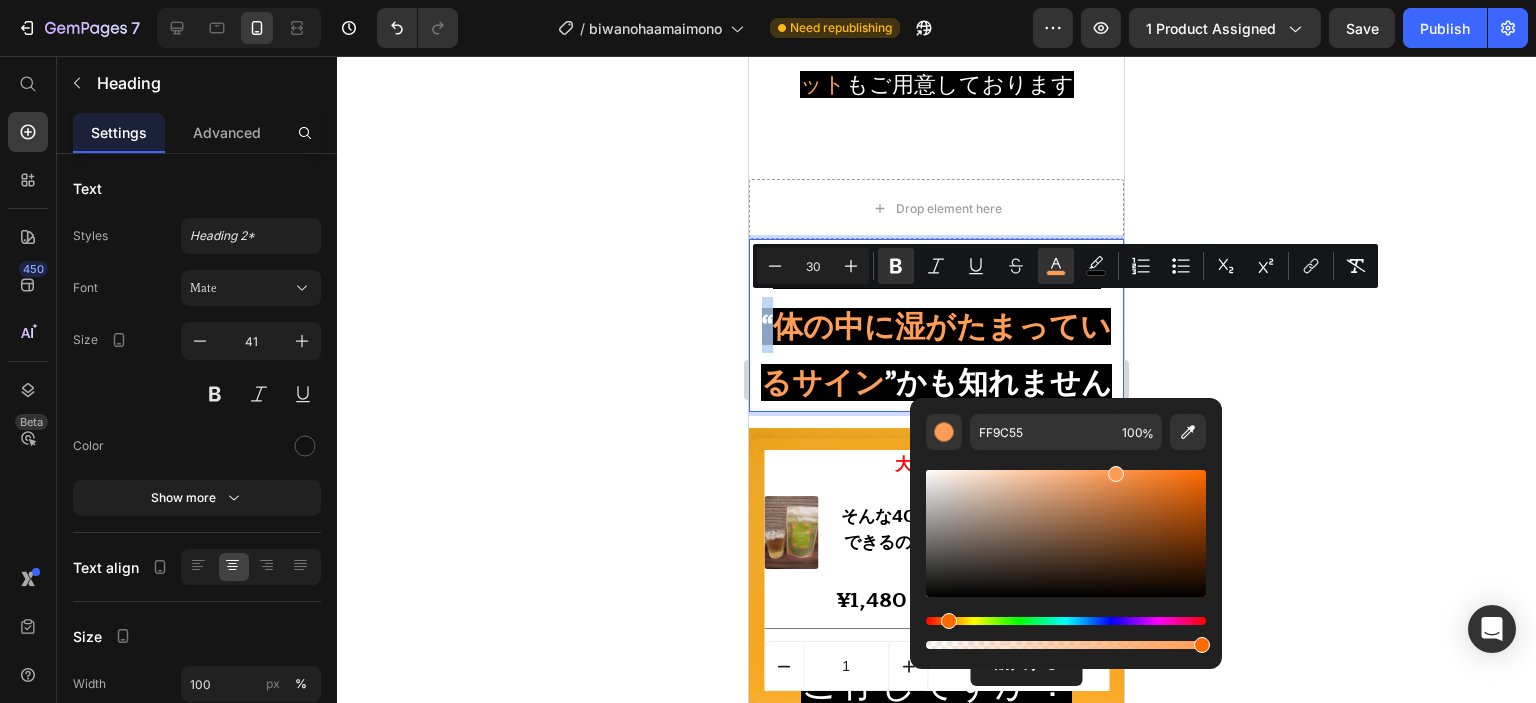 click on "それ、もしかしたら—— “ 体の中に湿がたまっているサイン ”かも知れません" at bounding box center [936, 325] 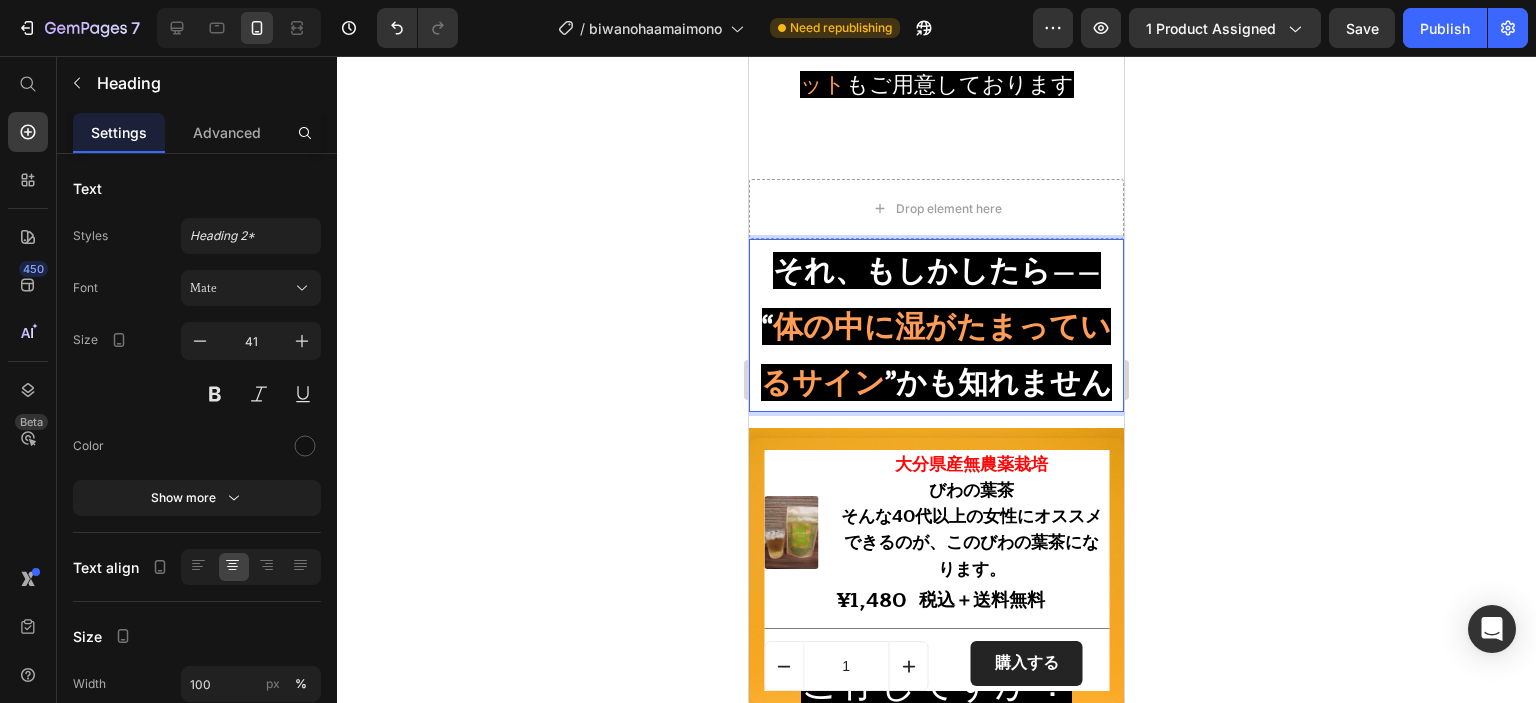 scroll, scrollTop: 1000, scrollLeft: 0, axis: vertical 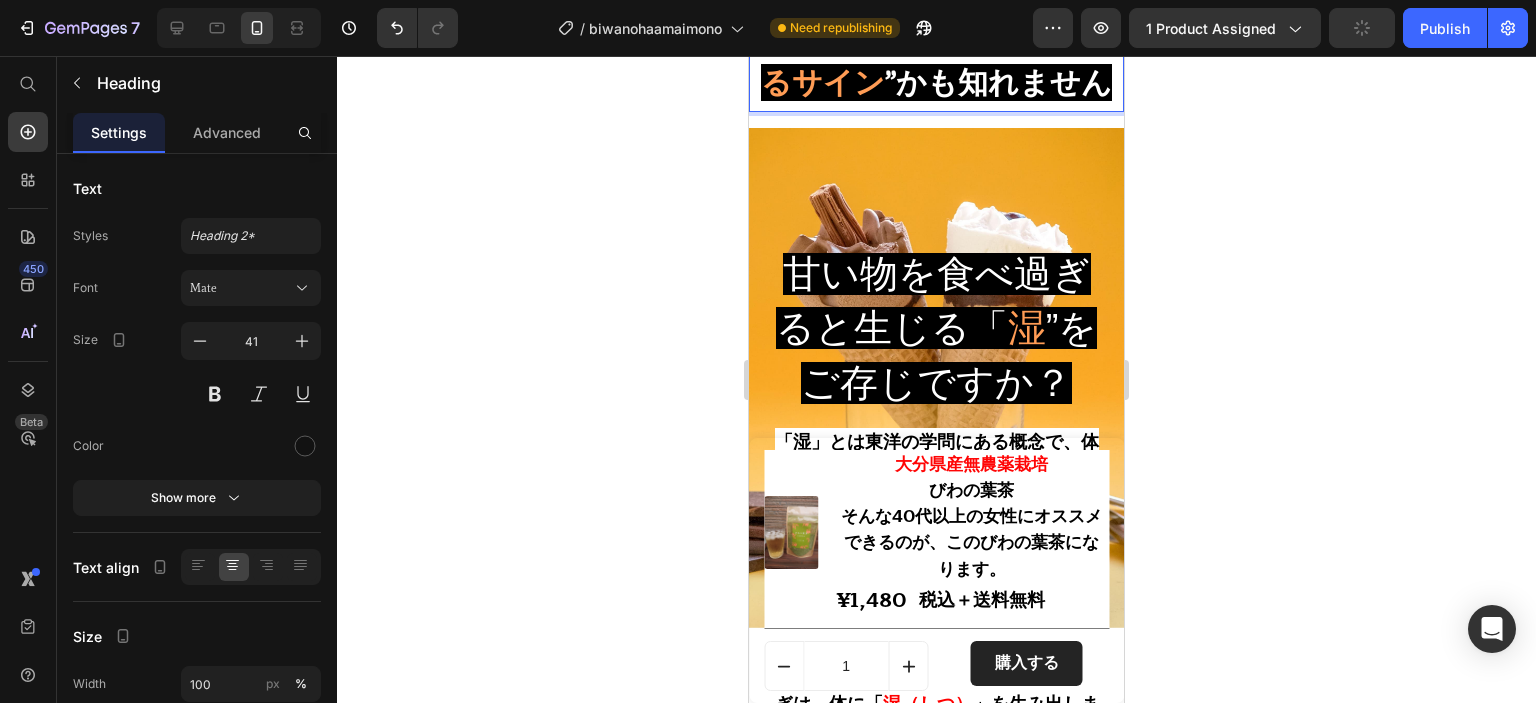 click on "甘い物を食べ過ぎると生じる「" at bounding box center (933, 301) 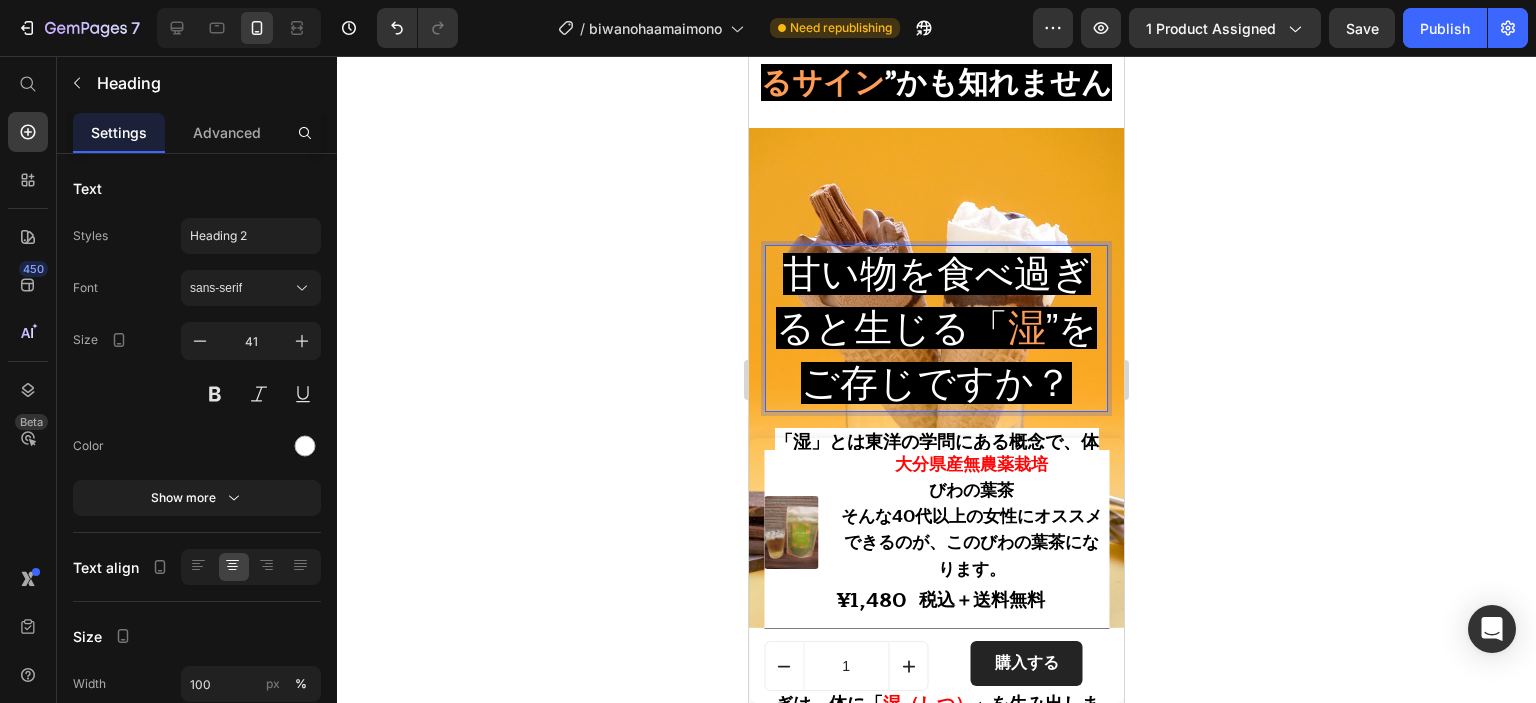 click at bounding box center [936, 378] 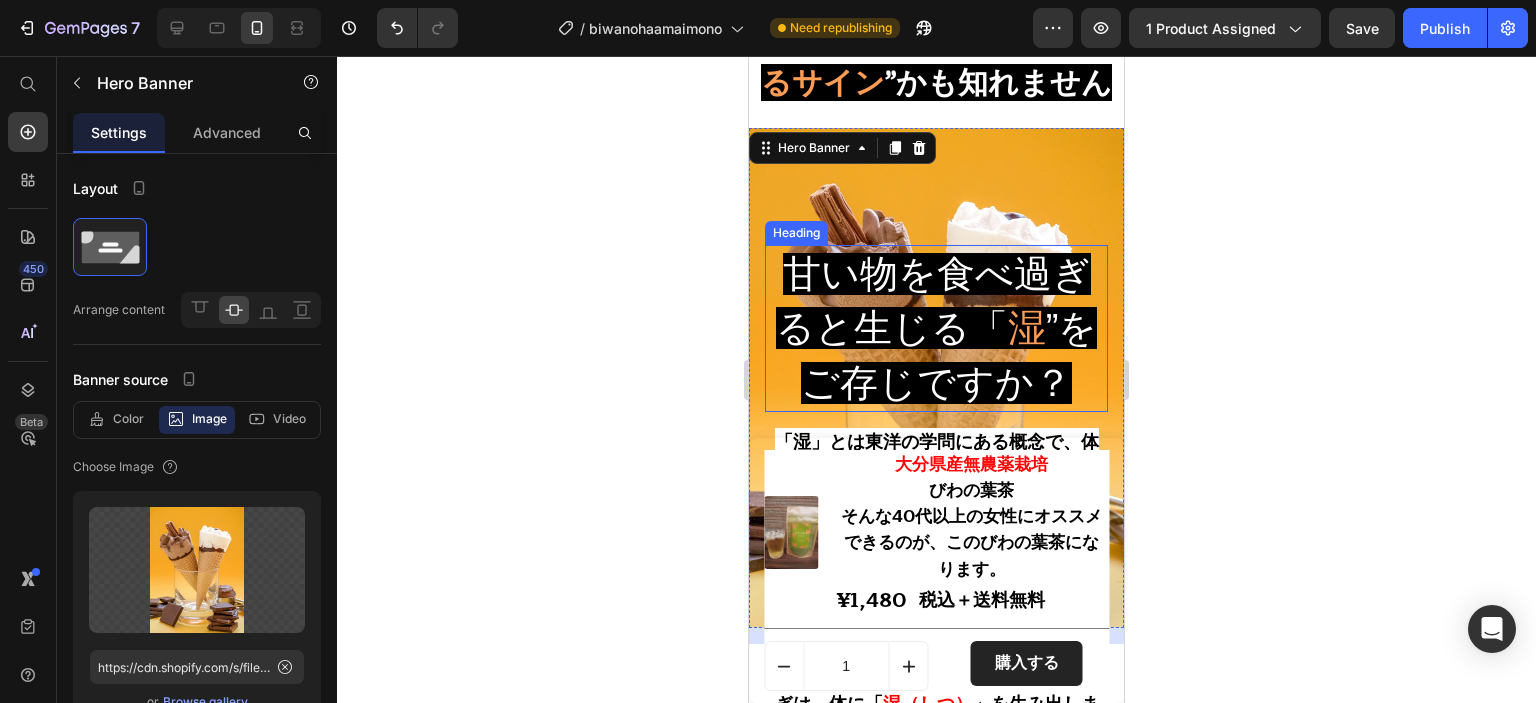 click on "甘い物を食べ過ぎると生じる「" at bounding box center (933, 301) 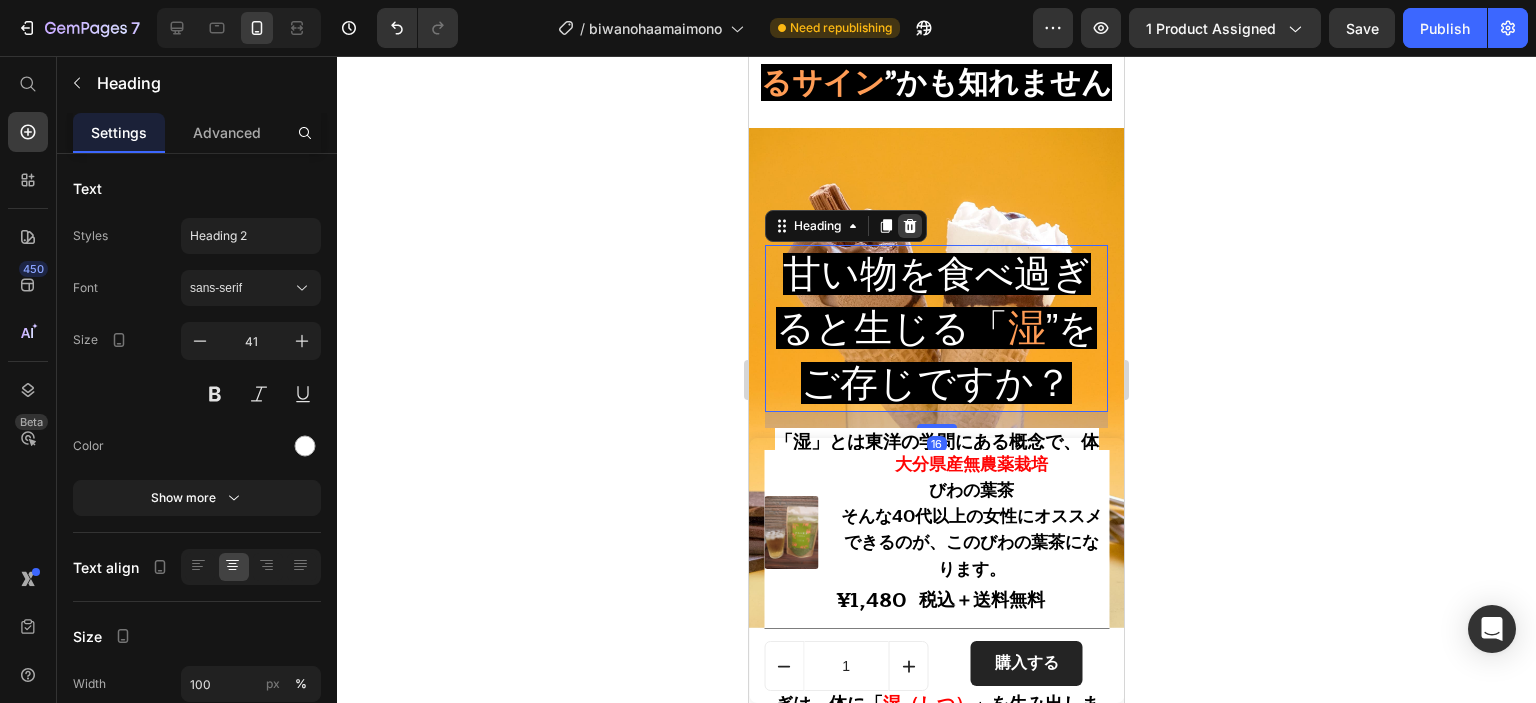 click 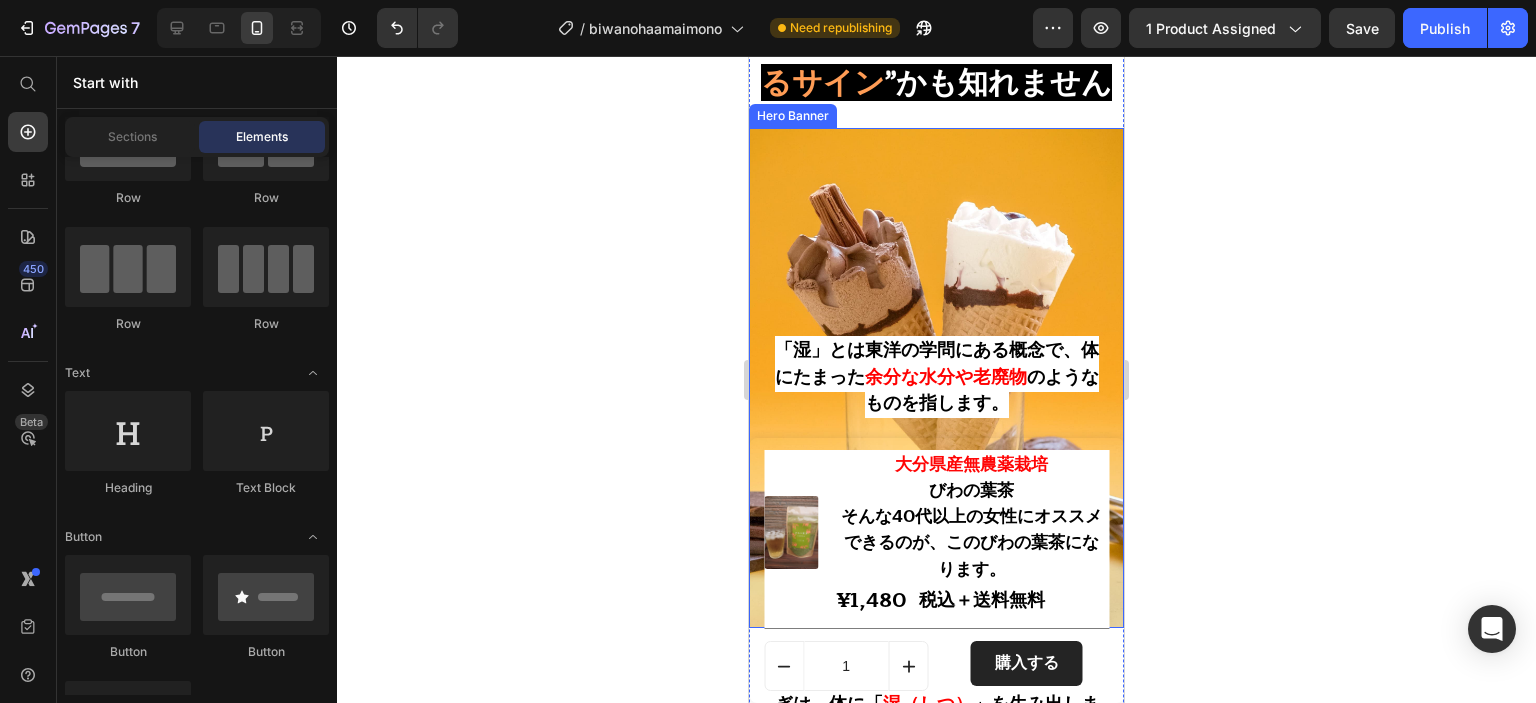 scroll, scrollTop: 700, scrollLeft: 0, axis: vertical 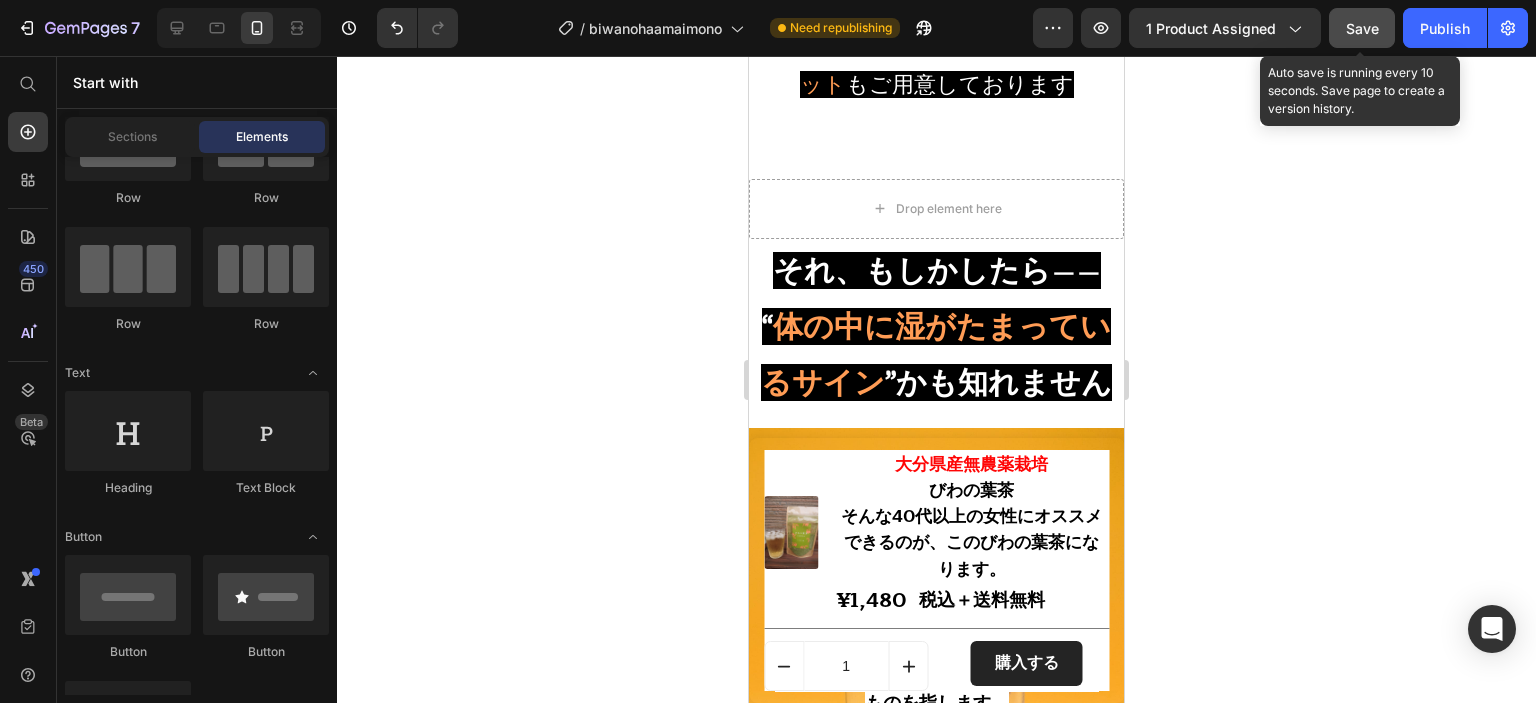 click on "Save" 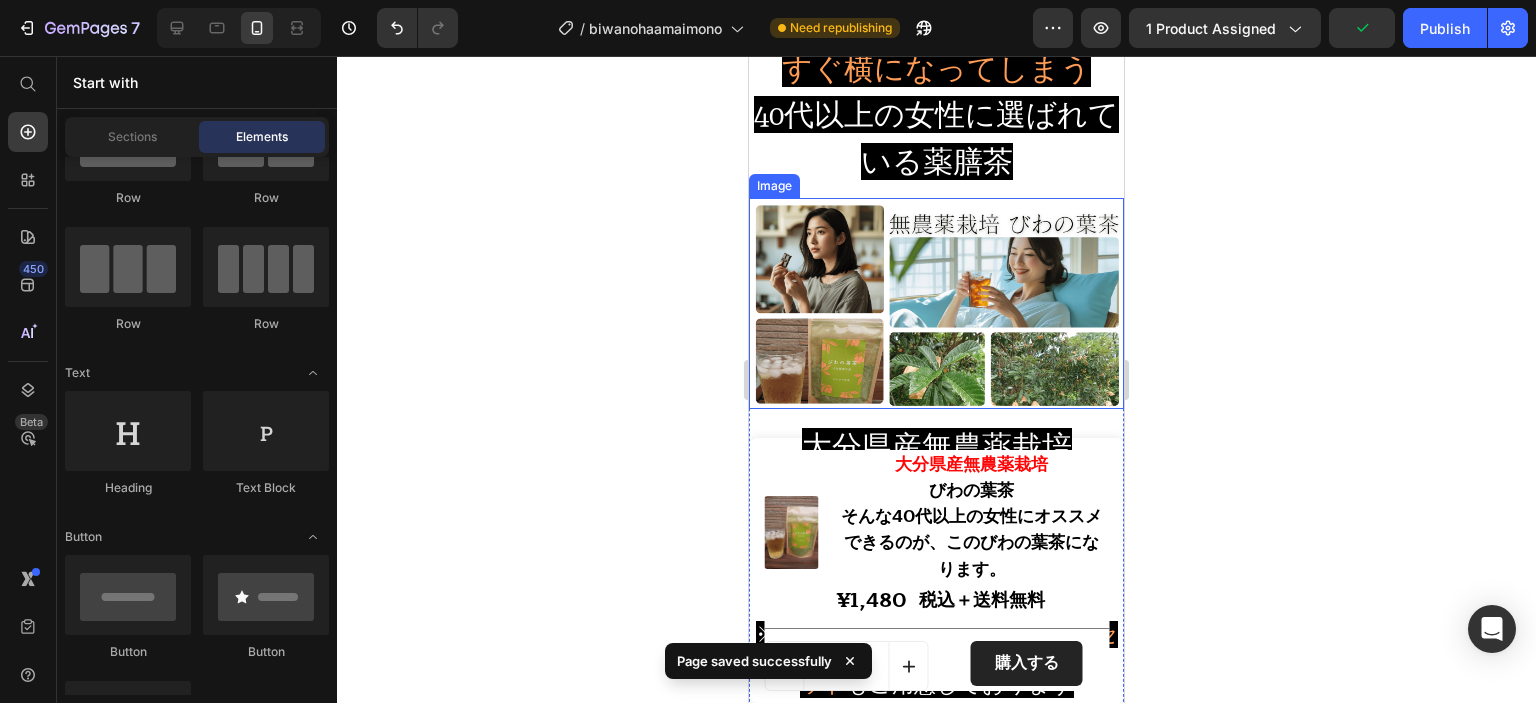 scroll, scrollTop: 0, scrollLeft: 0, axis: both 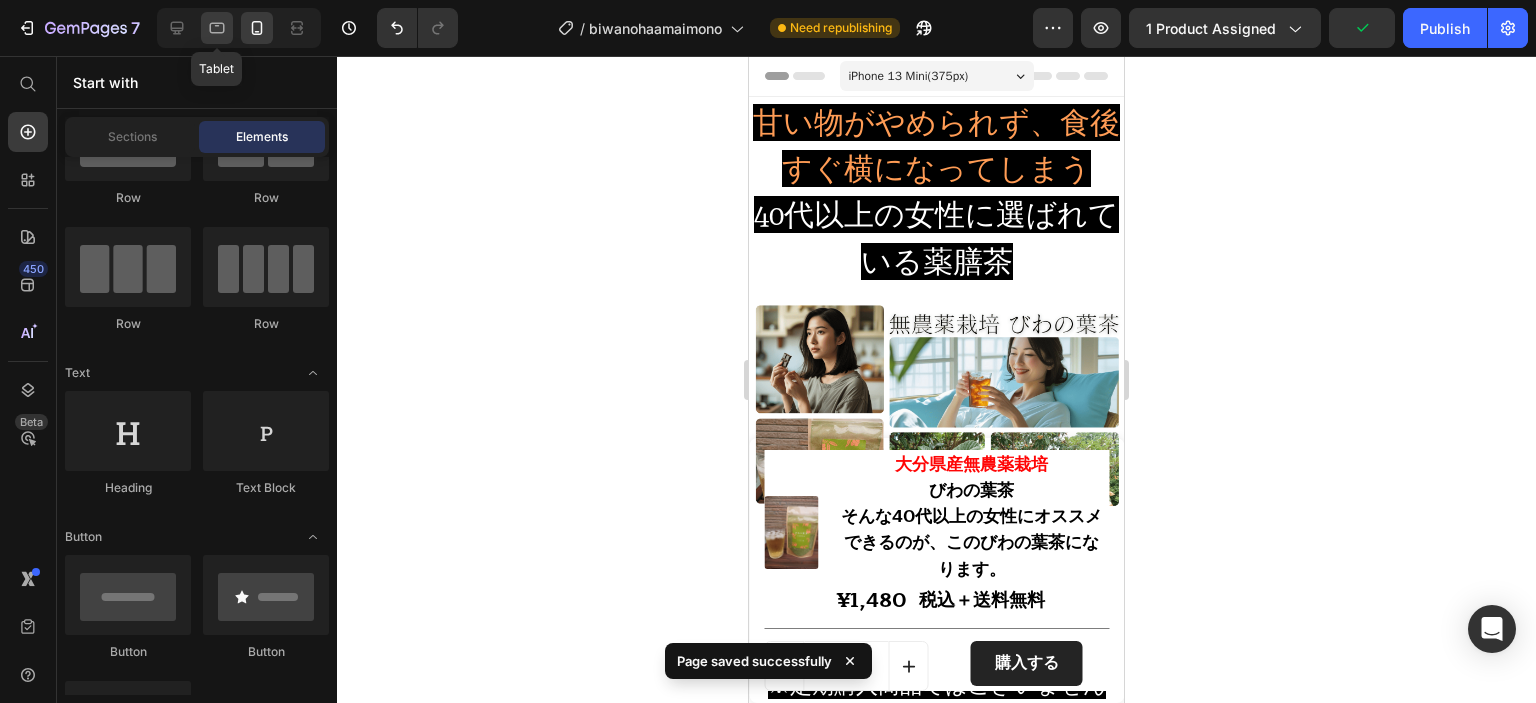 click 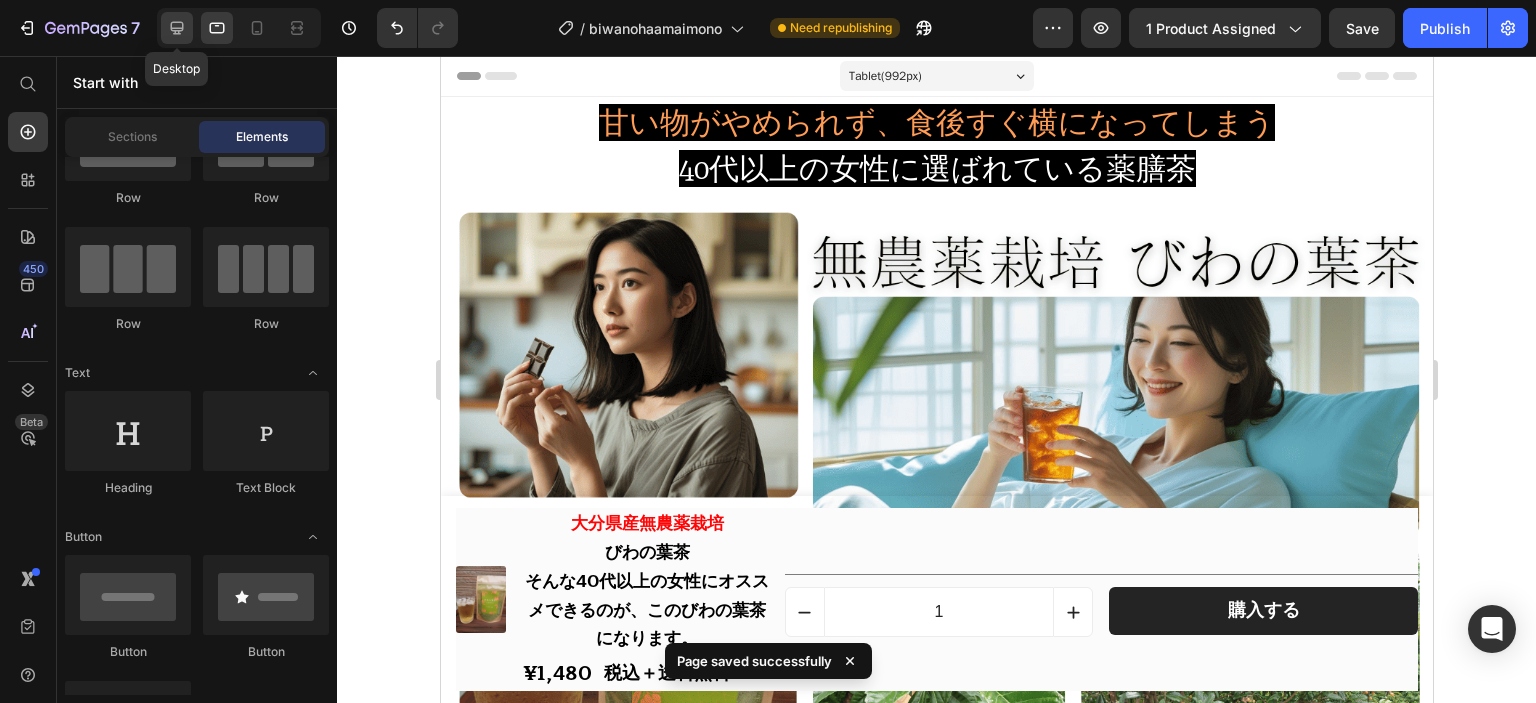 click 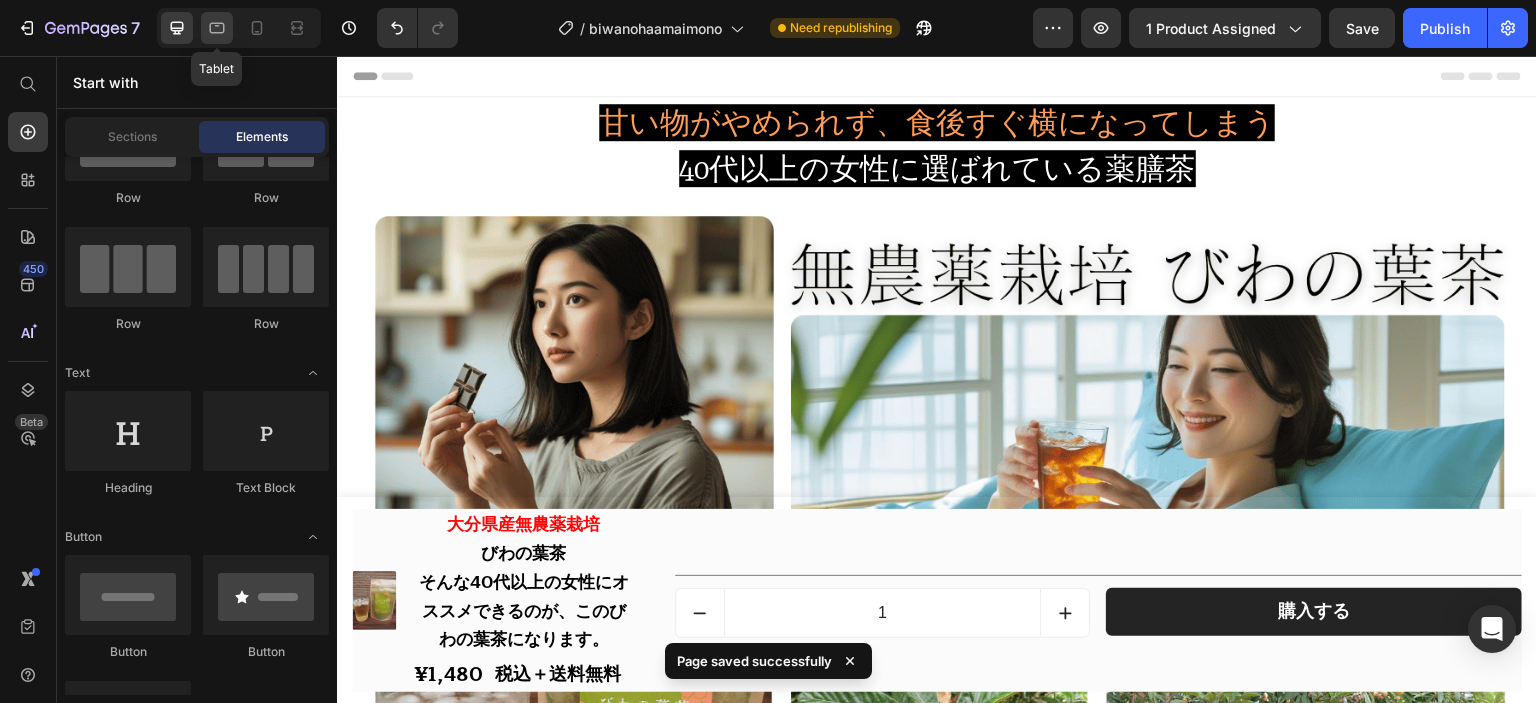 click 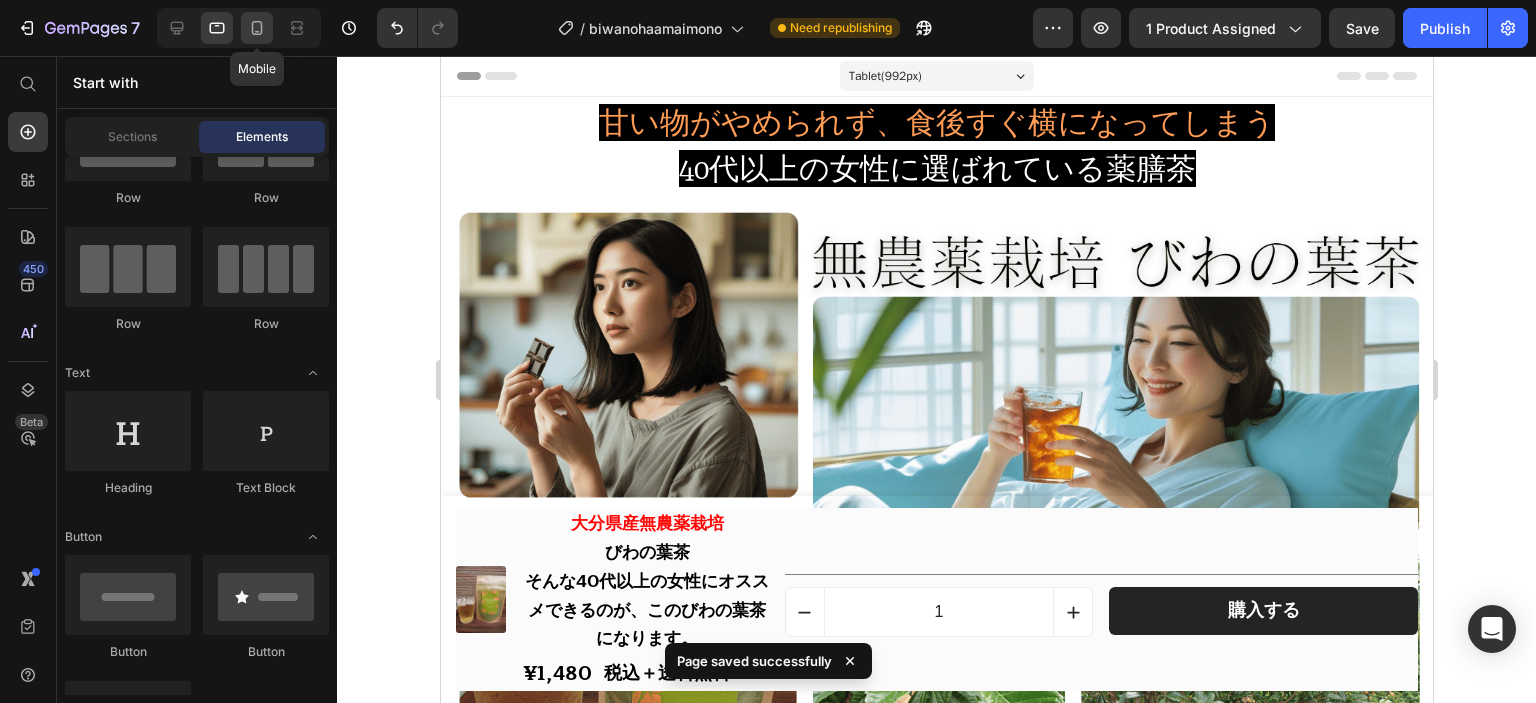 click 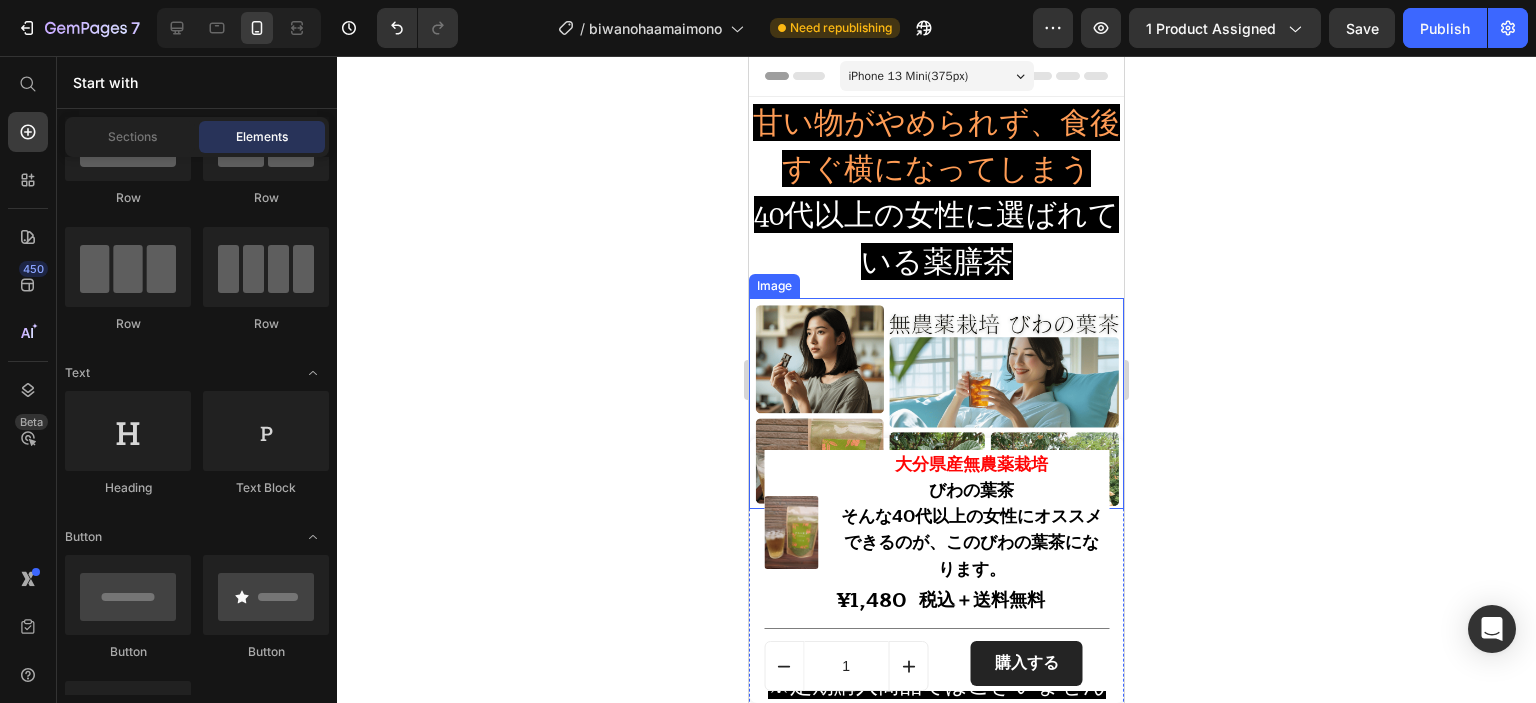 scroll, scrollTop: 300, scrollLeft: 0, axis: vertical 